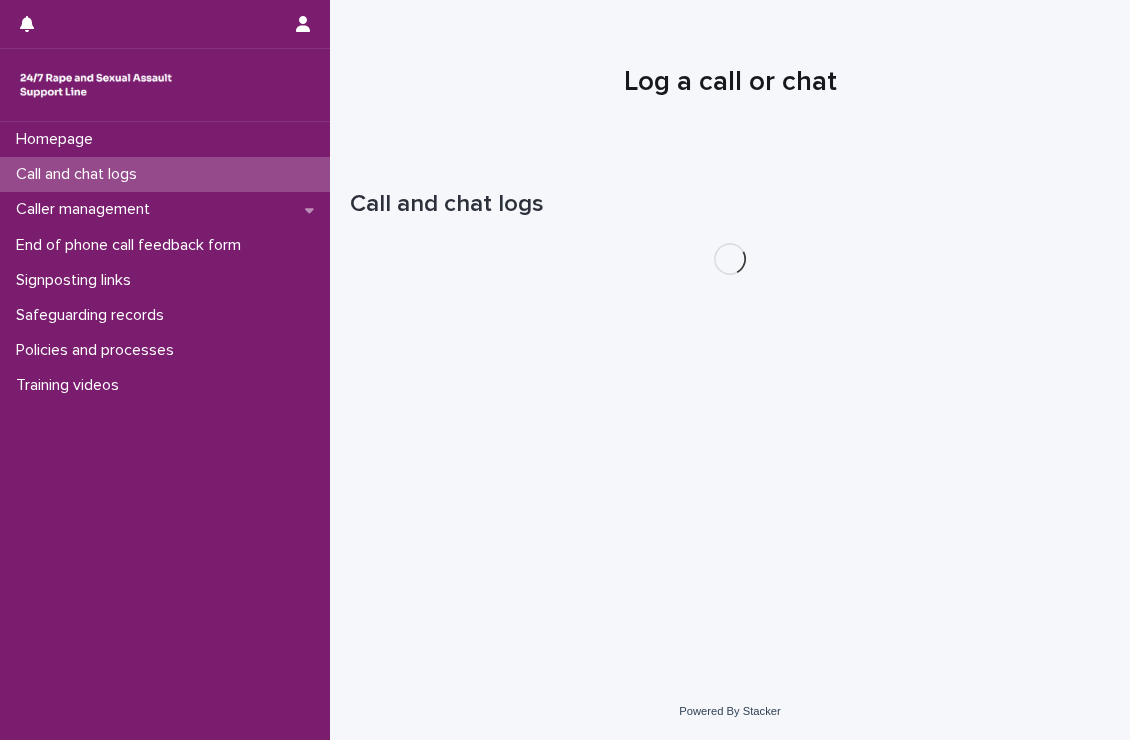 scroll, scrollTop: 0, scrollLeft: 0, axis: both 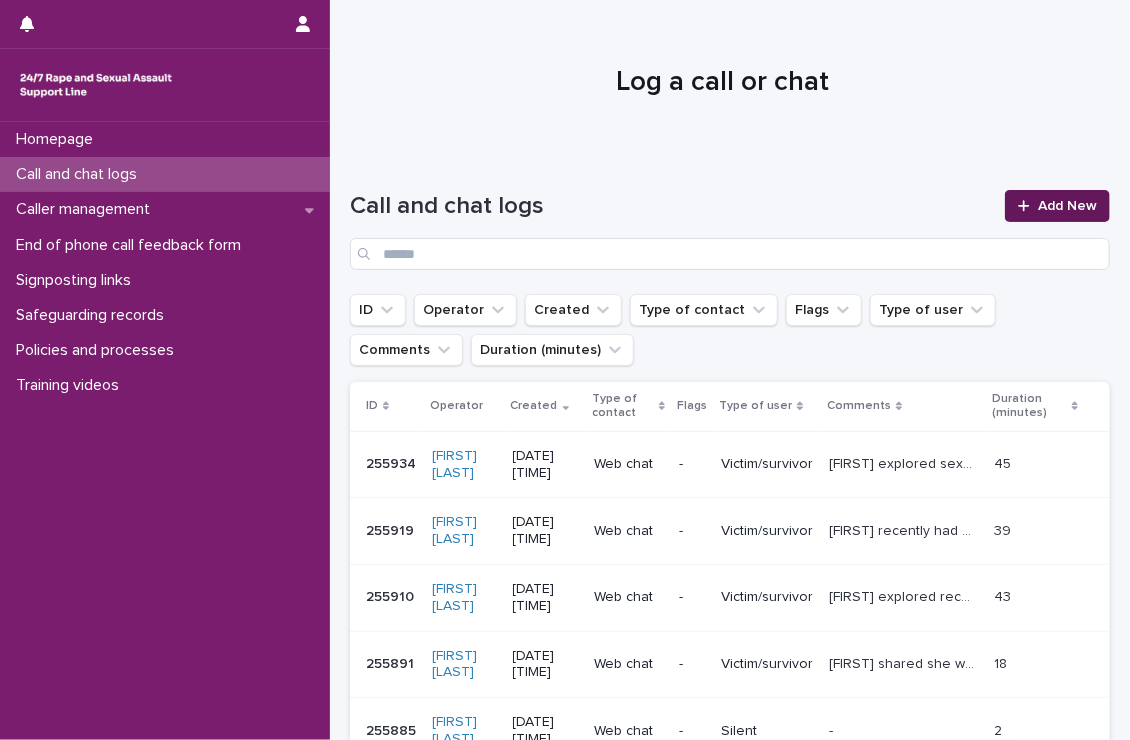 click on "Add New" at bounding box center [1067, 206] 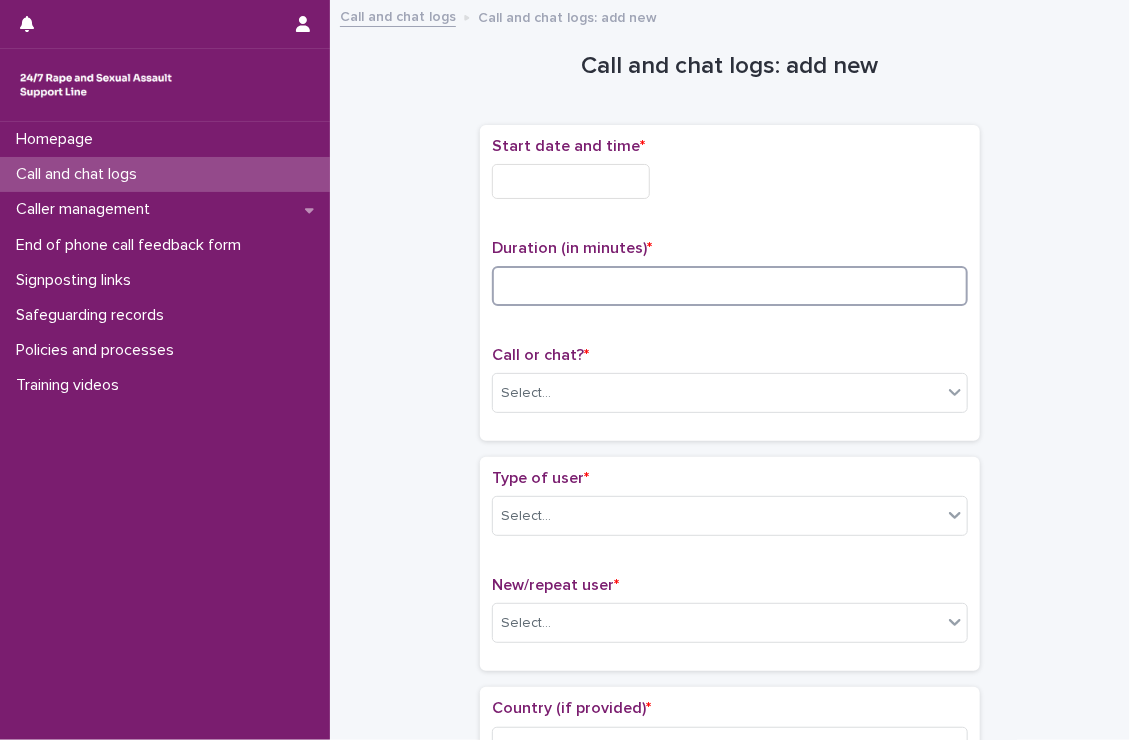 click at bounding box center [730, 286] 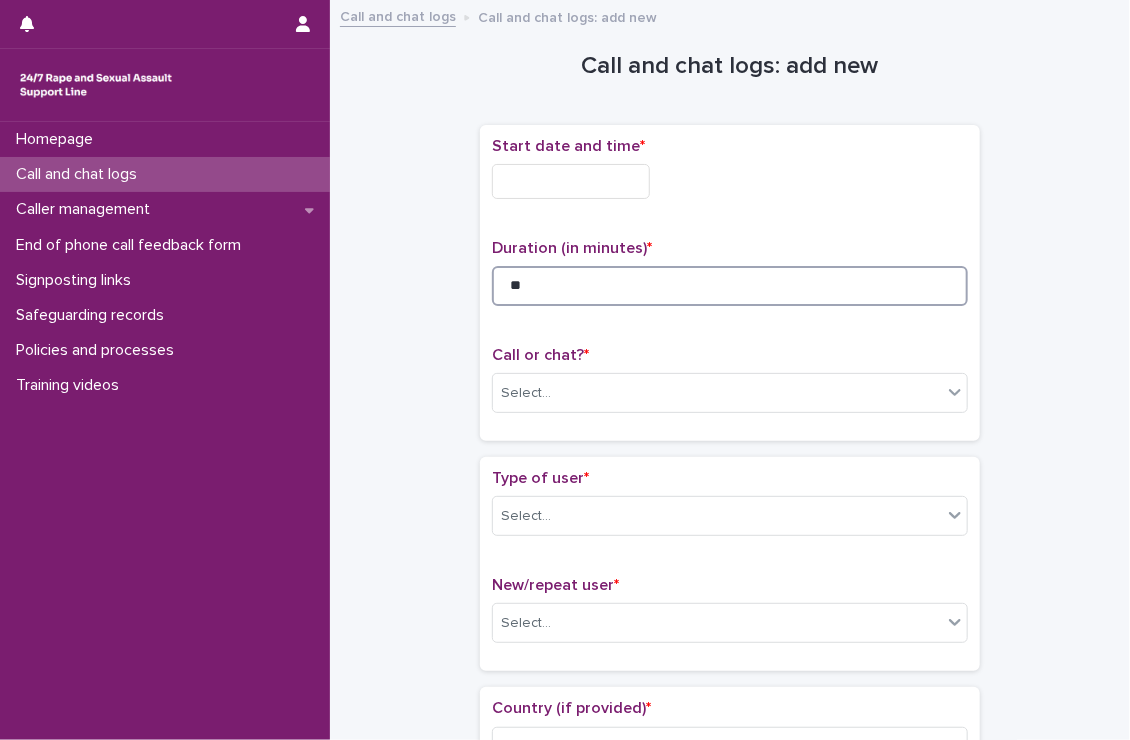 type on "**" 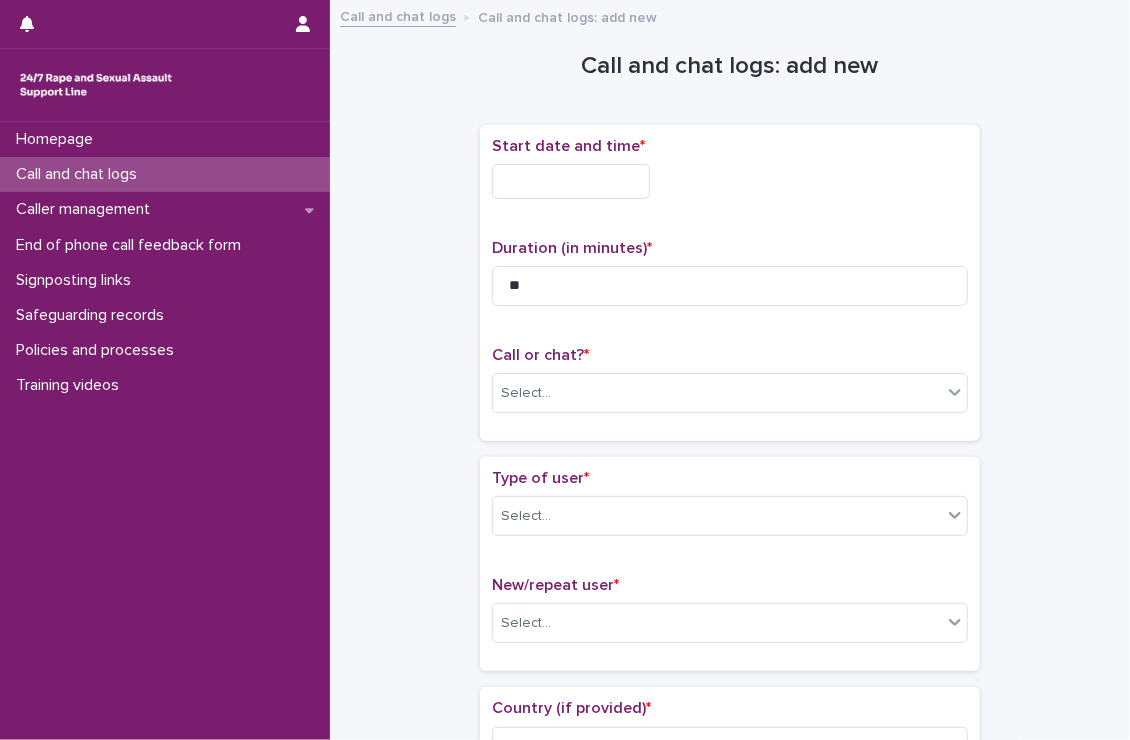 click at bounding box center (571, 181) 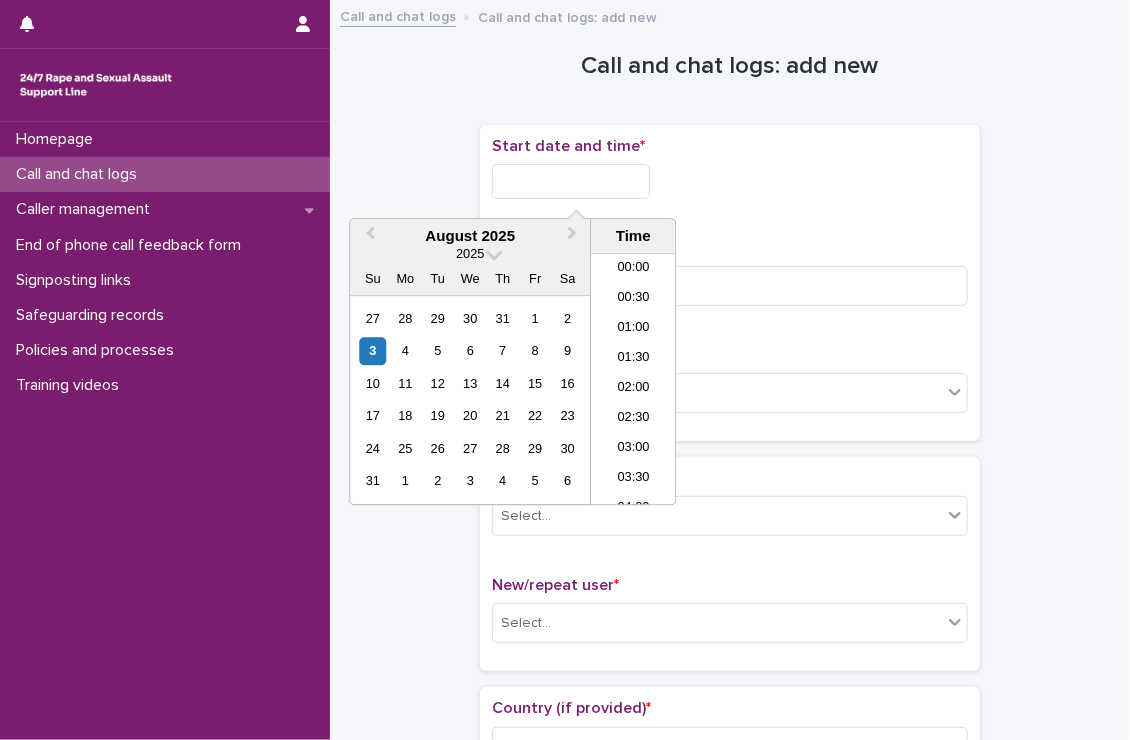 scroll, scrollTop: 880, scrollLeft: 0, axis: vertical 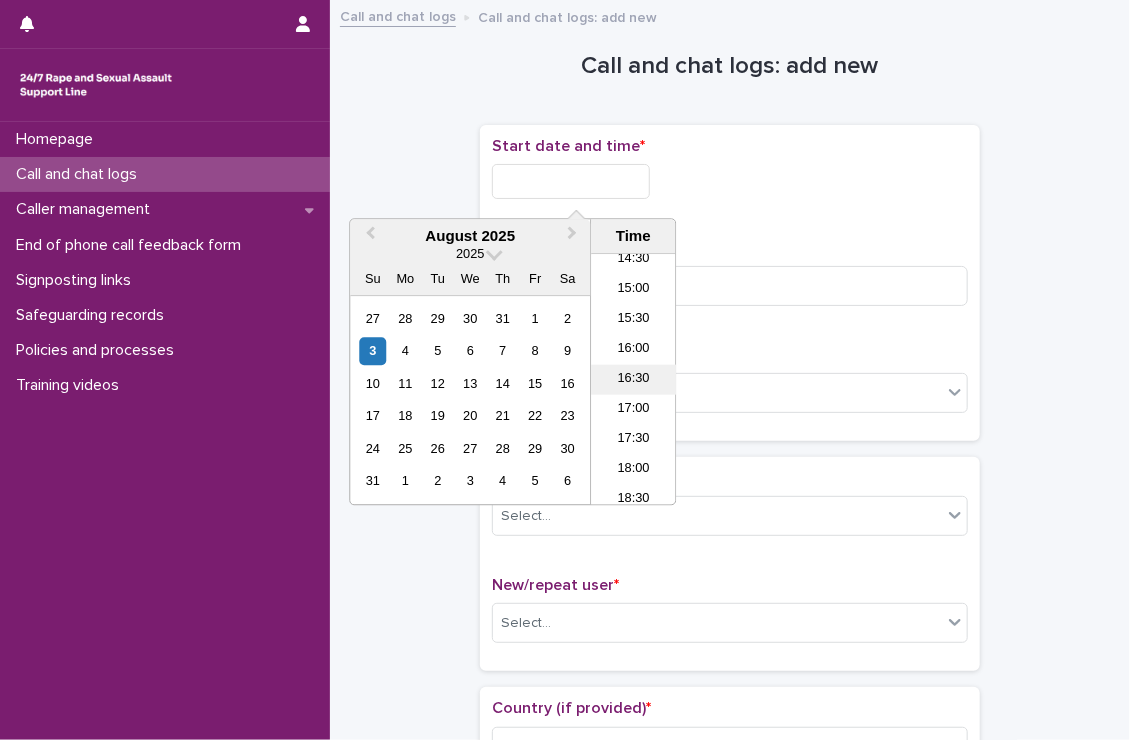 click on "16:30" at bounding box center [633, 380] 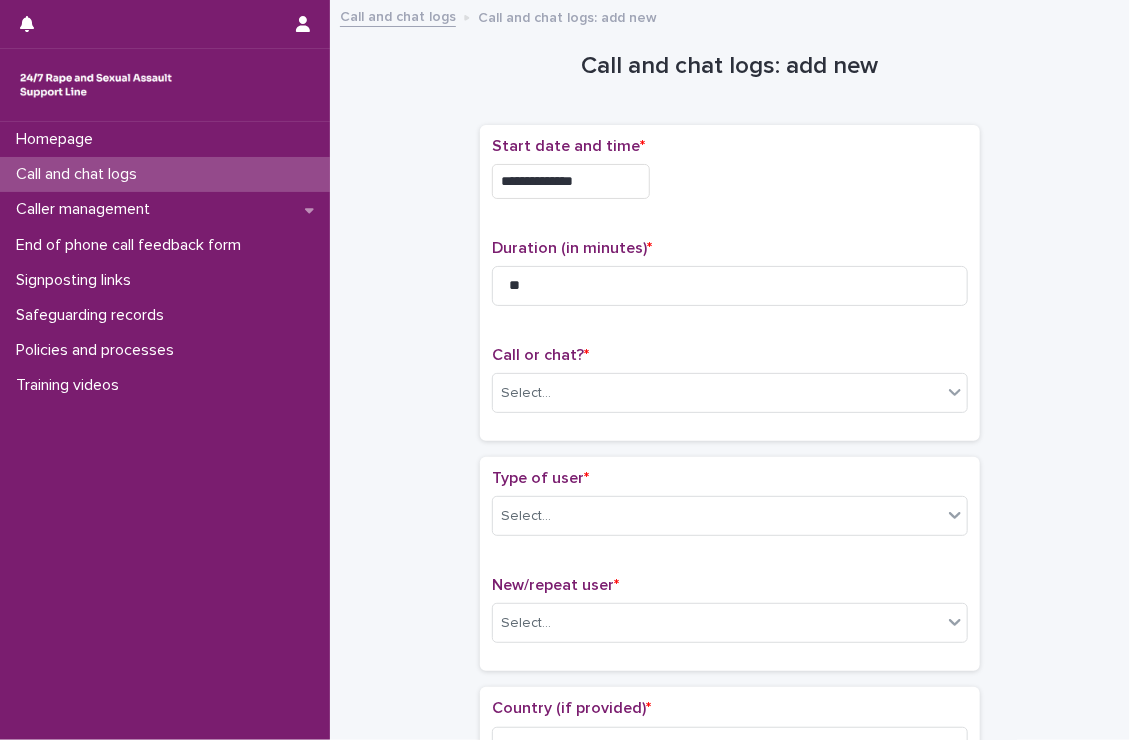 click on "**********" at bounding box center (571, 181) 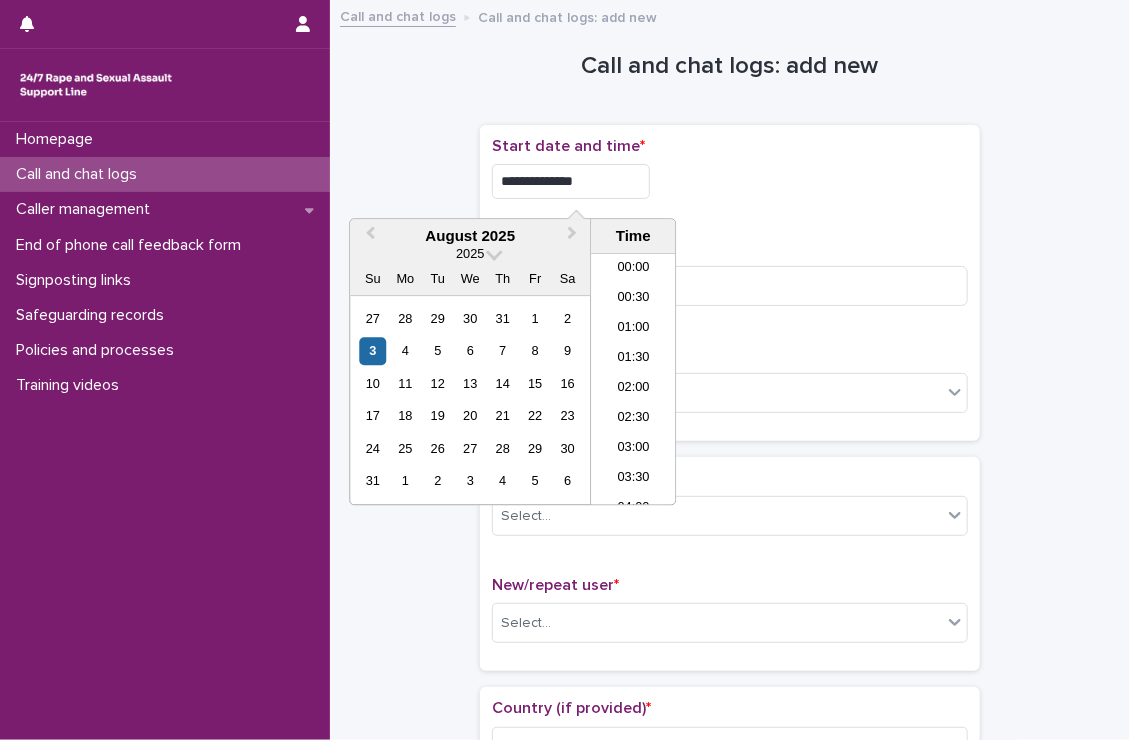 scroll, scrollTop: 880, scrollLeft: 0, axis: vertical 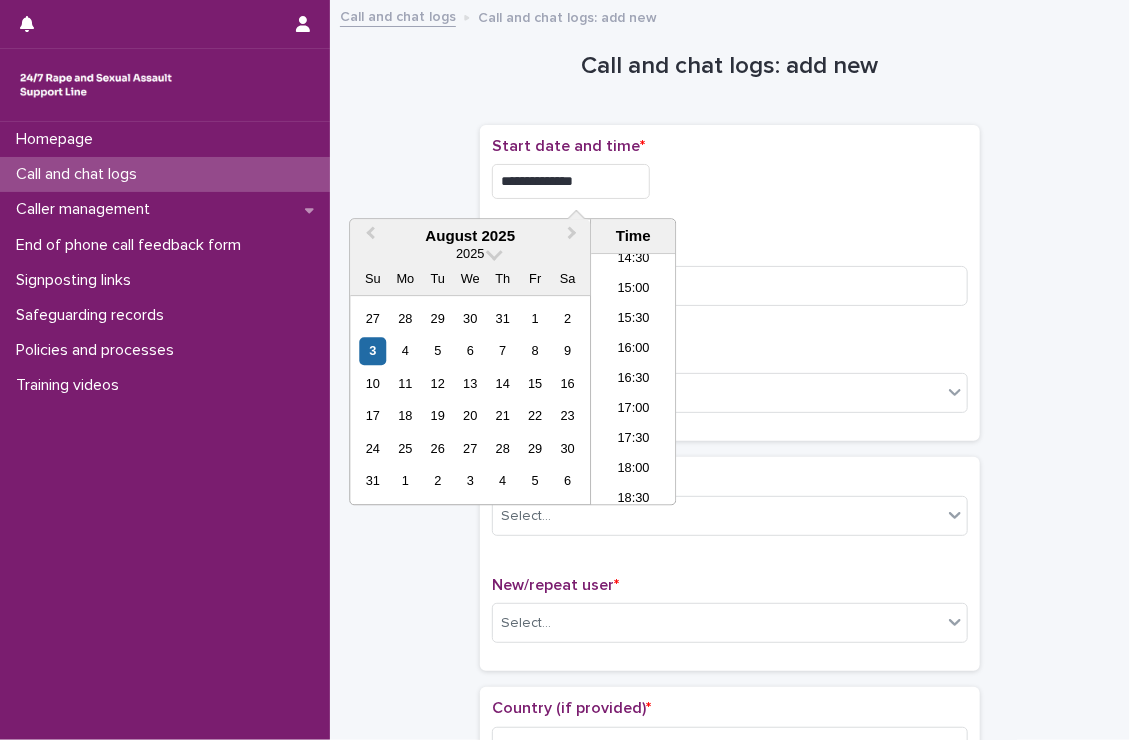 type on "**********" 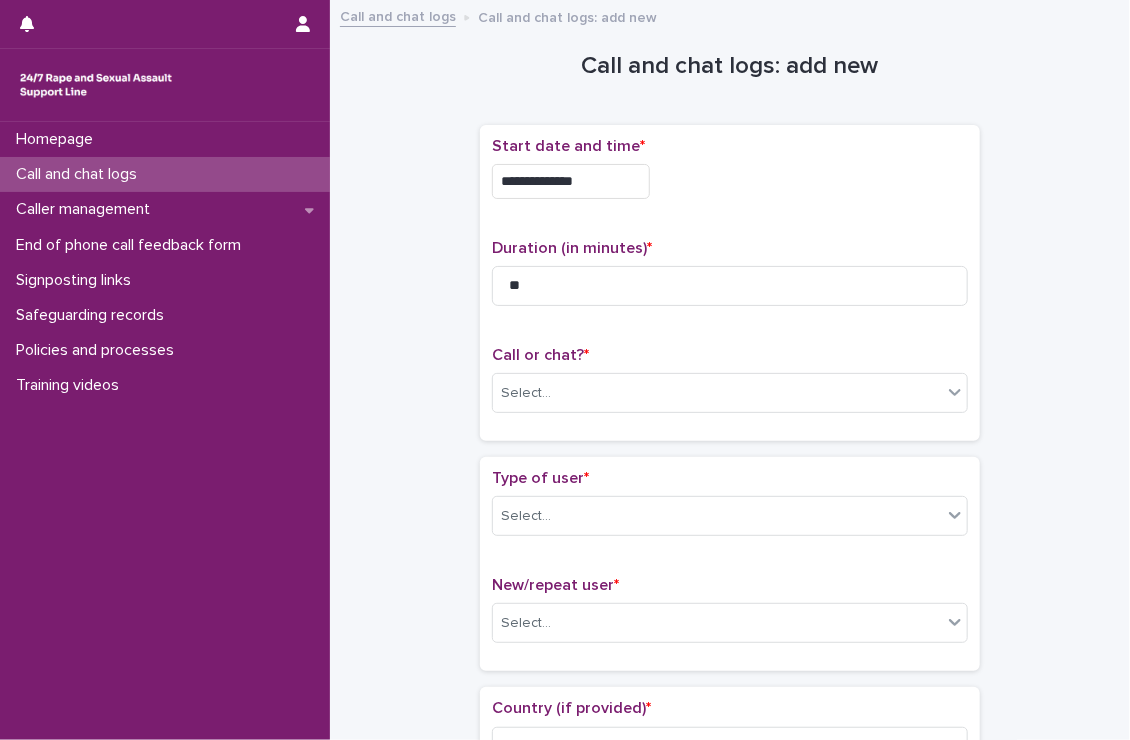 click on "Select..." at bounding box center [730, 393] 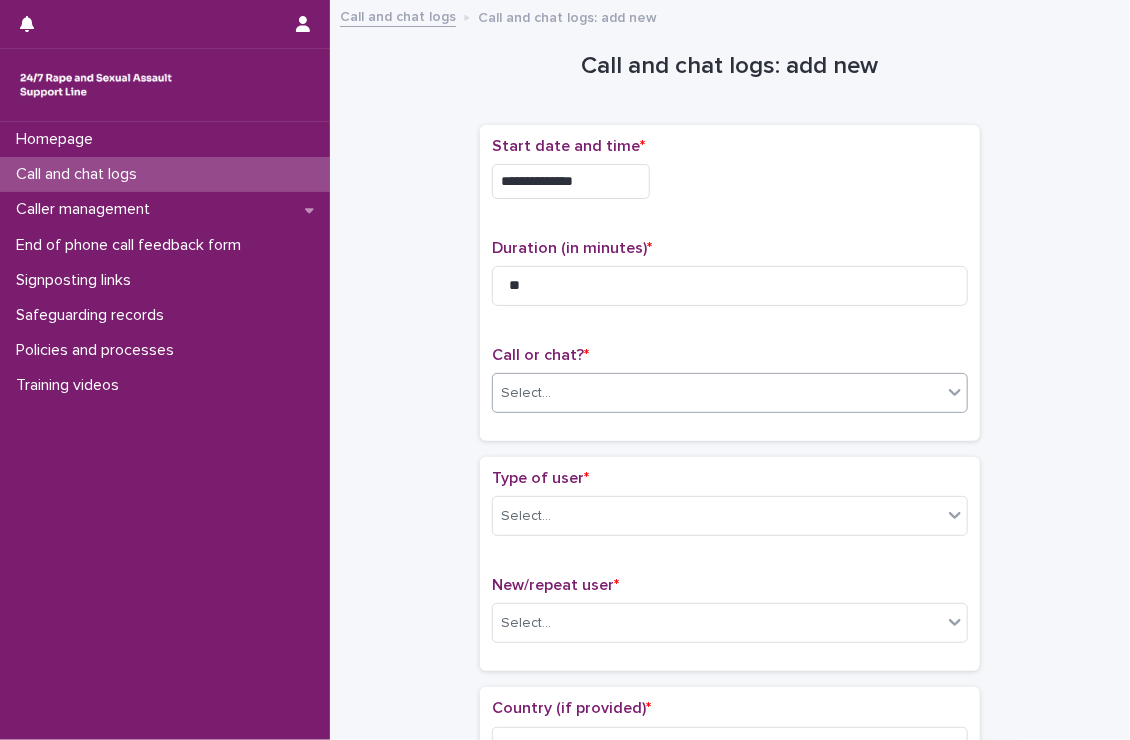 click on "Select..." at bounding box center (717, 393) 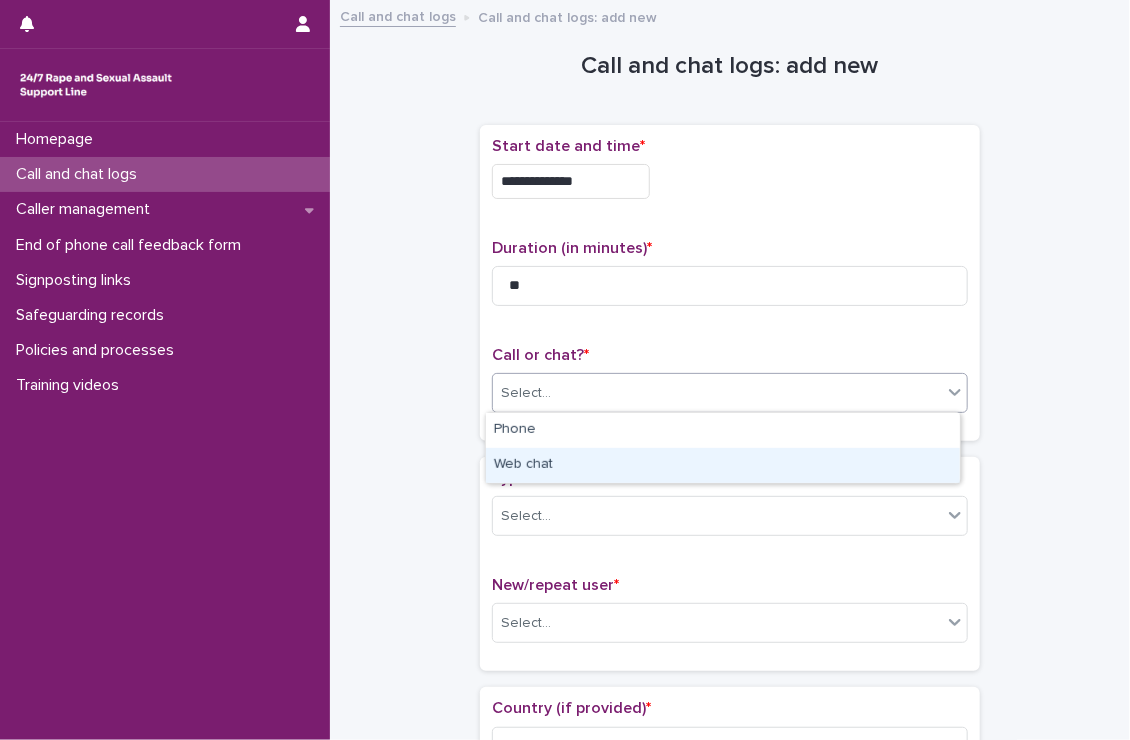 click on "Web chat" at bounding box center [723, 465] 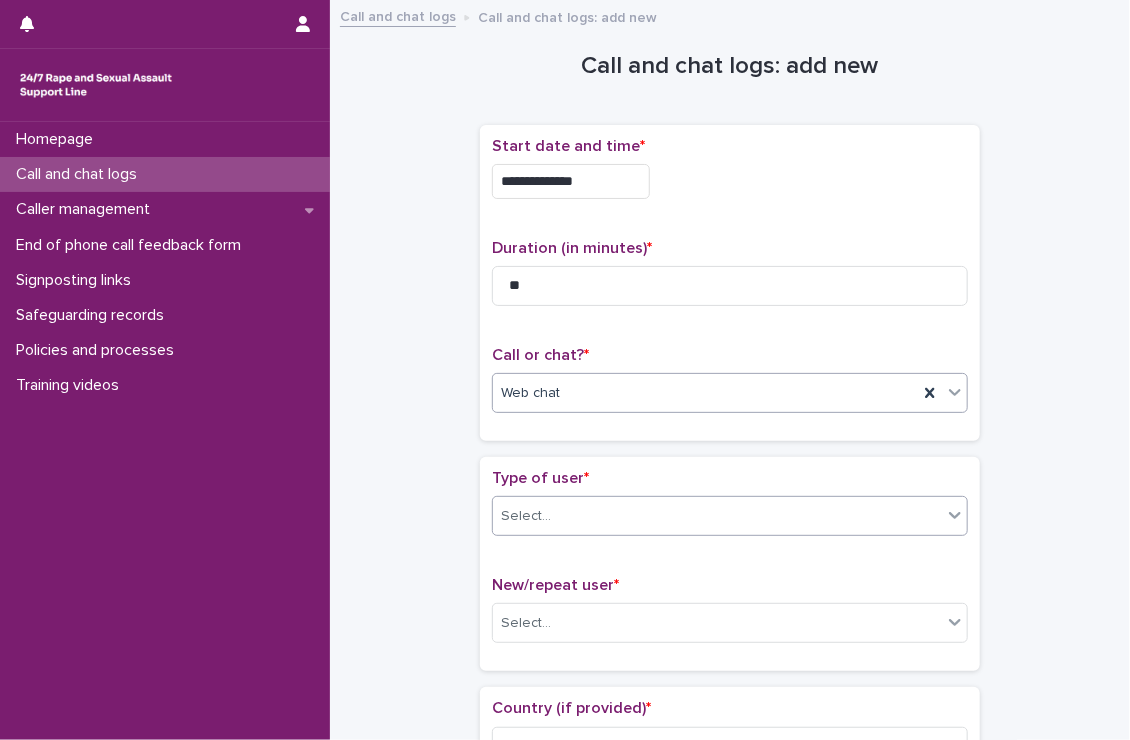 click on "Select..." at bounding box center (717, 516) 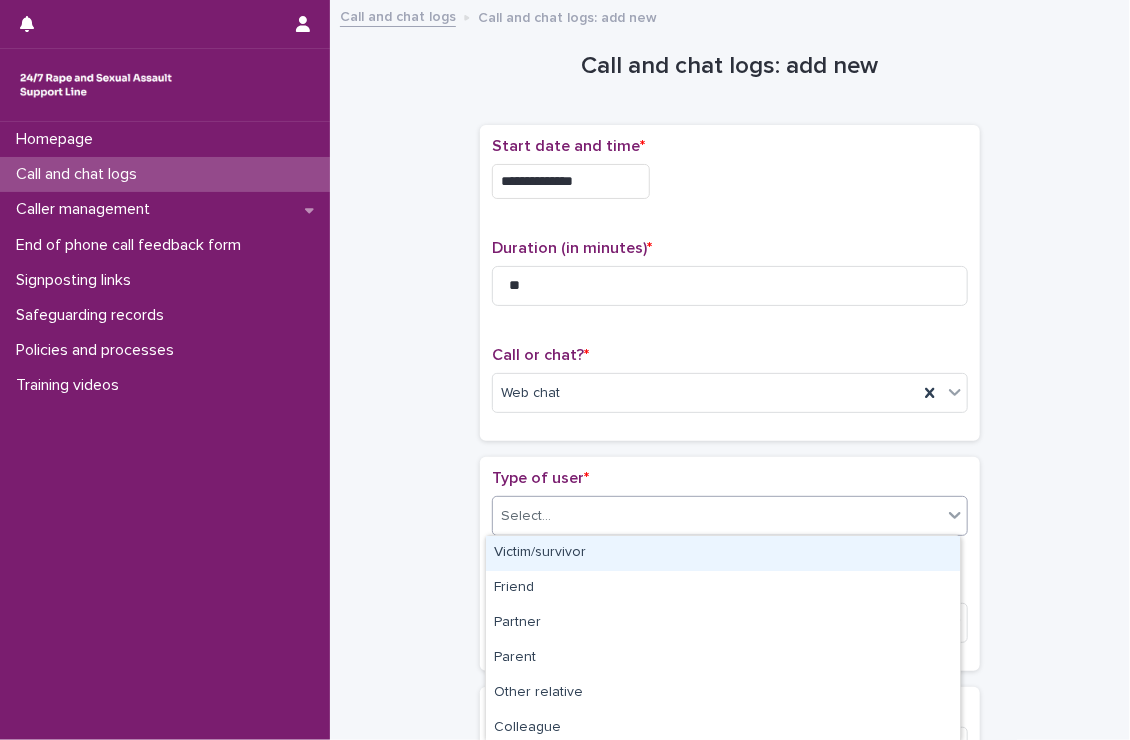click on "Victim/survivor" at bounding box center (723, 553) 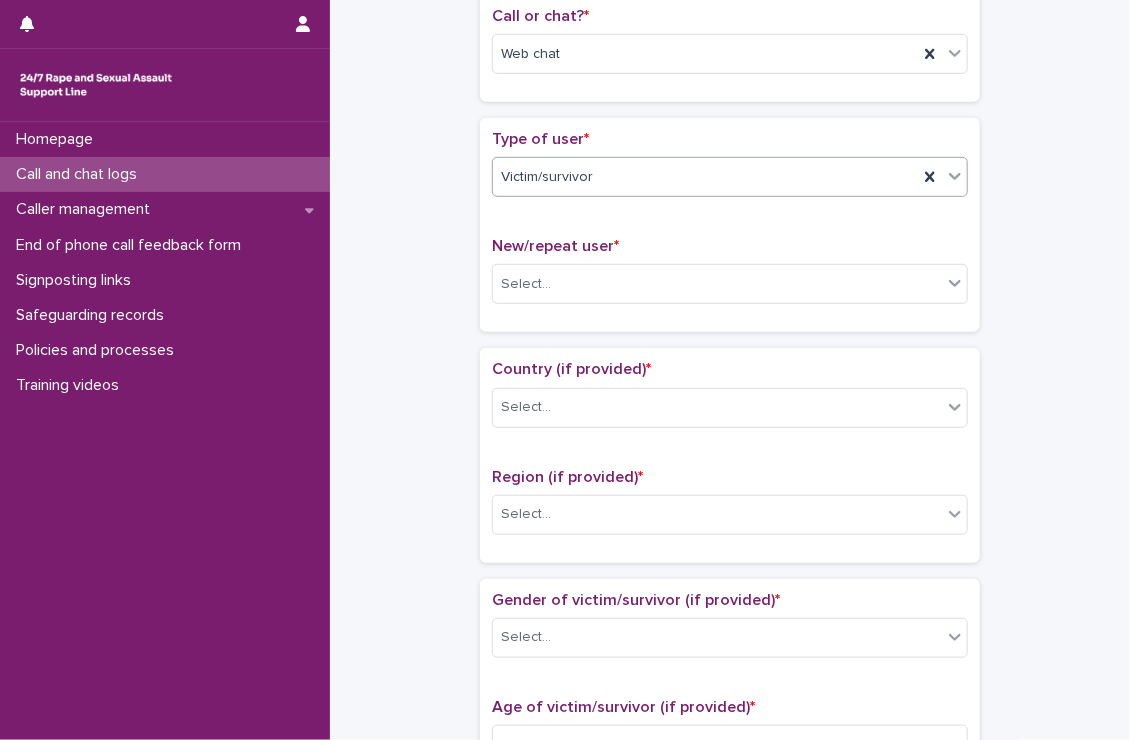 scroll, scrollTop: 340, scrollLeft: 0, axis: vertical 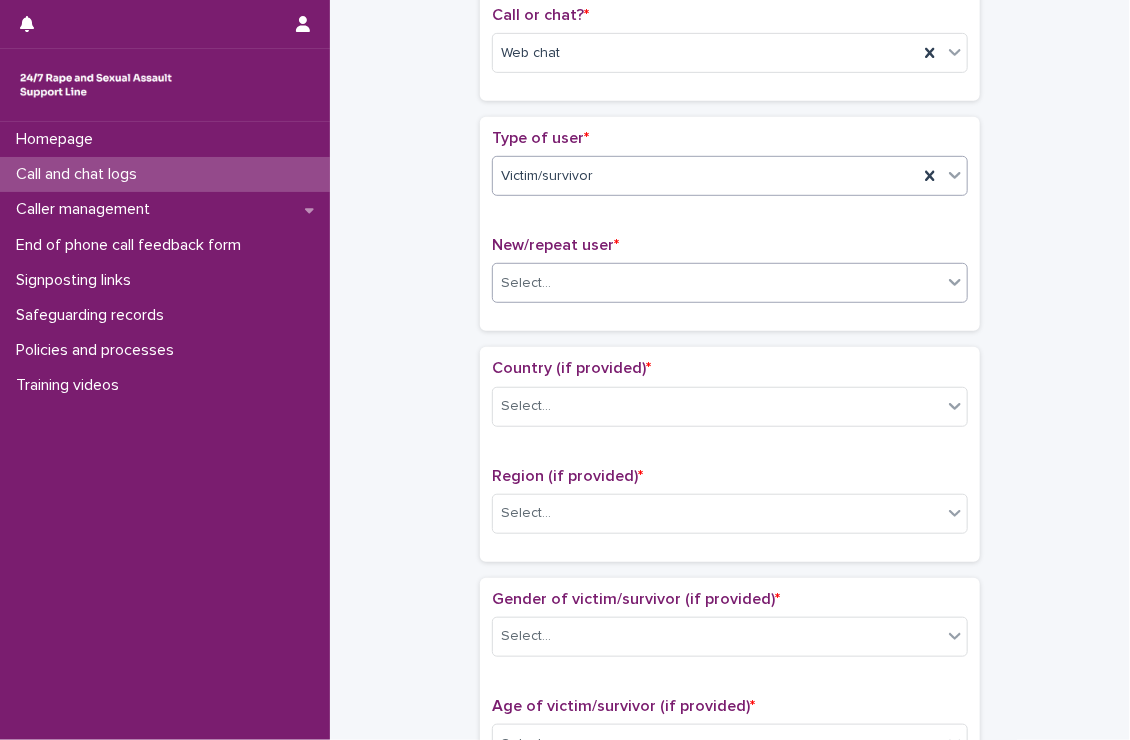 click on "Select..." at bounding box center (717, 283) 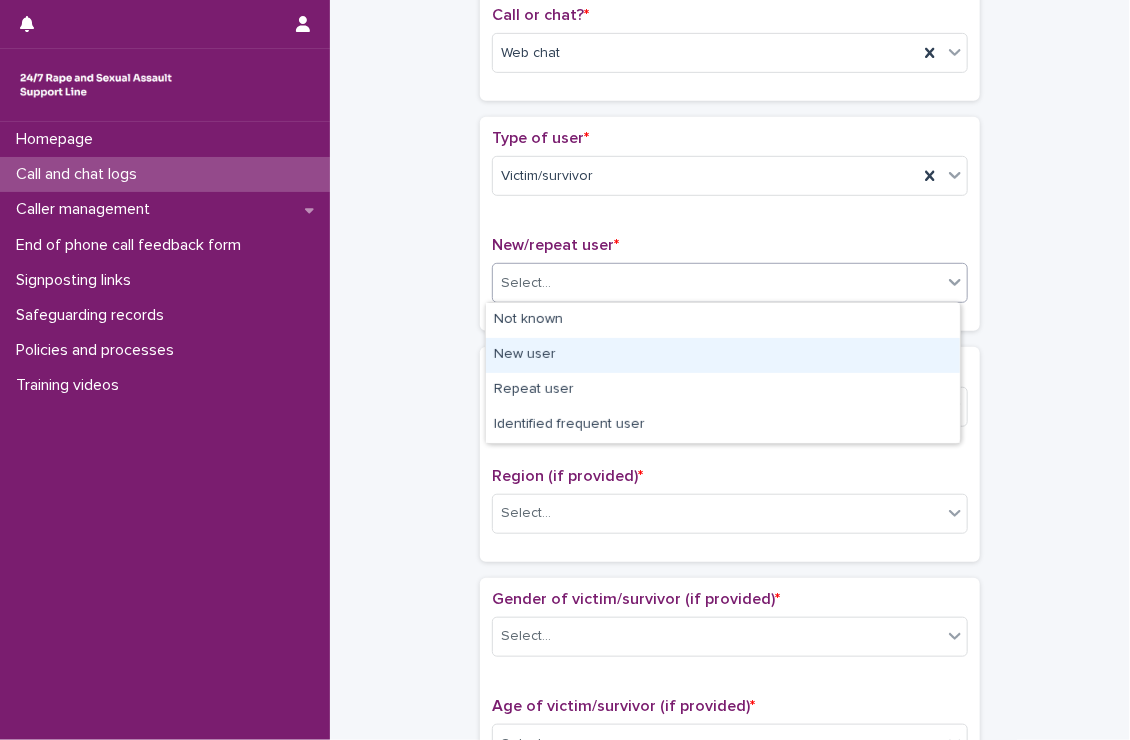 click on "New user" at bounding box center [723, 355] 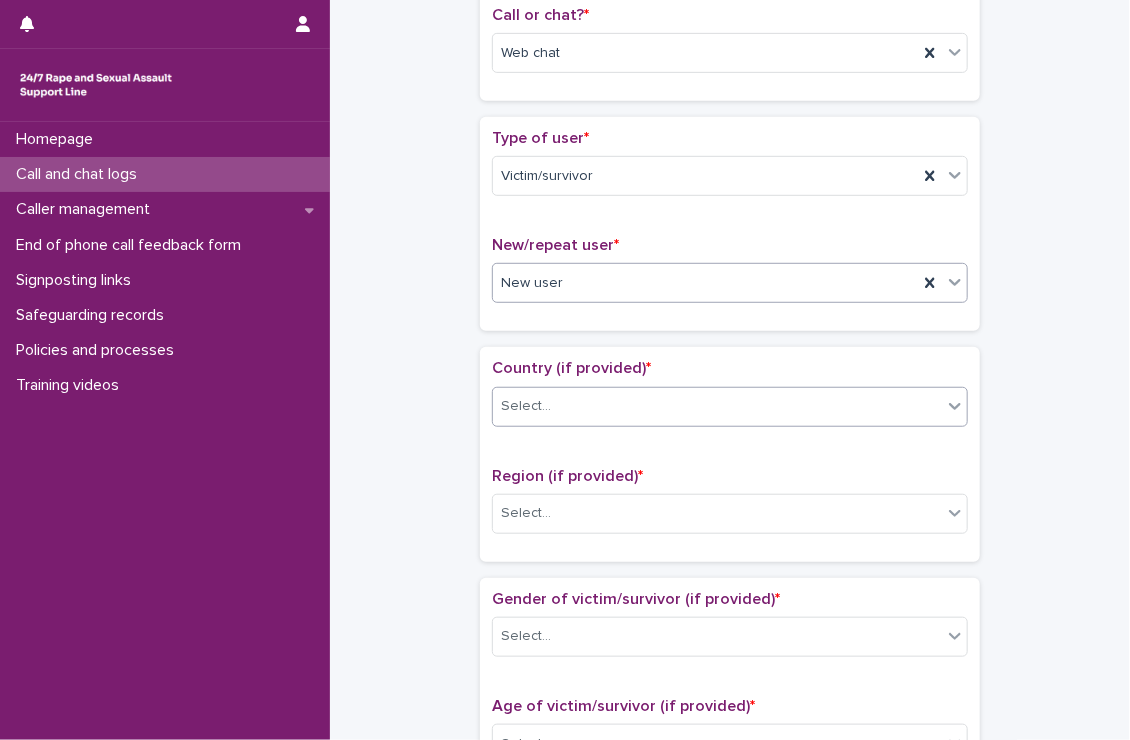click on "Select..." at bounding box center [717, 406] 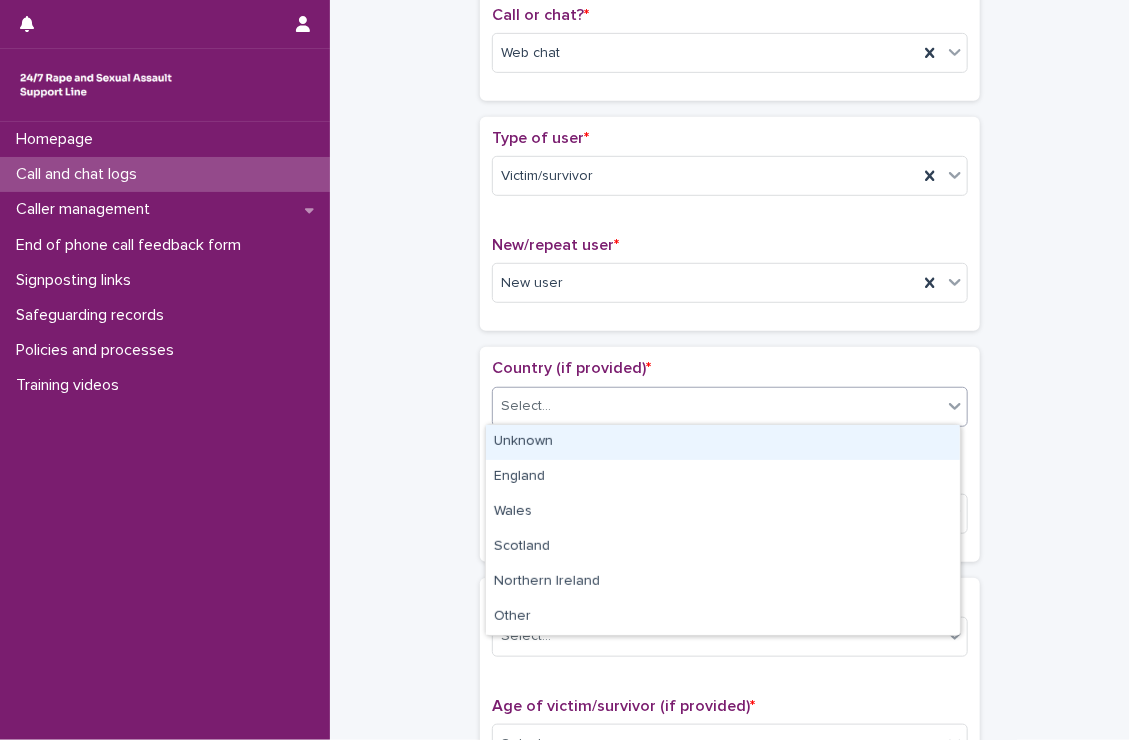 click on "Unknown" at bounding box center (723, 442) 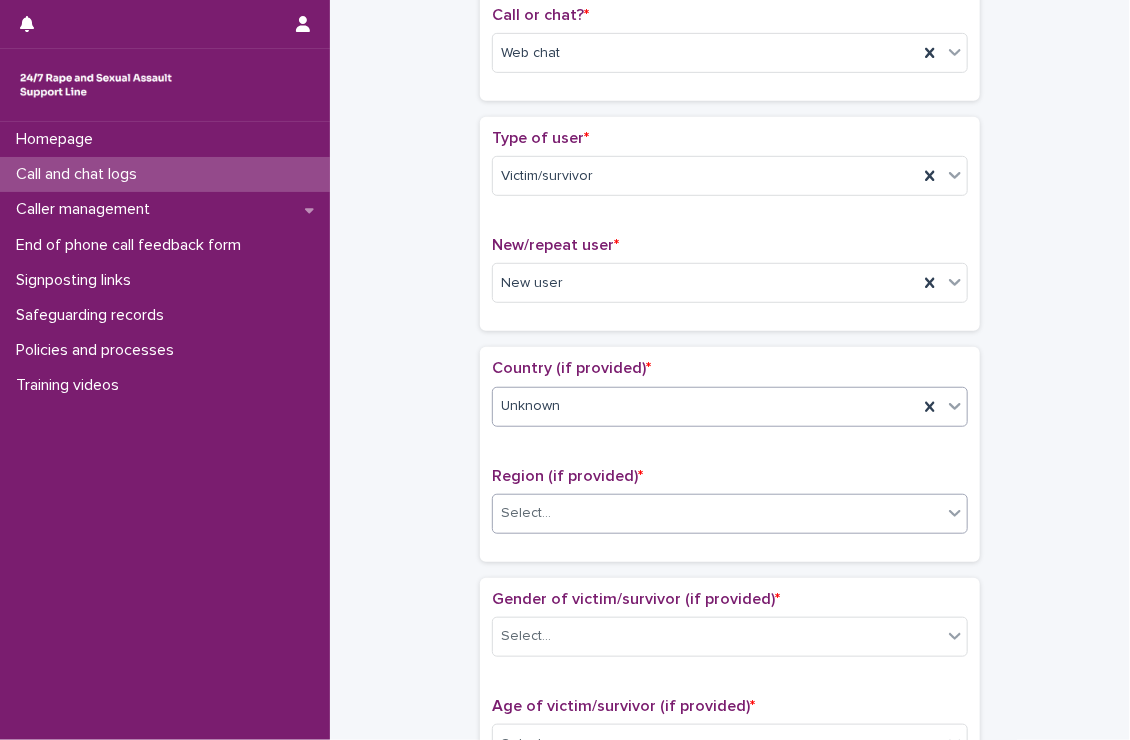click on "Select..." at bounding box center (717, 513) 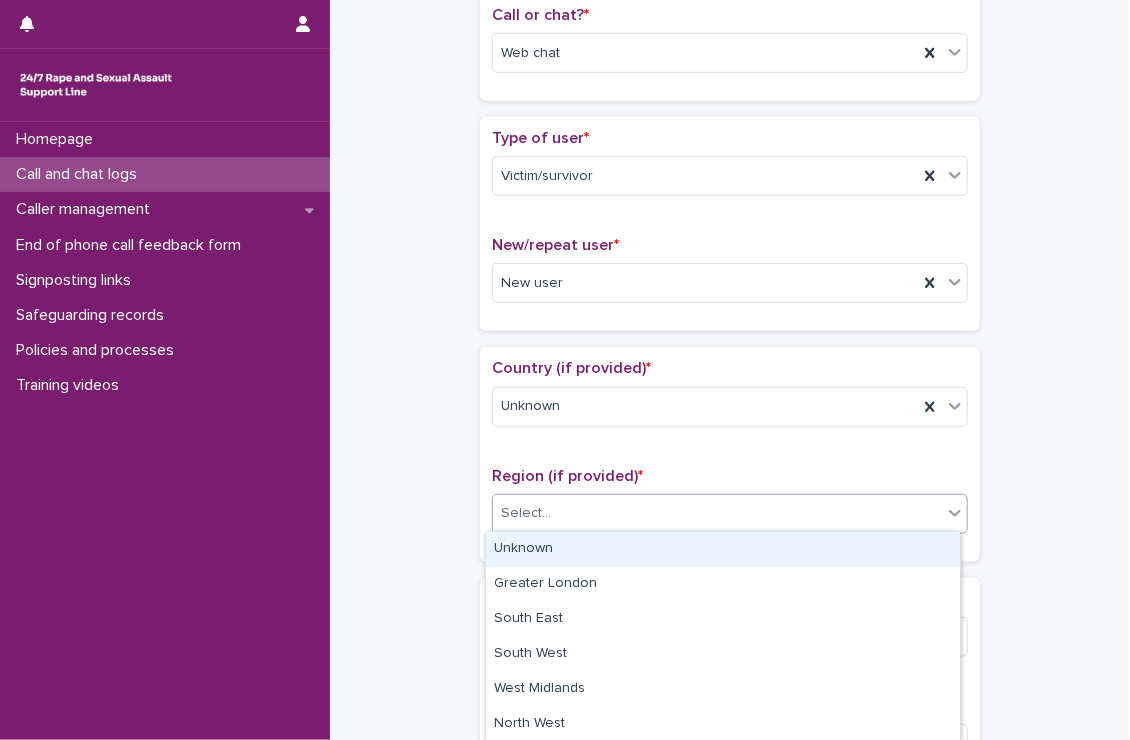 click on "Unknown" at bounding box center [723, 549] 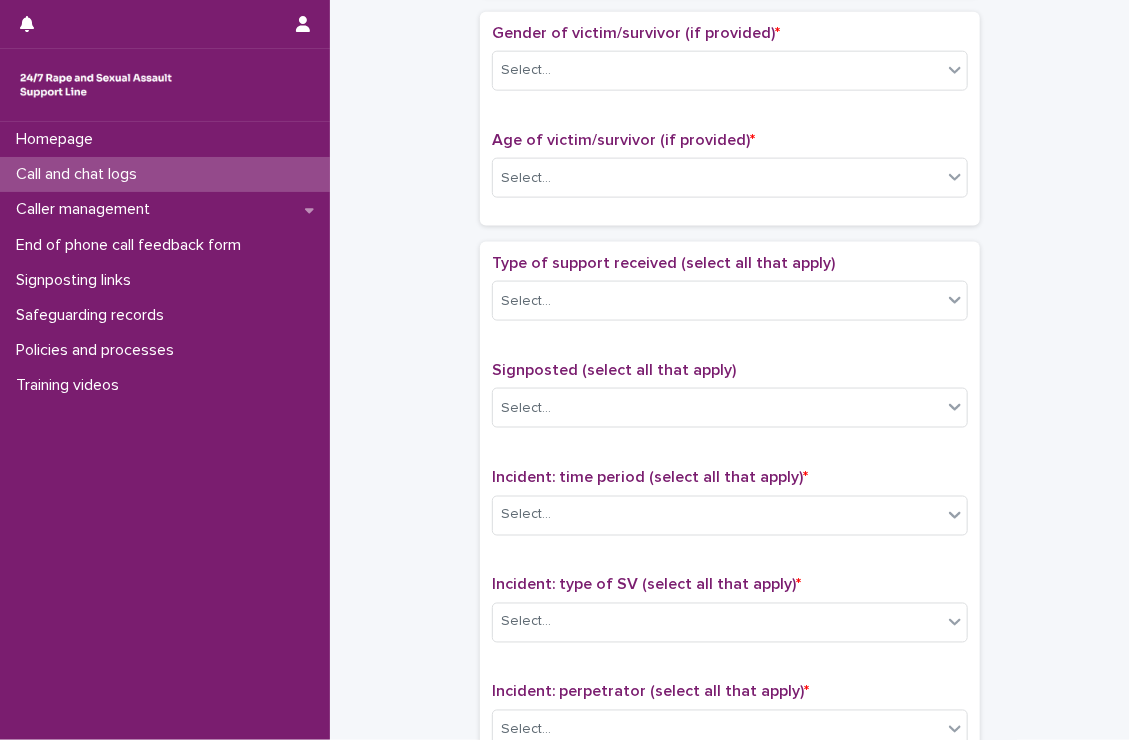 scroll, scrollTop: 904, scrollLeft: 0, axis: vertical 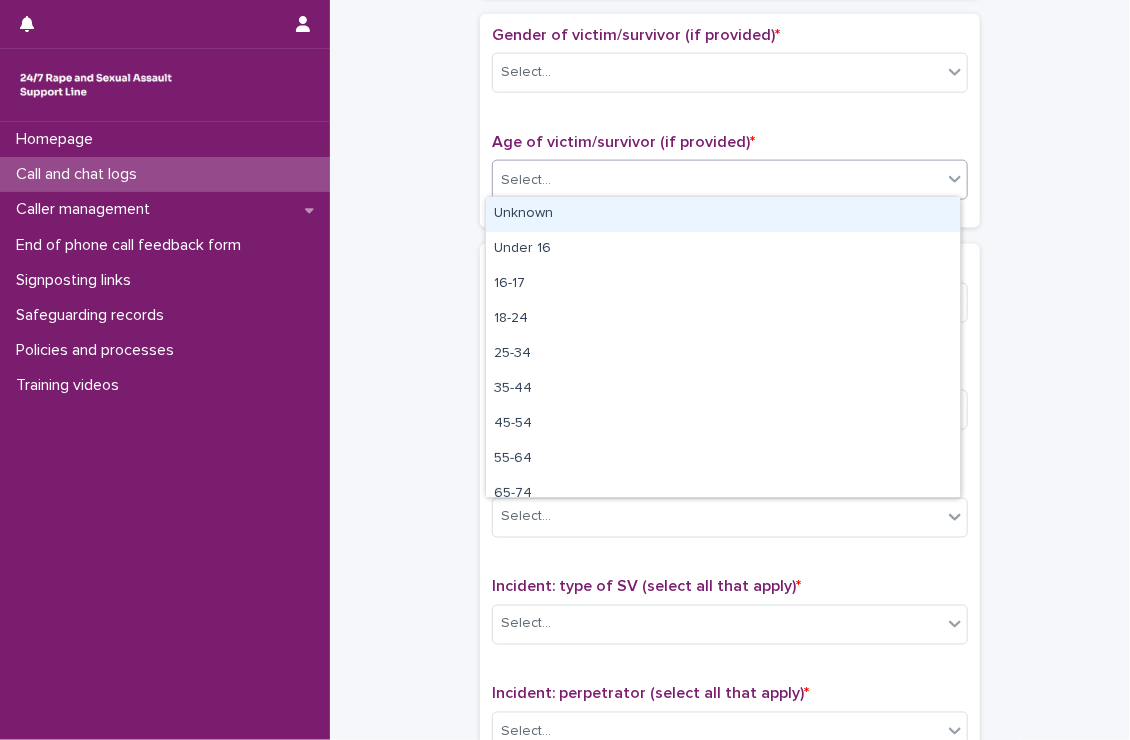 click on "Select..." at bounding box center (717, 180) 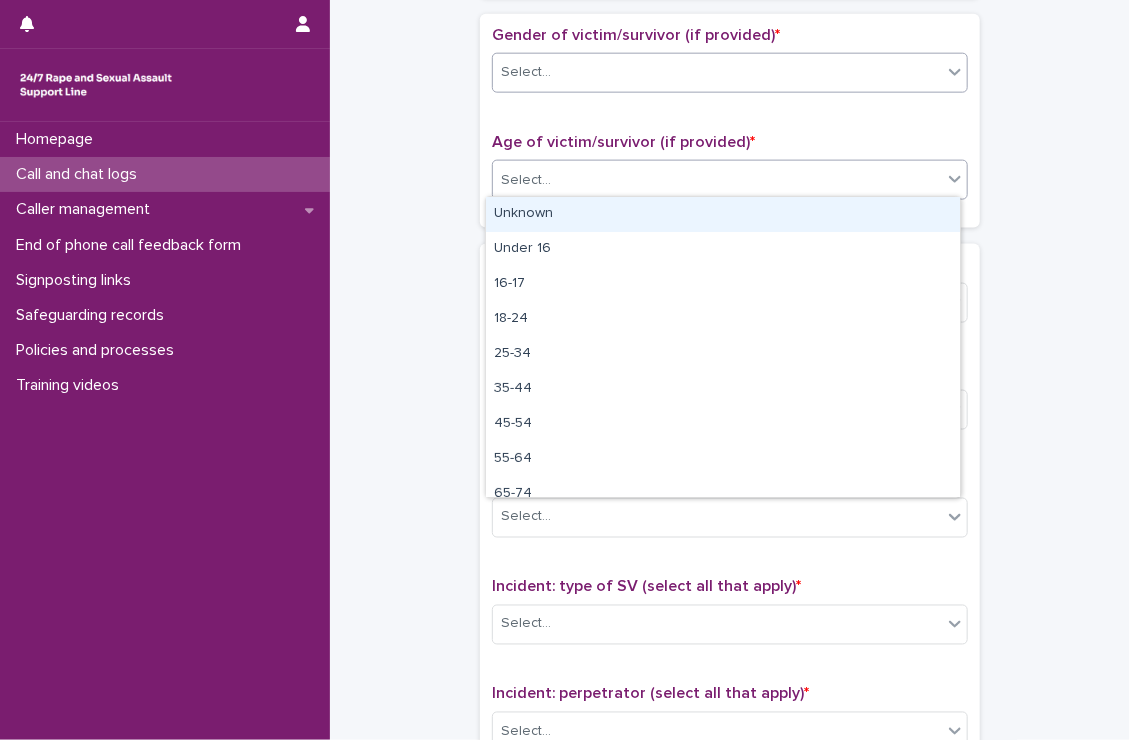 click on "Select..." at bounding box center [717, 72] 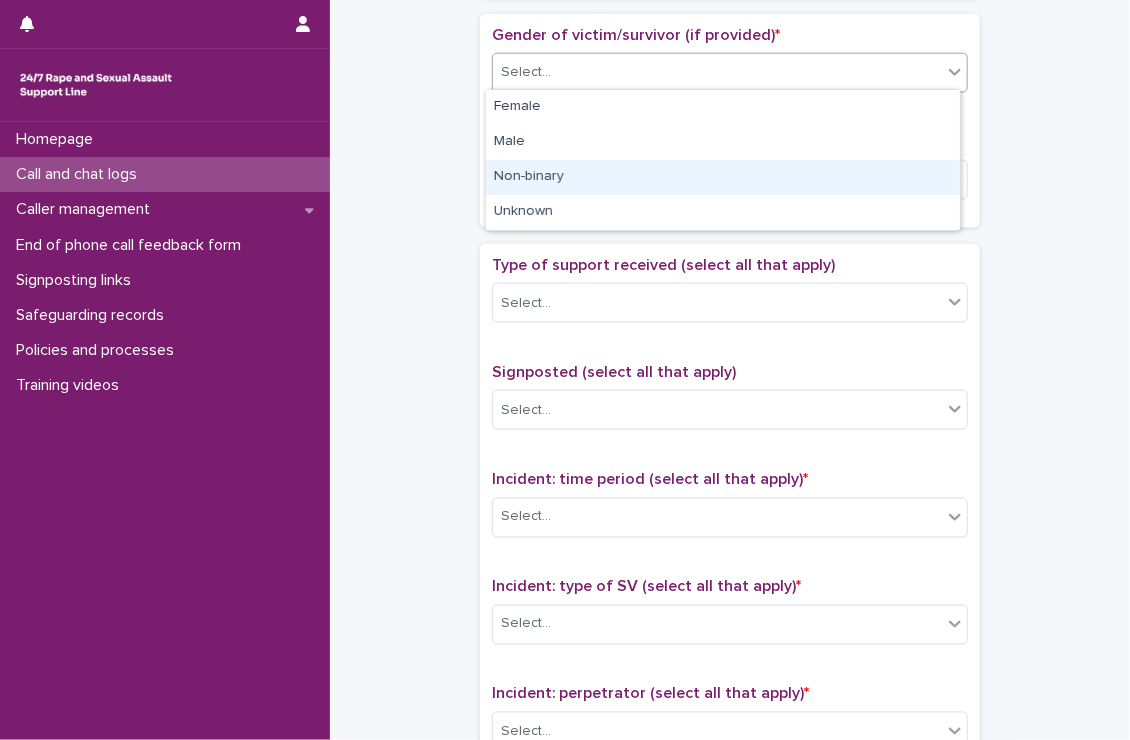 click on "Non-binary" at bounding box center (723, 177) 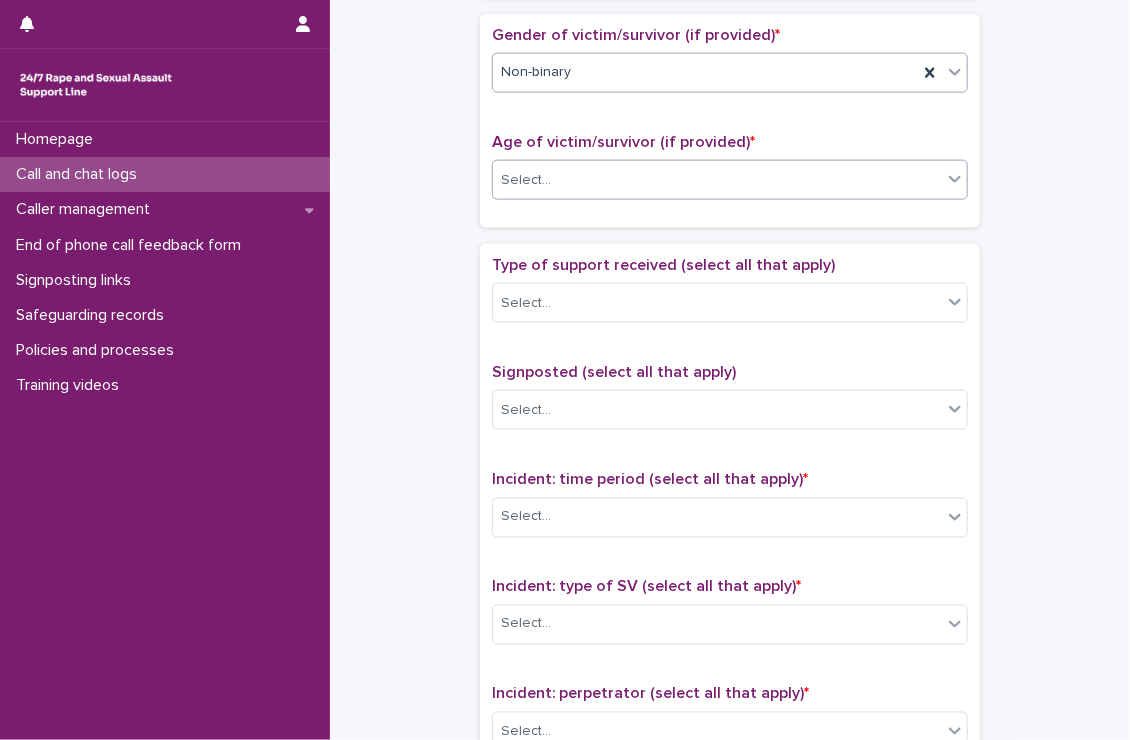 click on "Select..." at bounding box center [717, 180] 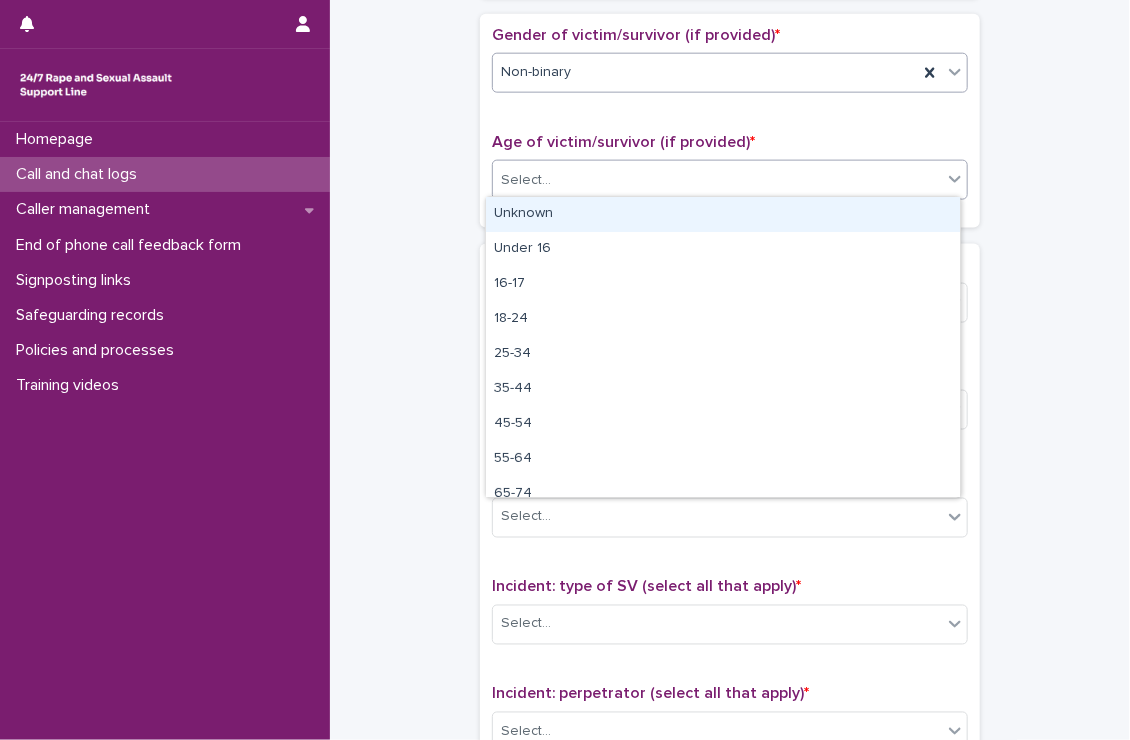 click on "Non-binary" at bounding box center [705, 72] 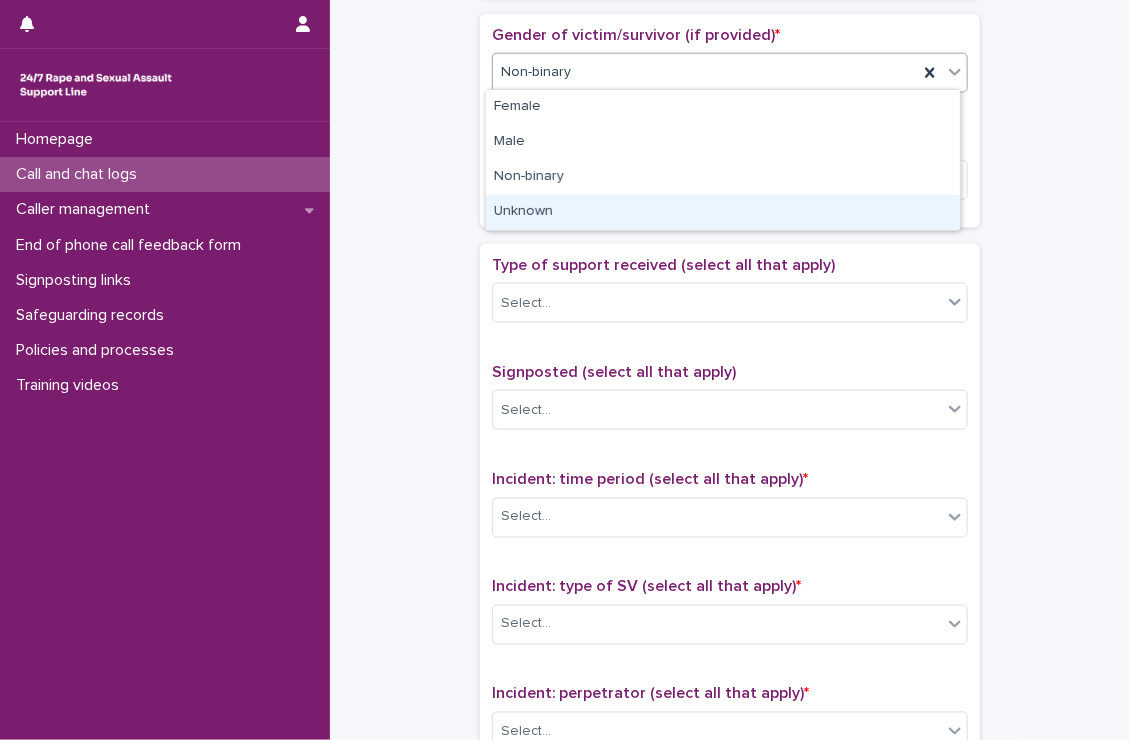 click on "Unknown" at bounding box center [723, 212] 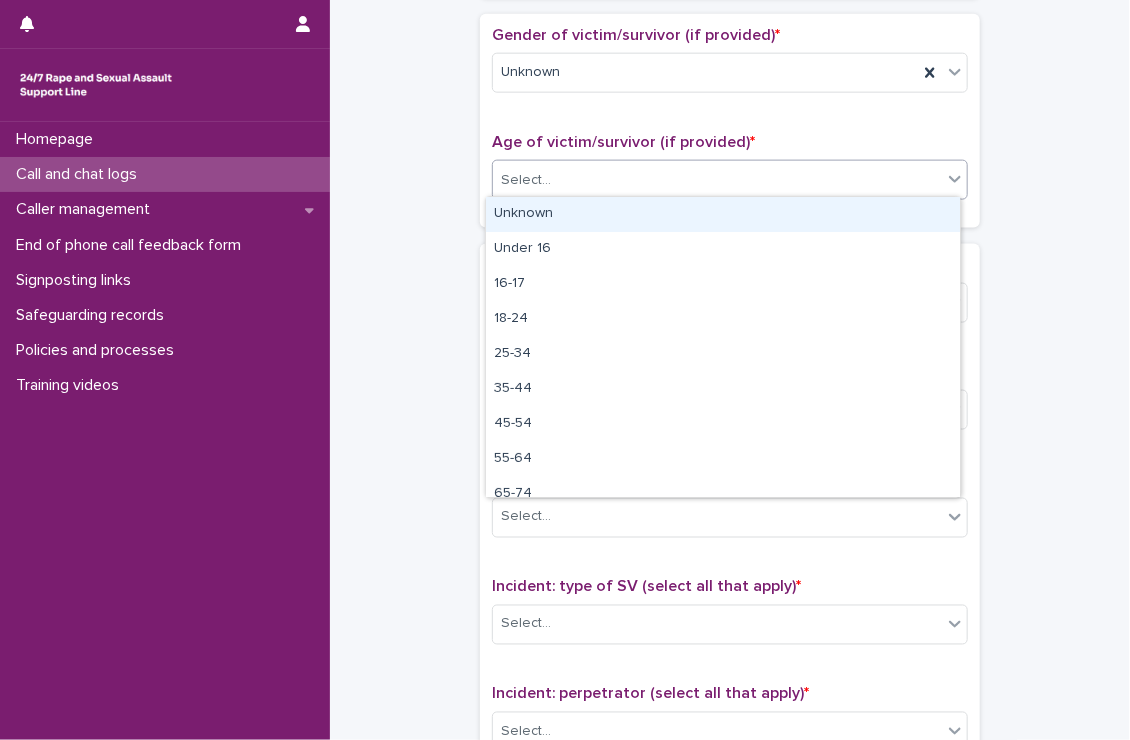 click on "Select..." at bounding box center (717, 180) 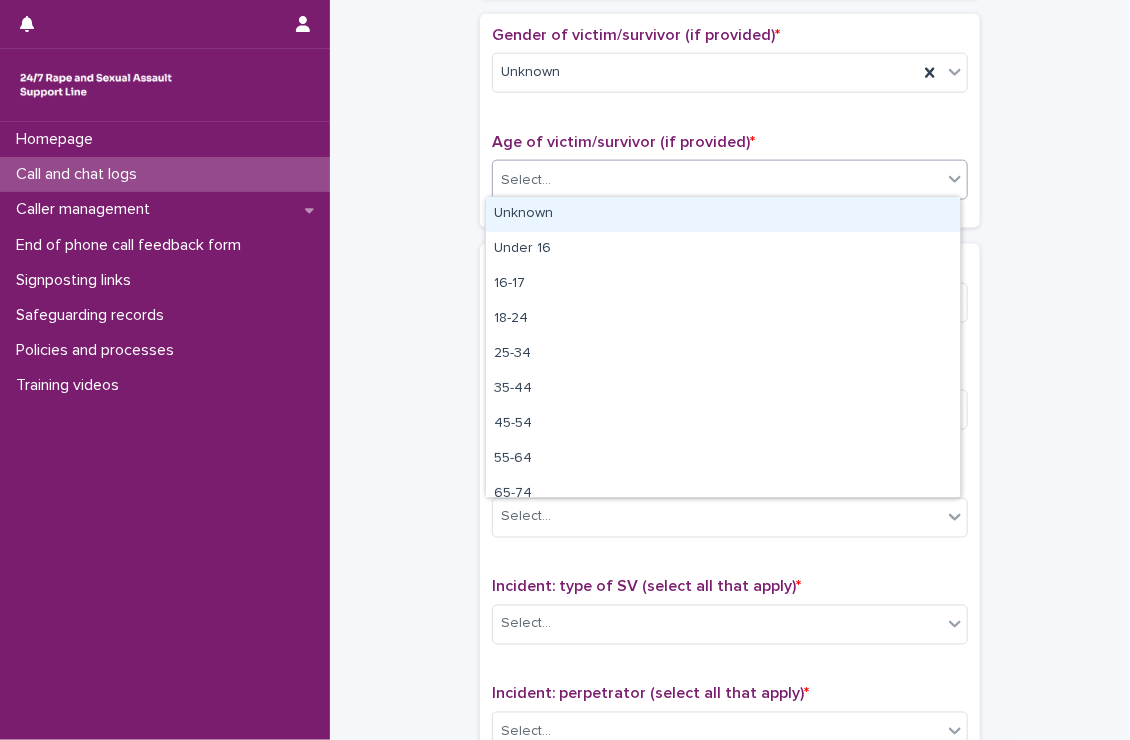 click on "Unknown" at bounding box center [723, 214] 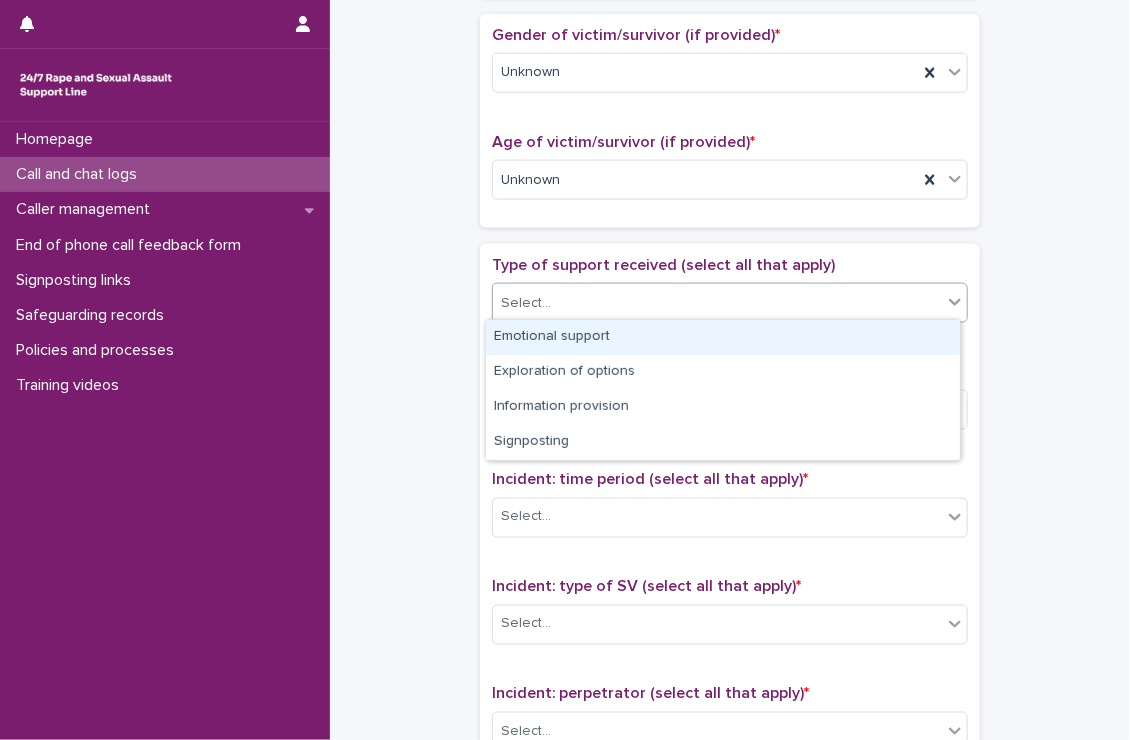 click on "Select..." at bounding box center [717, 303] 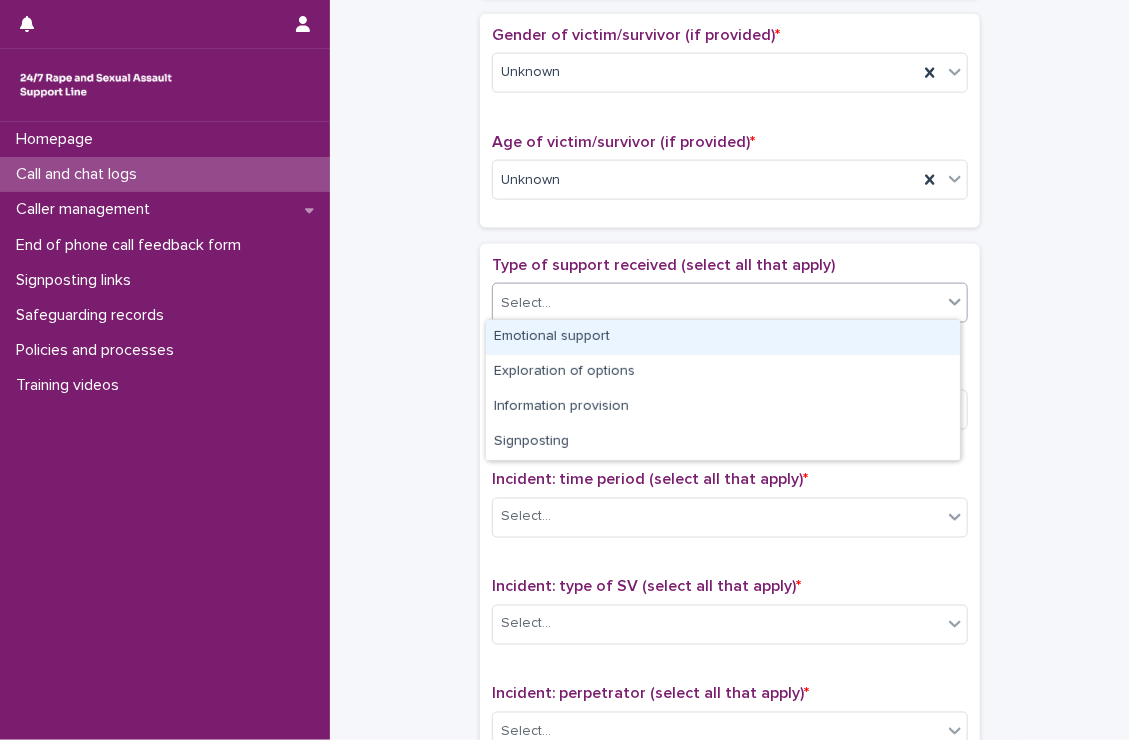 click on "Emotional support" at bounding box center [723, 337] 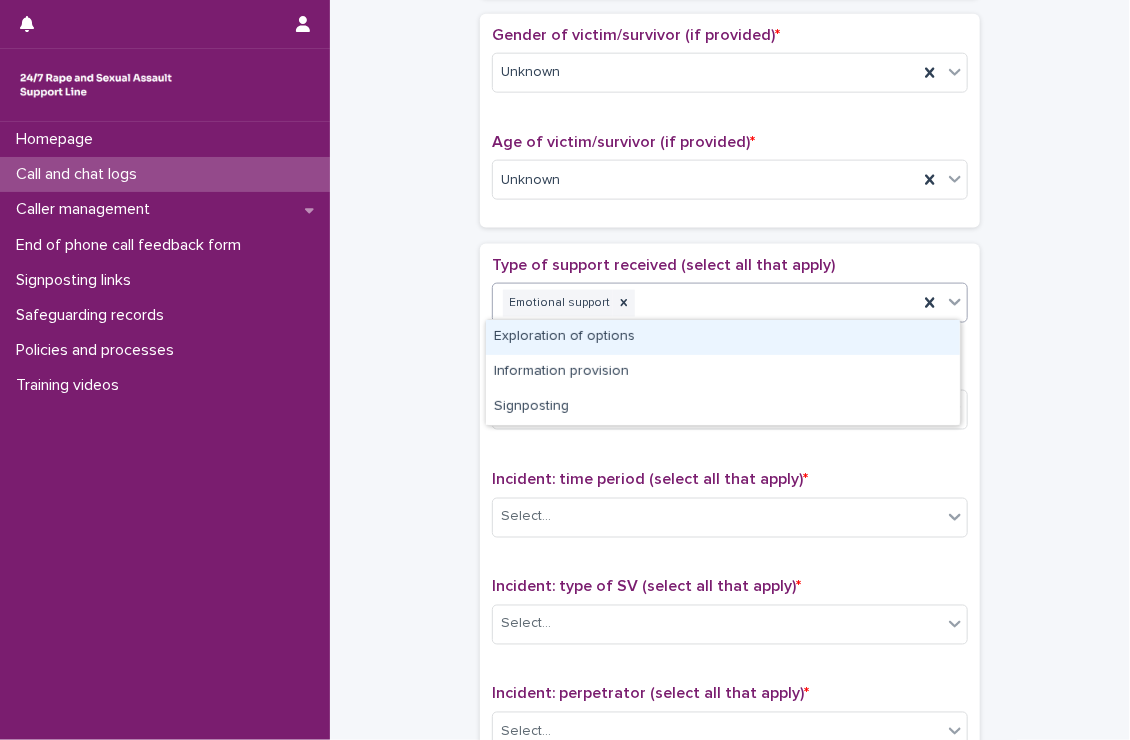 click on "Emotional support" at bounding box center [705, 303] 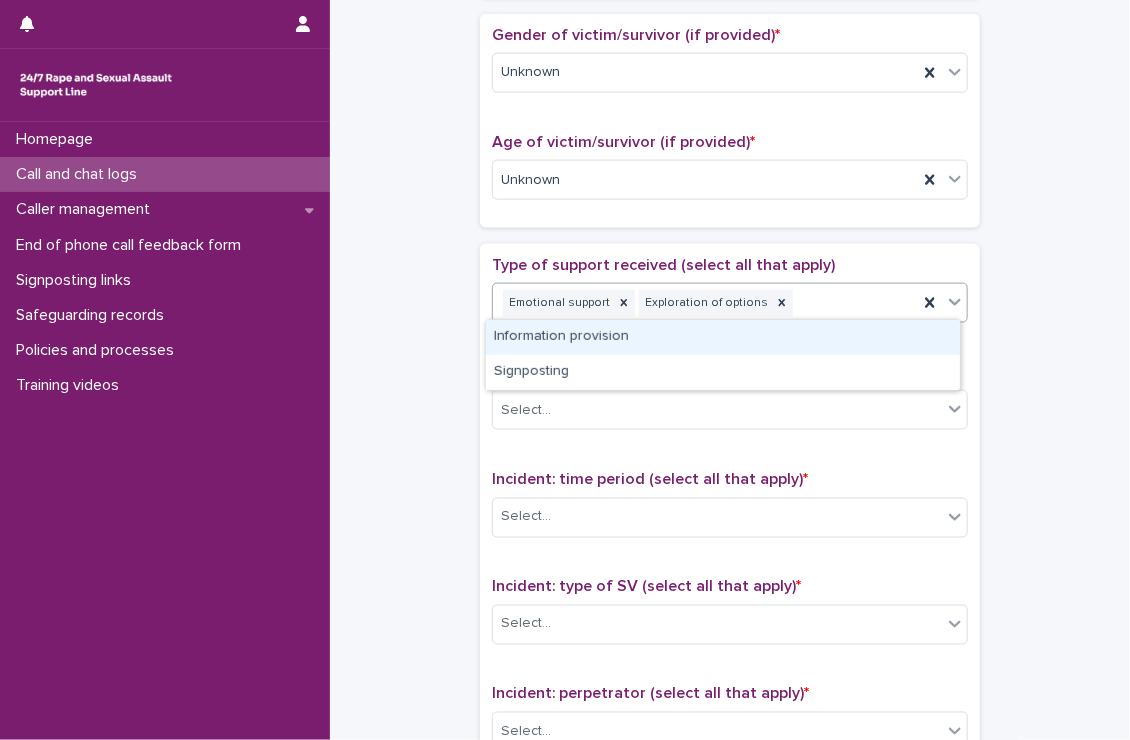 click on "Emotional support Exploration of options" at bounding box center (705, 303) 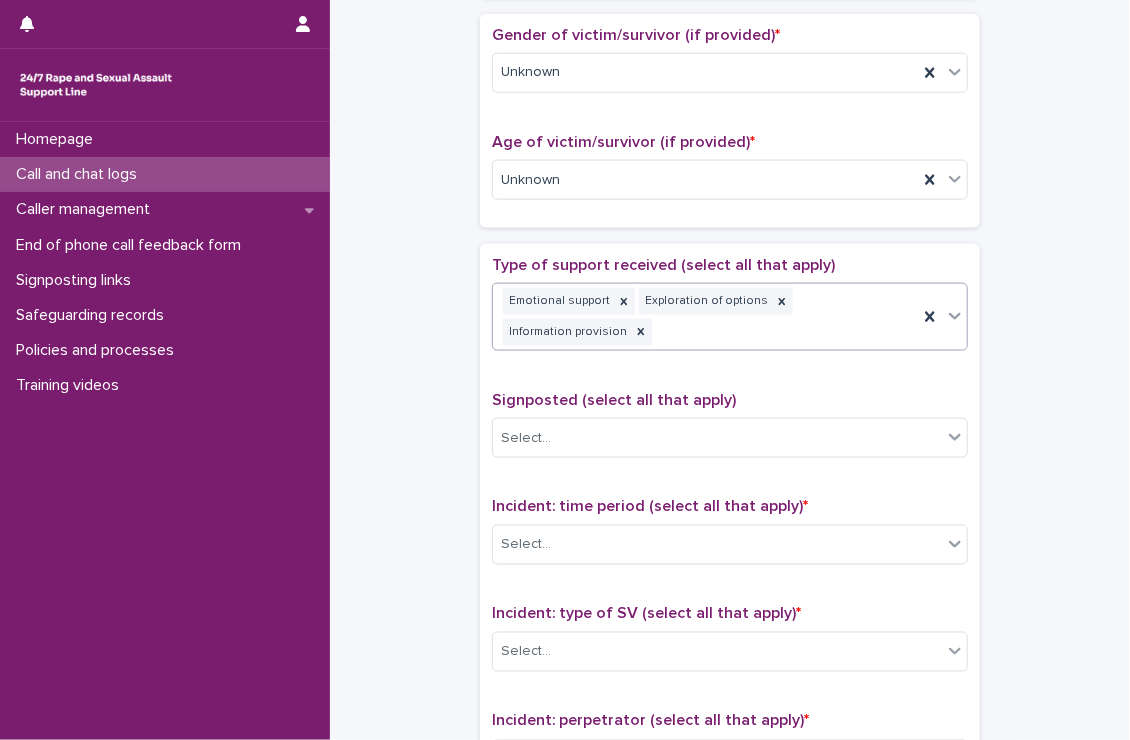 scroll, scrollTop: 918, scrollLeft: 0, axis: vertical 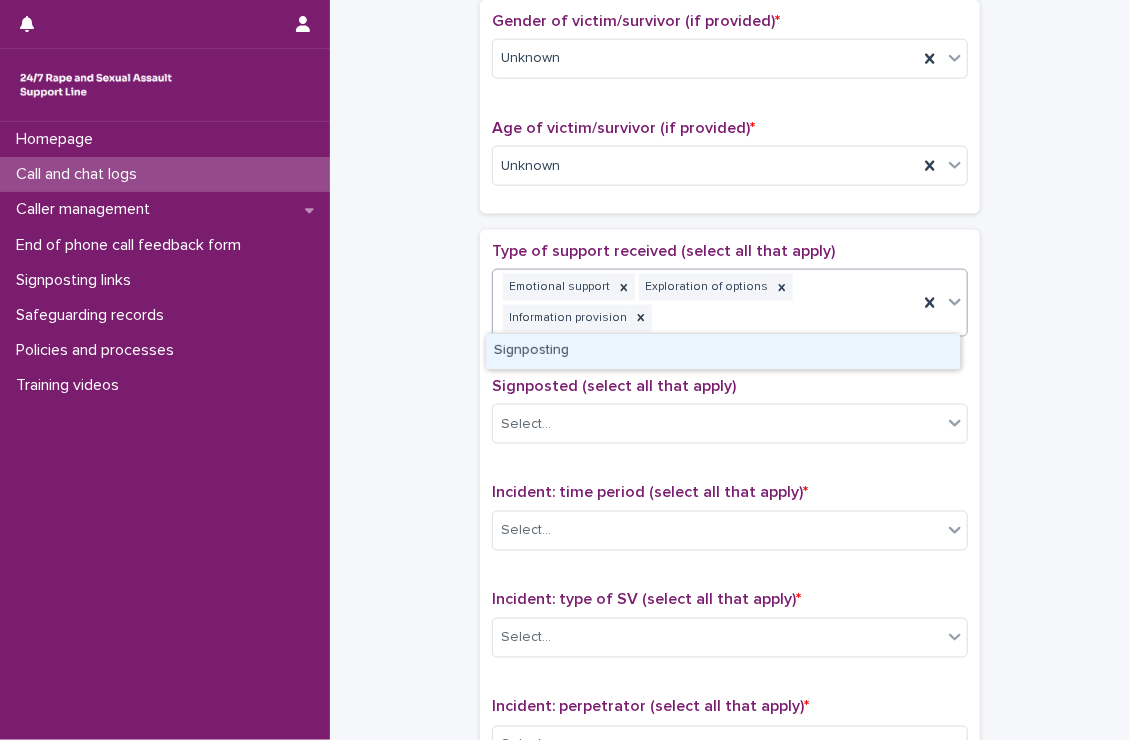 click on "Emotional support Exploration of options Information provision" at bounding box center [705, 303] 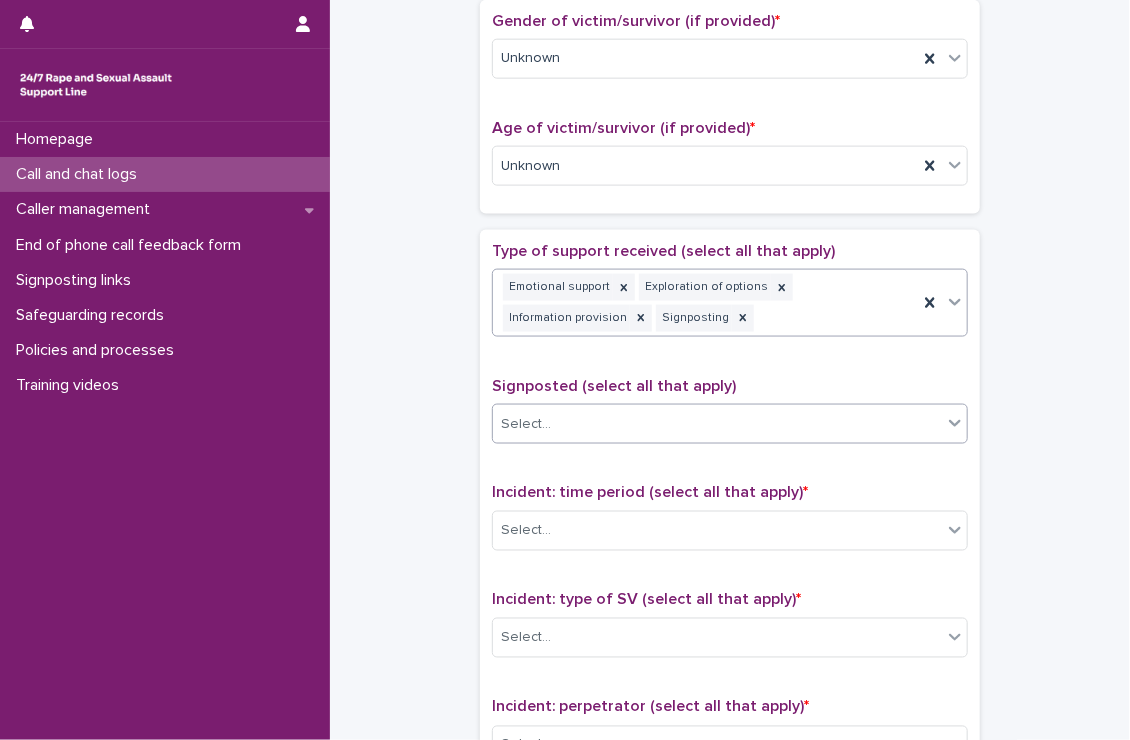 click on "Select..." at bounding box center [717, 424] 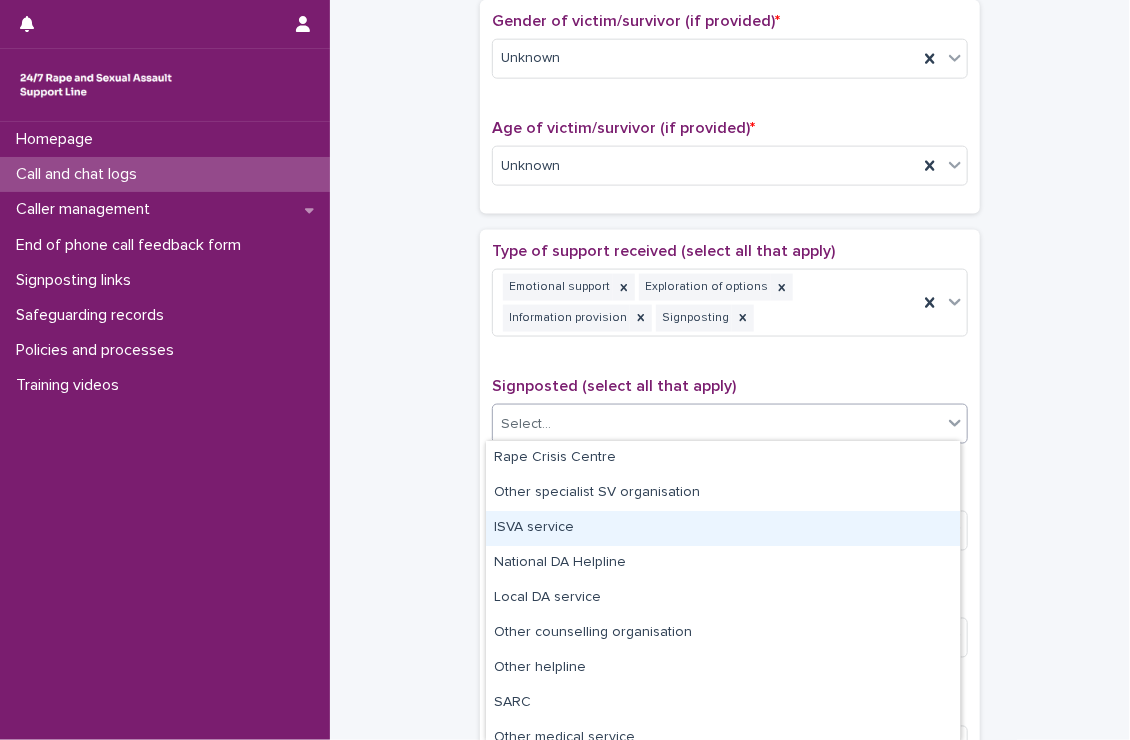 click on "ISVA service" at bounding box center (723, 528) 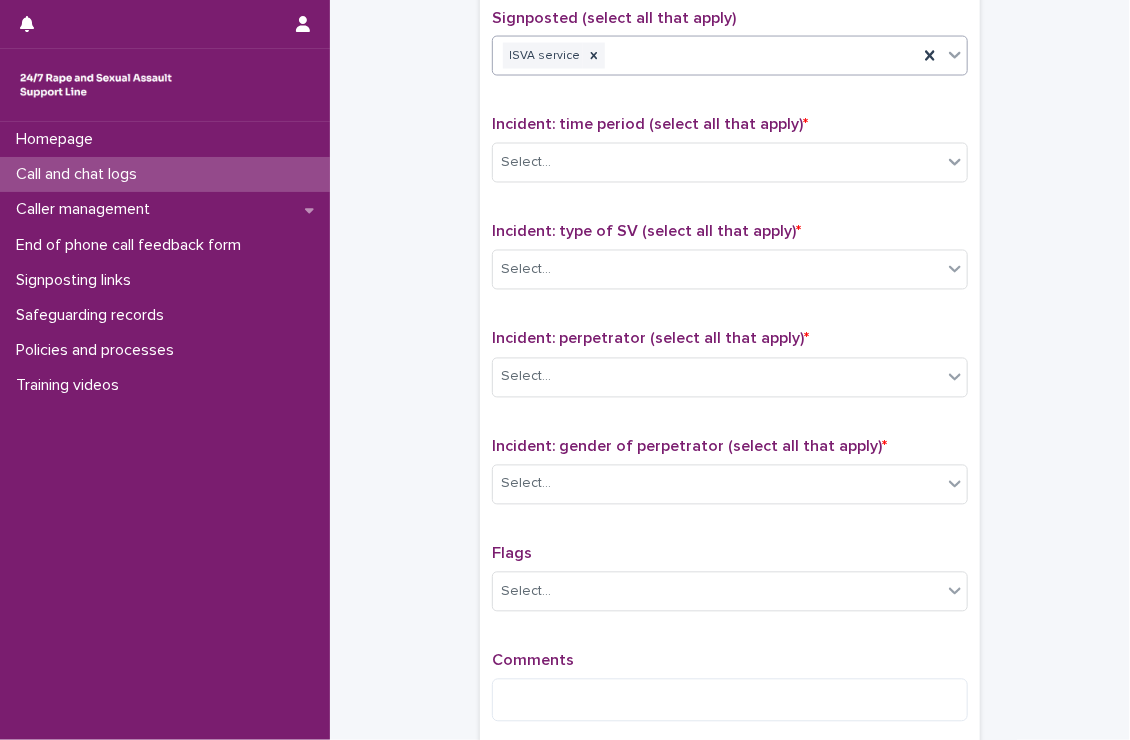 scroll, scrollTop: 1353, scrollLeft: 0, axis: vertical 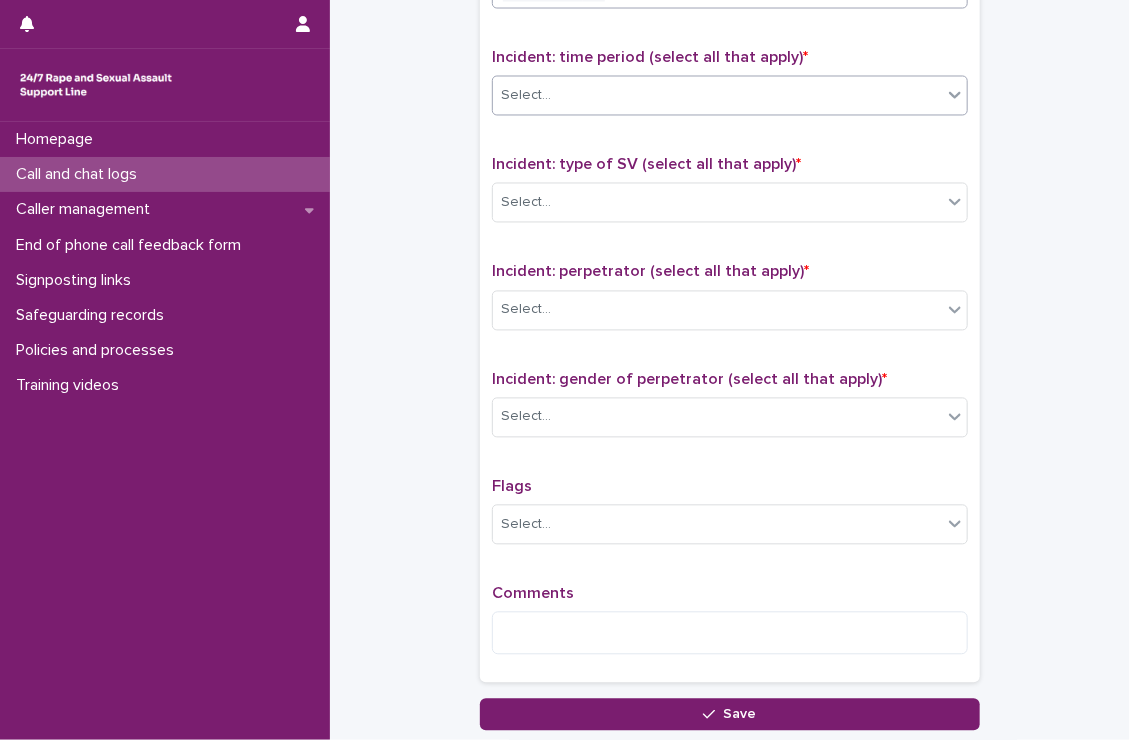 click on "Select..." at bounding box center (717, 96) 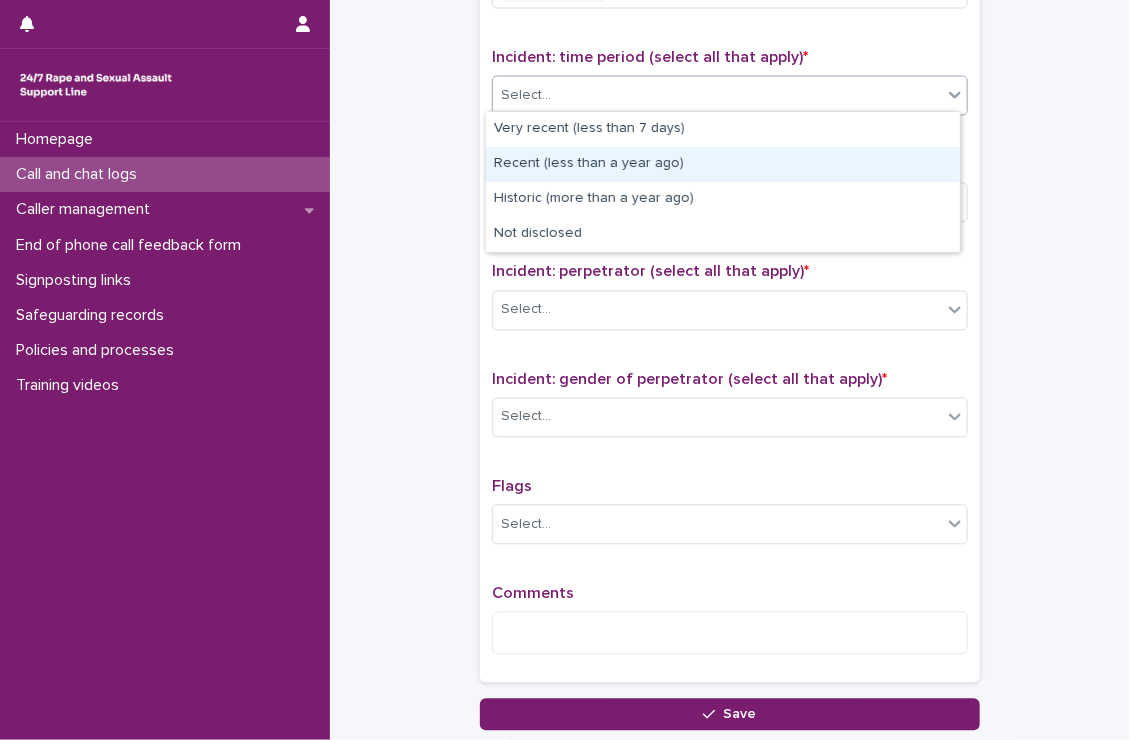 click on "Recent (less than a year ago)" at bounding box center (723, 164) 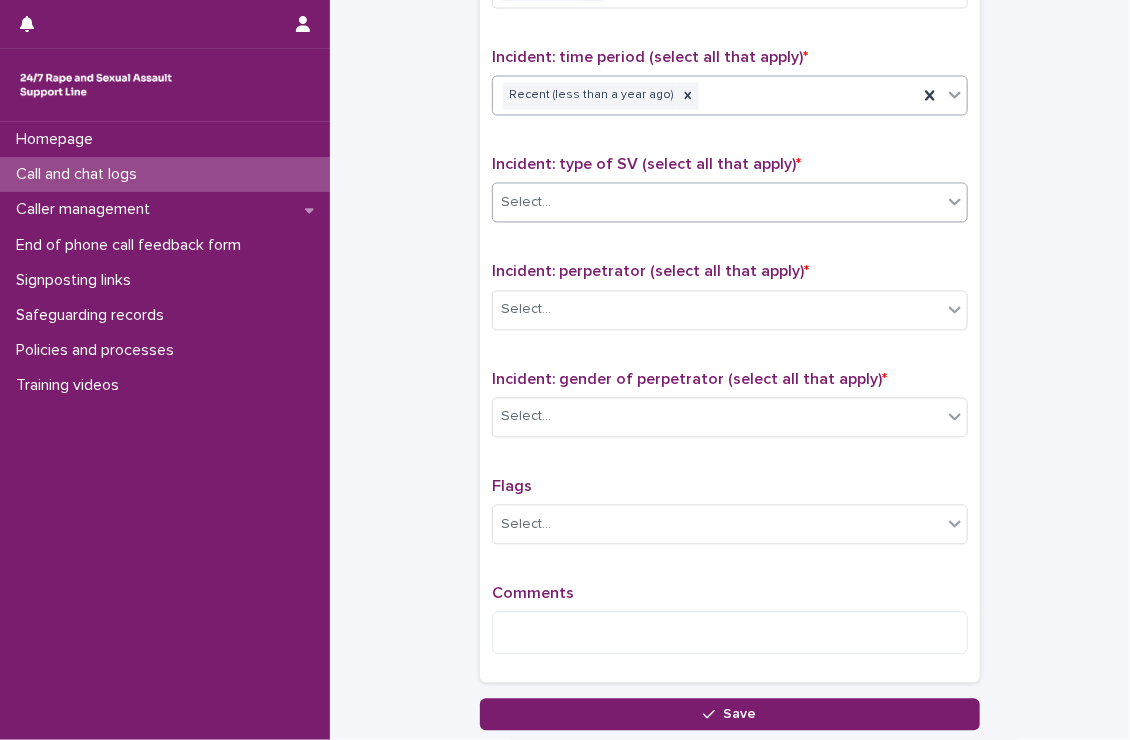 click on "Select..." at bounding box center [717, 203] 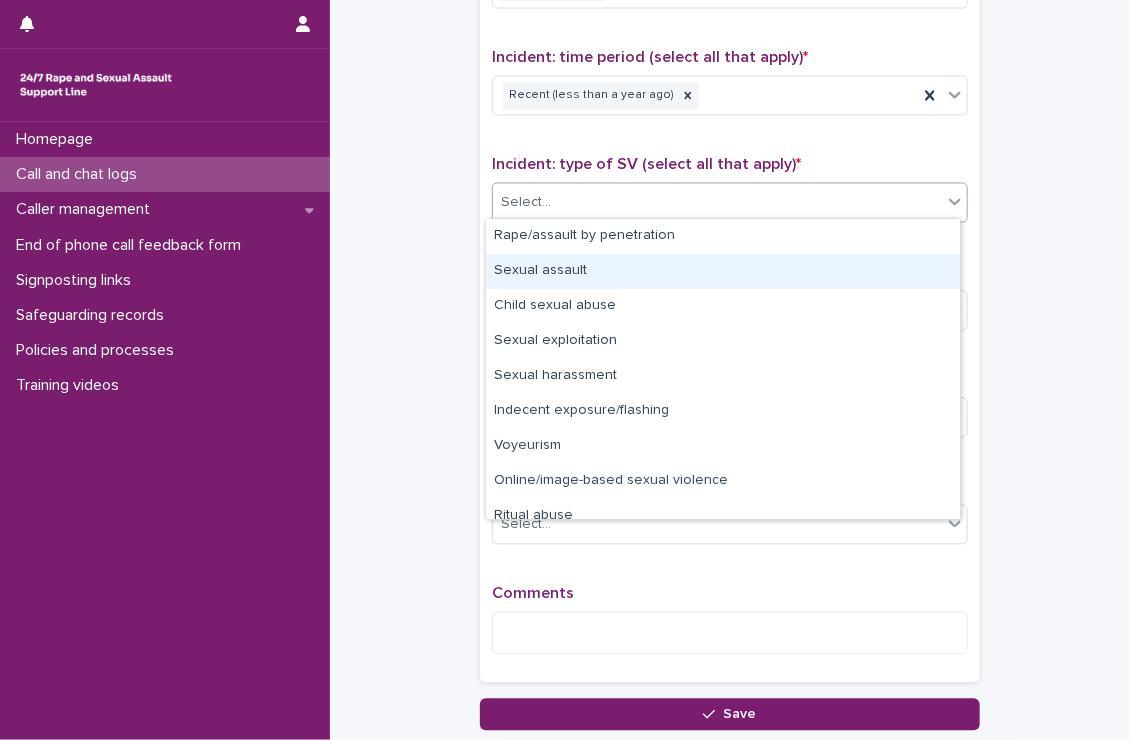 click on "Sexual assault" at bounding box center (723, 271) 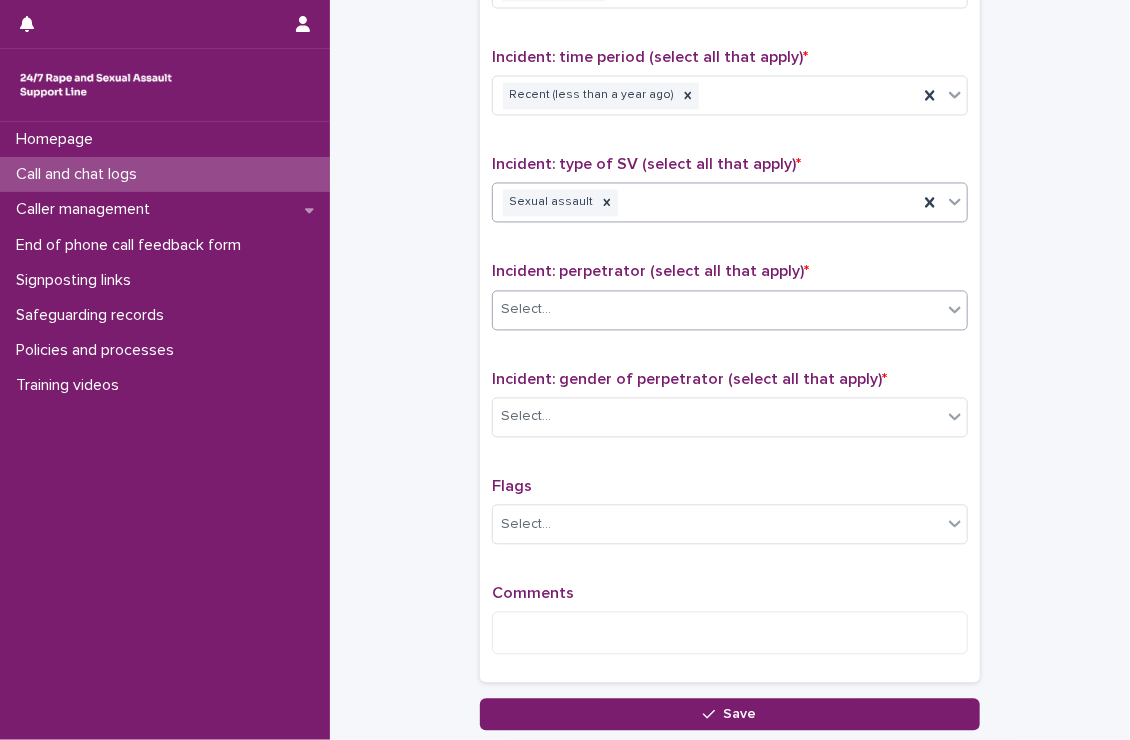 click on "Select..." at bounding box center [717, 310] 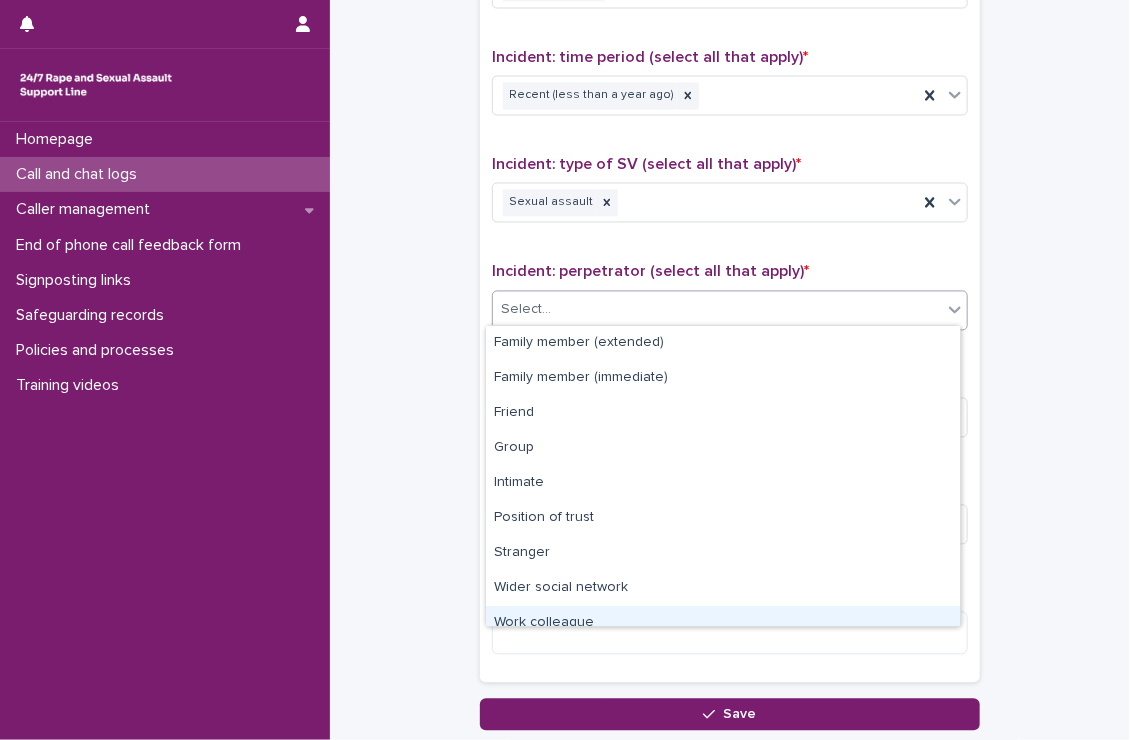 click on "Work colleague" at bounding box center (723, 623) 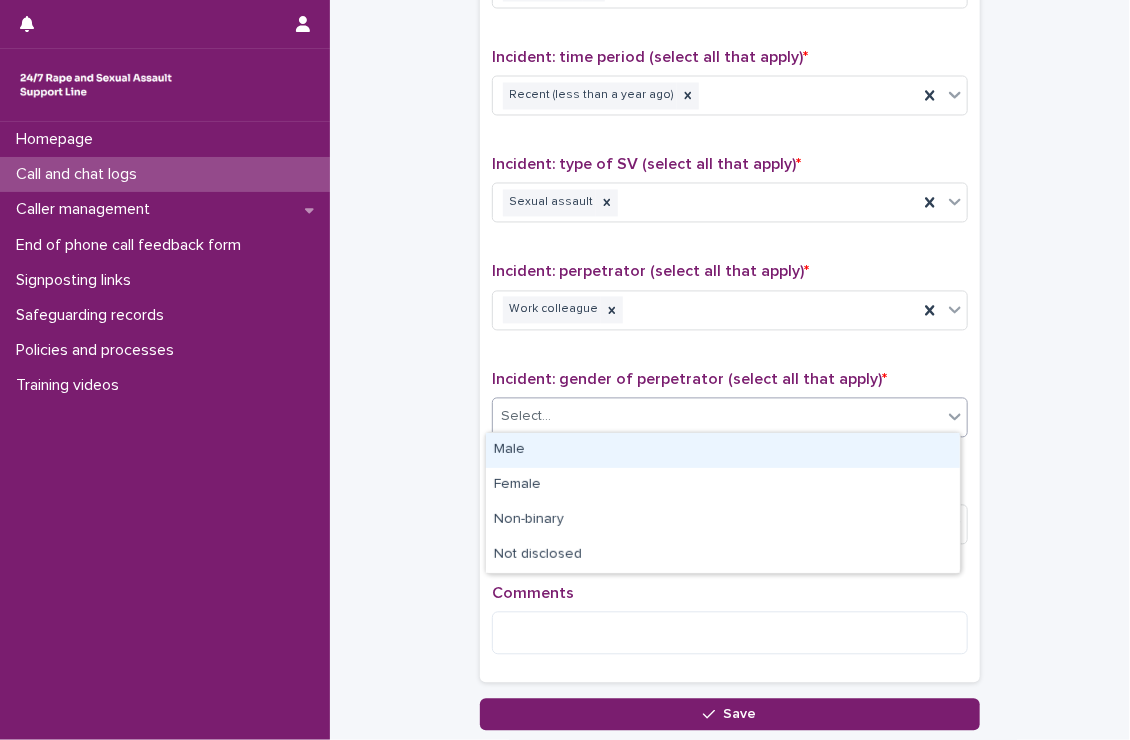 click on "Select..." at bounding box center (717, 417) 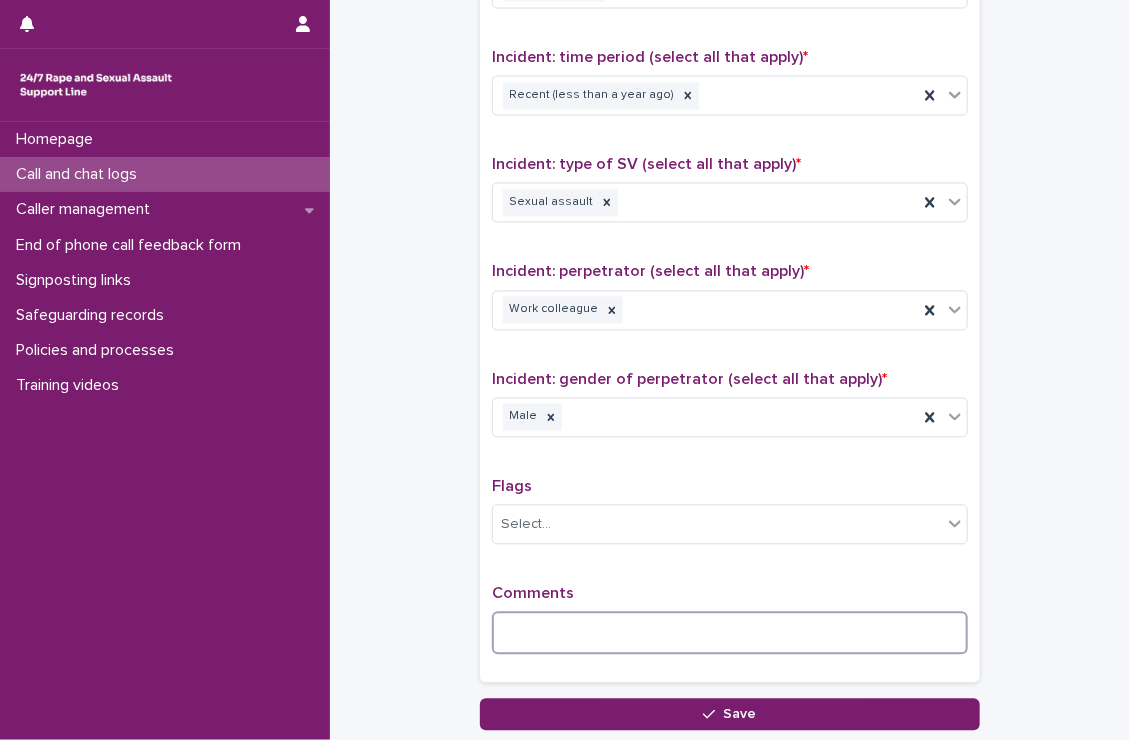 click at bounding box center (730, 633) 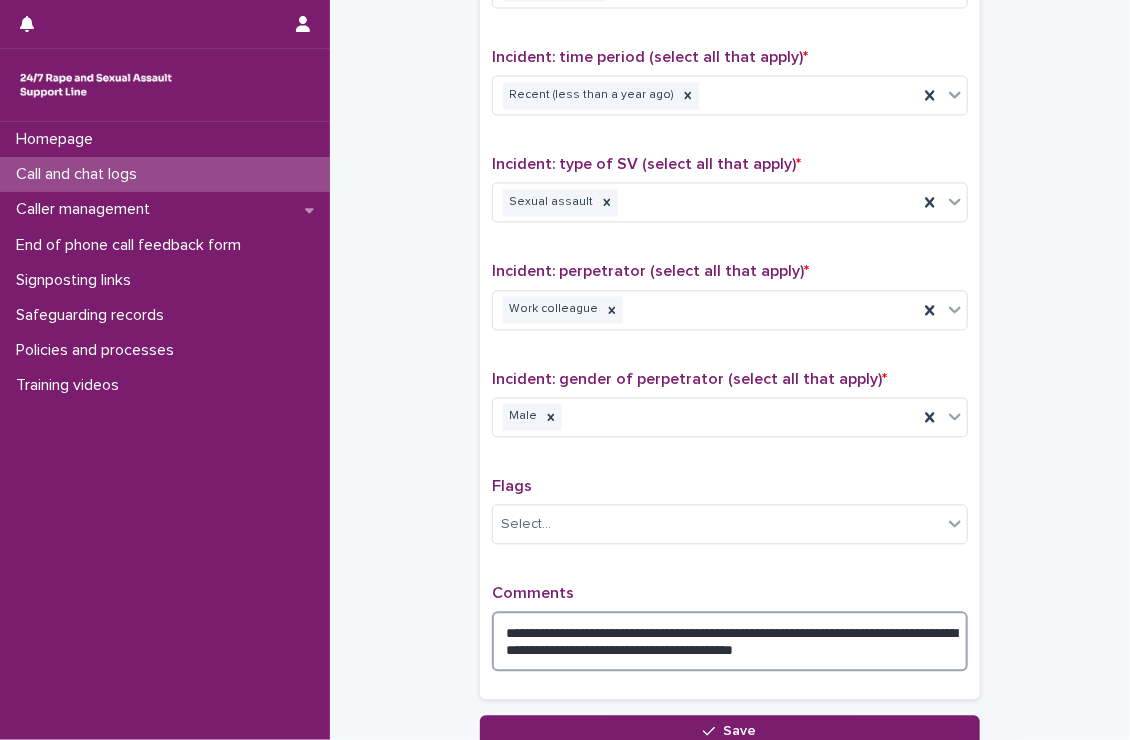 click on "**********" at bounding box center [730, 642] 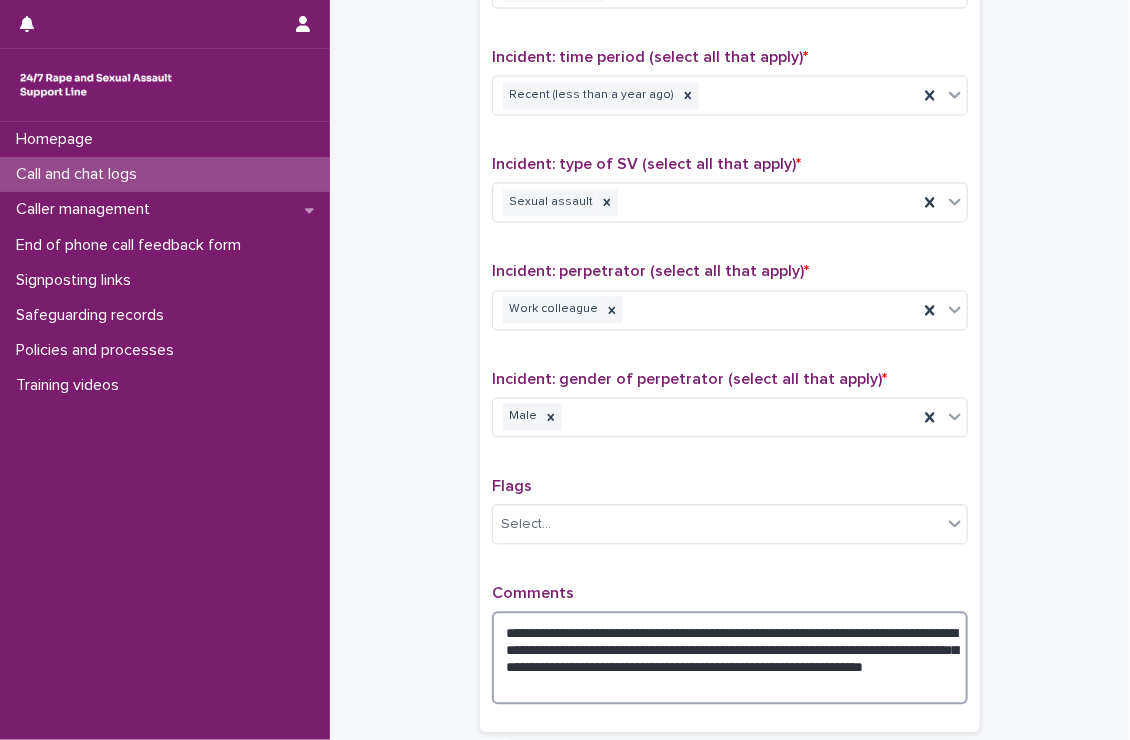 drag, startPoint x: 695, startPoint y: 687, endPoint x: 500, endPoint y: 711, distance: 196.47137 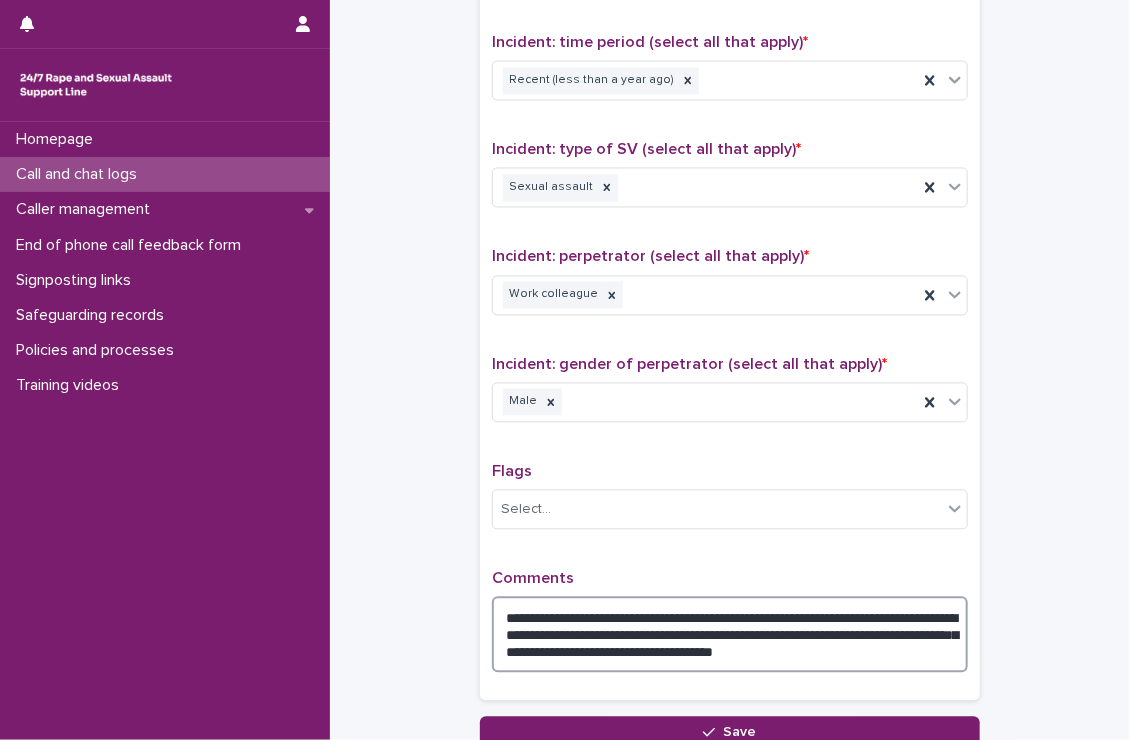 drag, startPoint x: 920, startPoint y: 655, endPoint x: 488, endPoint y: 648, distance: 432.0567 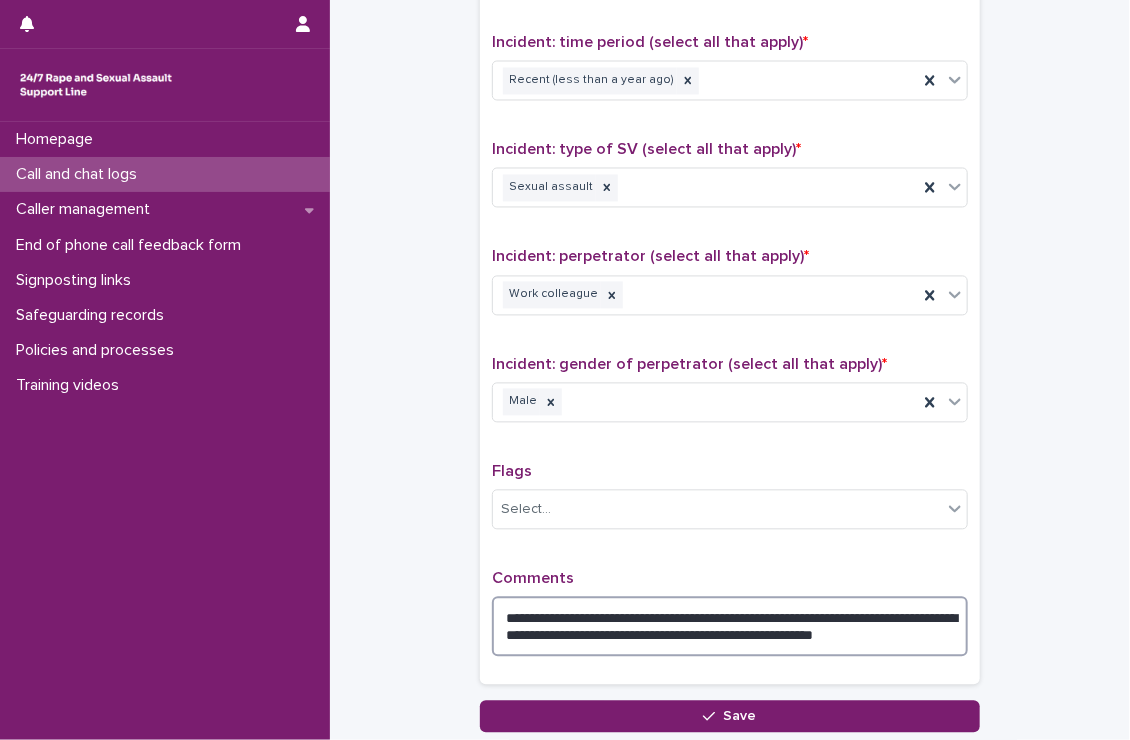 click on "**********" at bounding box center [730, 627] 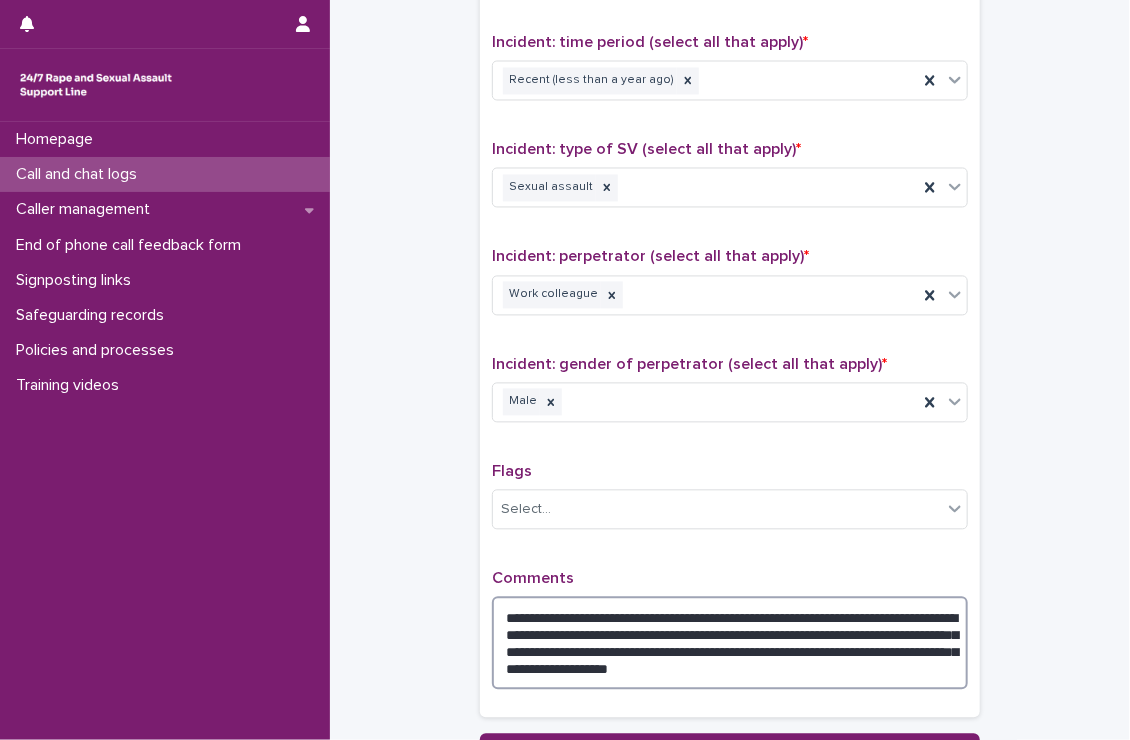 click on "**********" at bounding box center [730, 643] 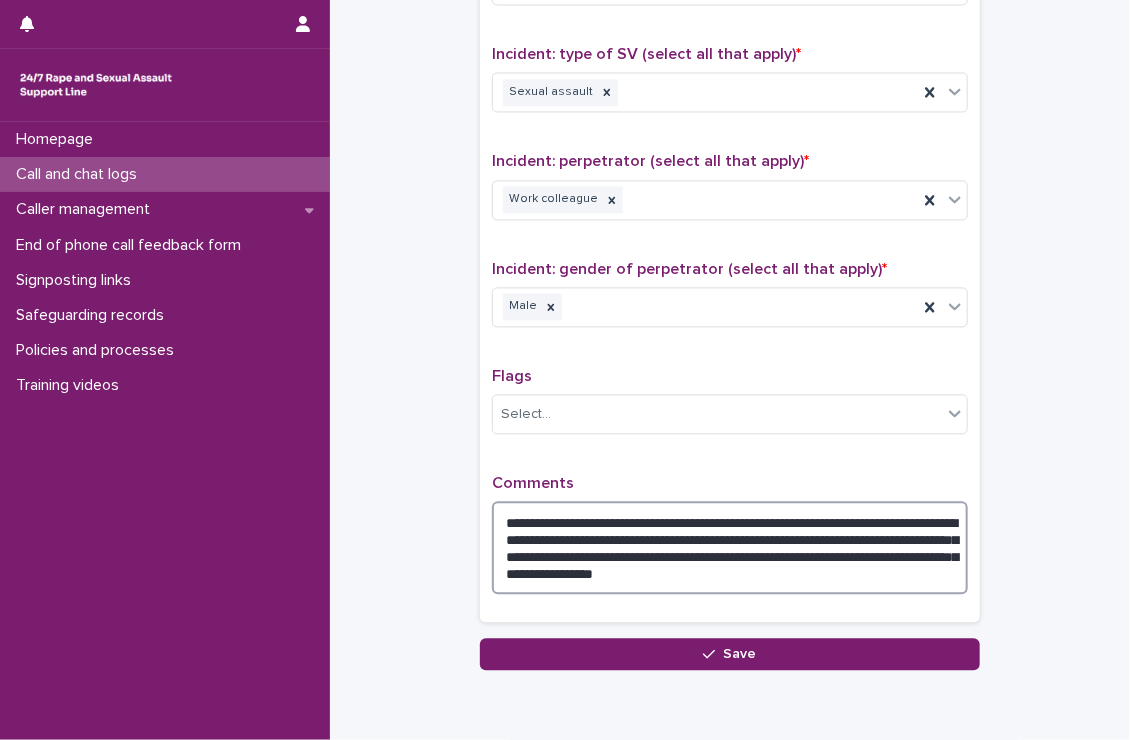 scroll, scrollTop: 1464, scrollLeft: 0, axis: vertical 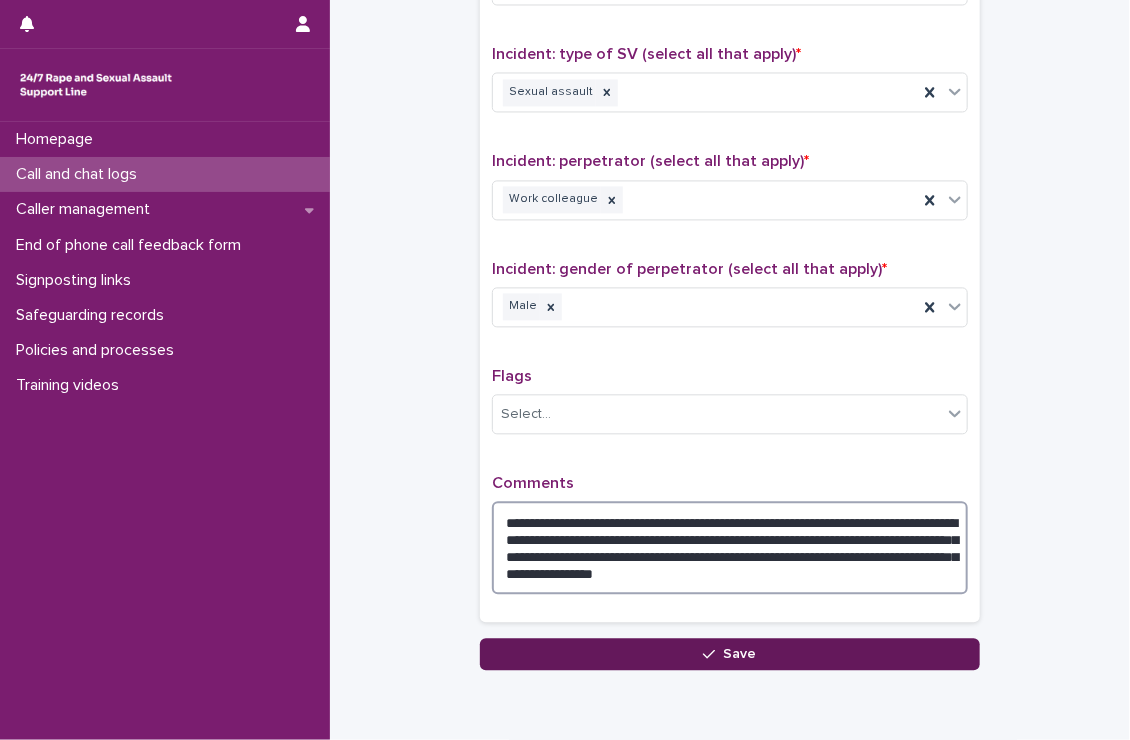 type on "**********" 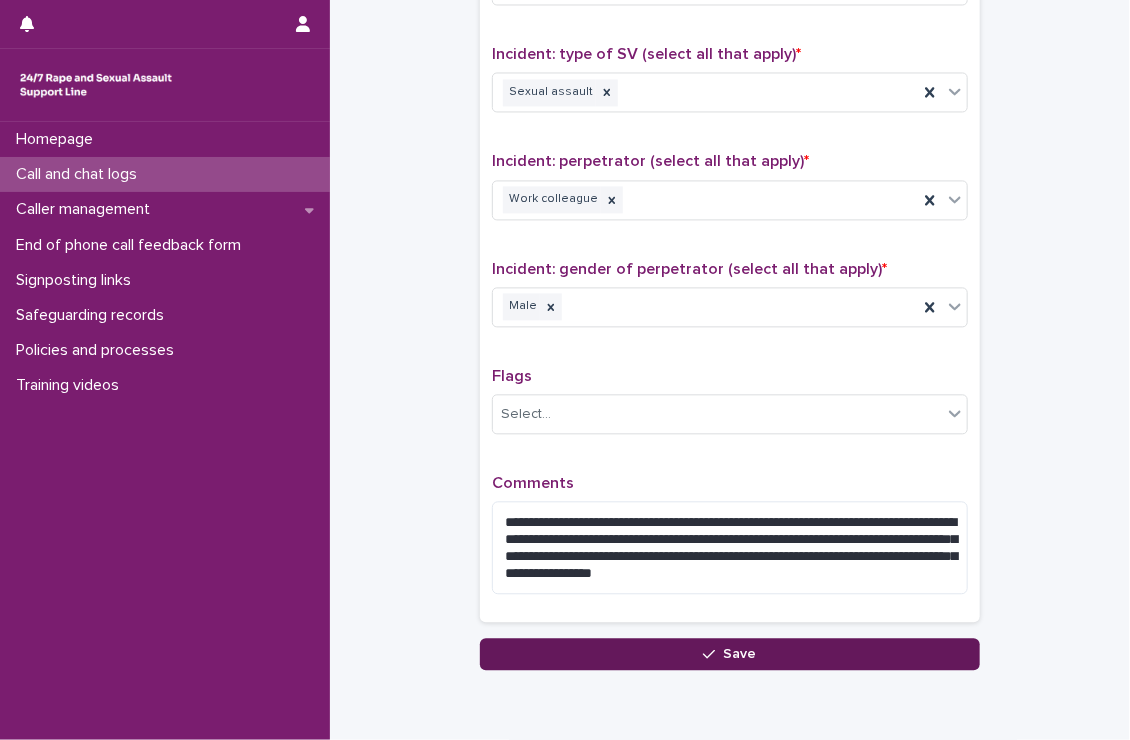 click on "Save" at bounding box center (730, 654) 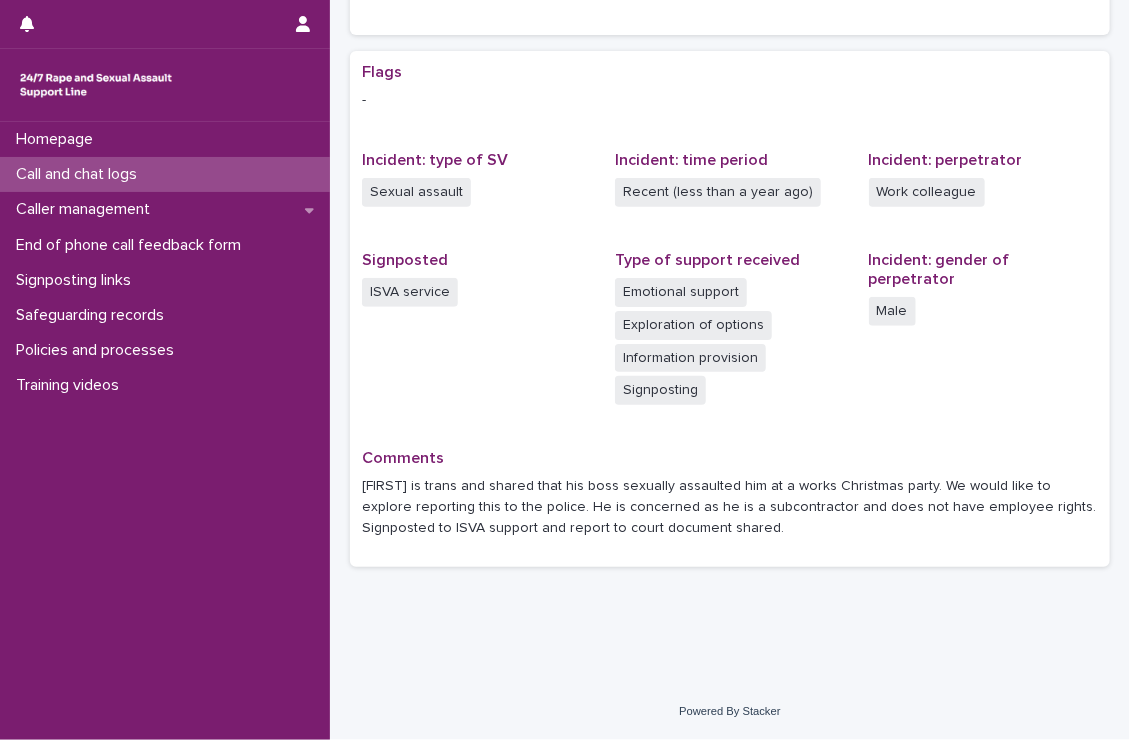 scroll, scrollTop: 0, scrollLeft: 0, axis: both 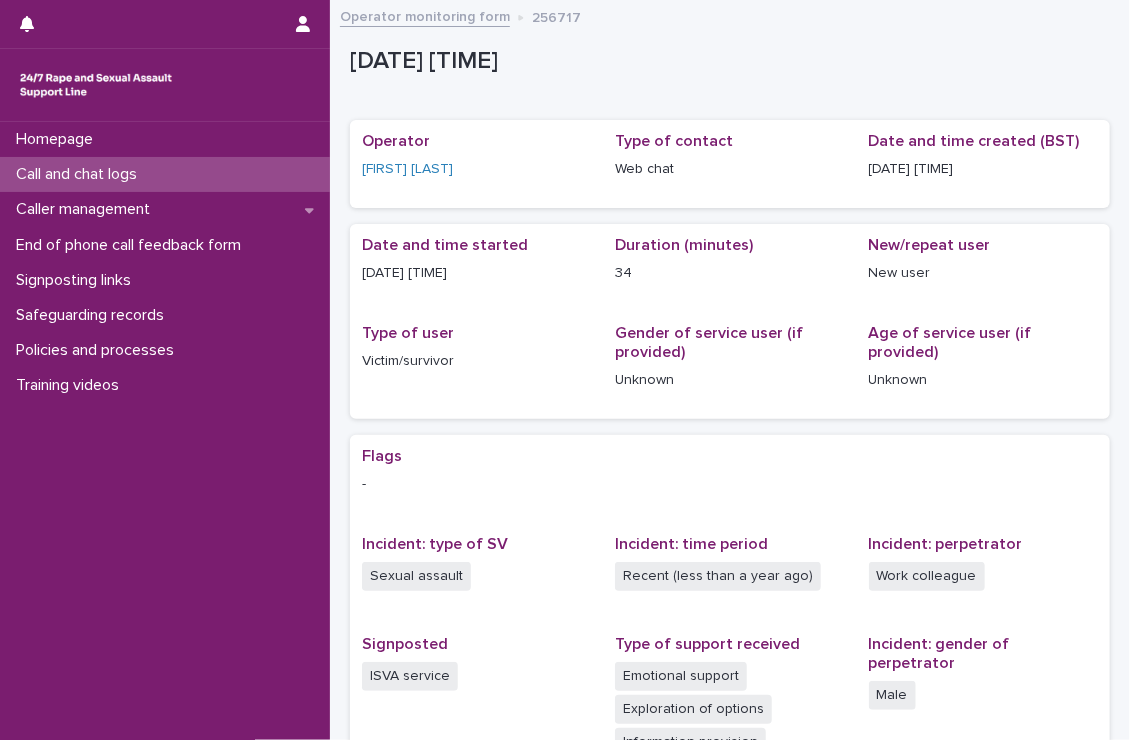 click on "Call and chat logs" at bounding box center (165, 174) 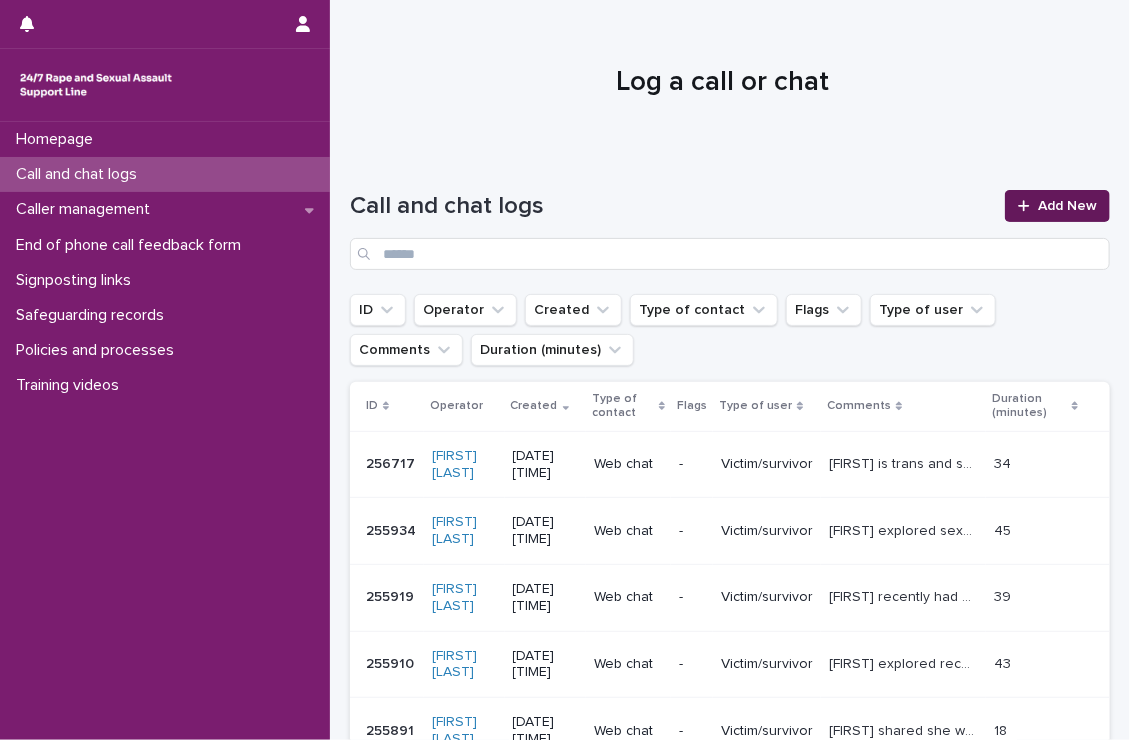 click on "Add New" at bounding box center (1057, 206) 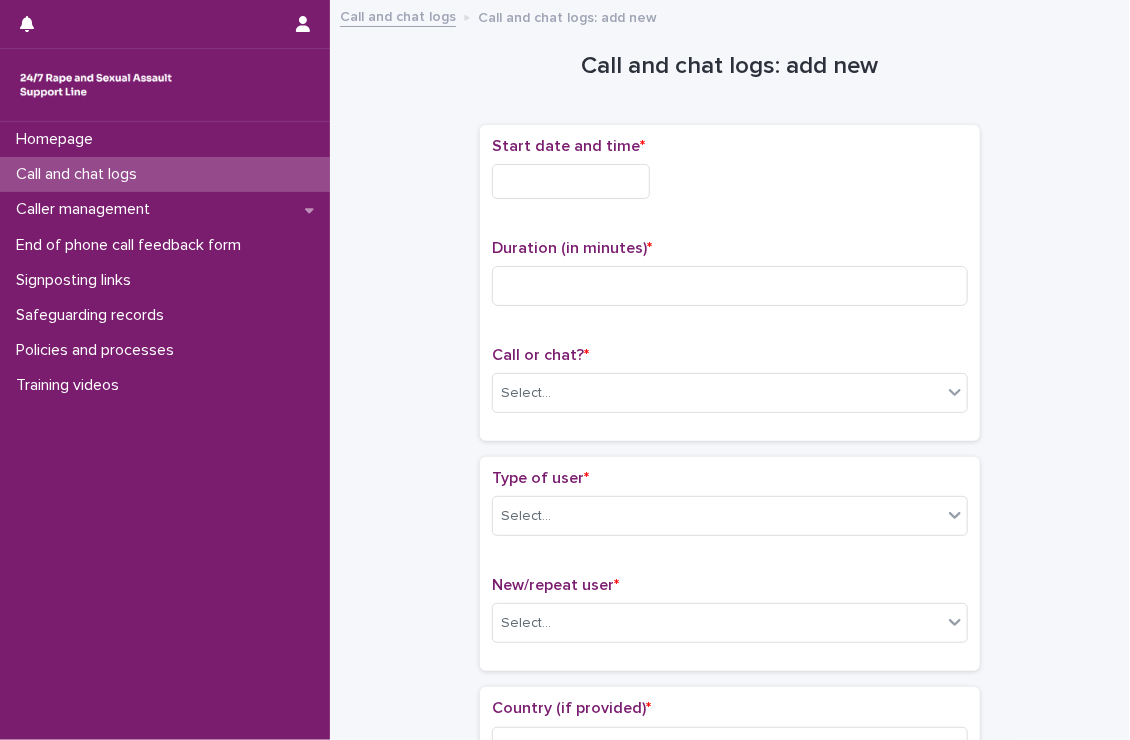 click at bounding box center [571, 181] 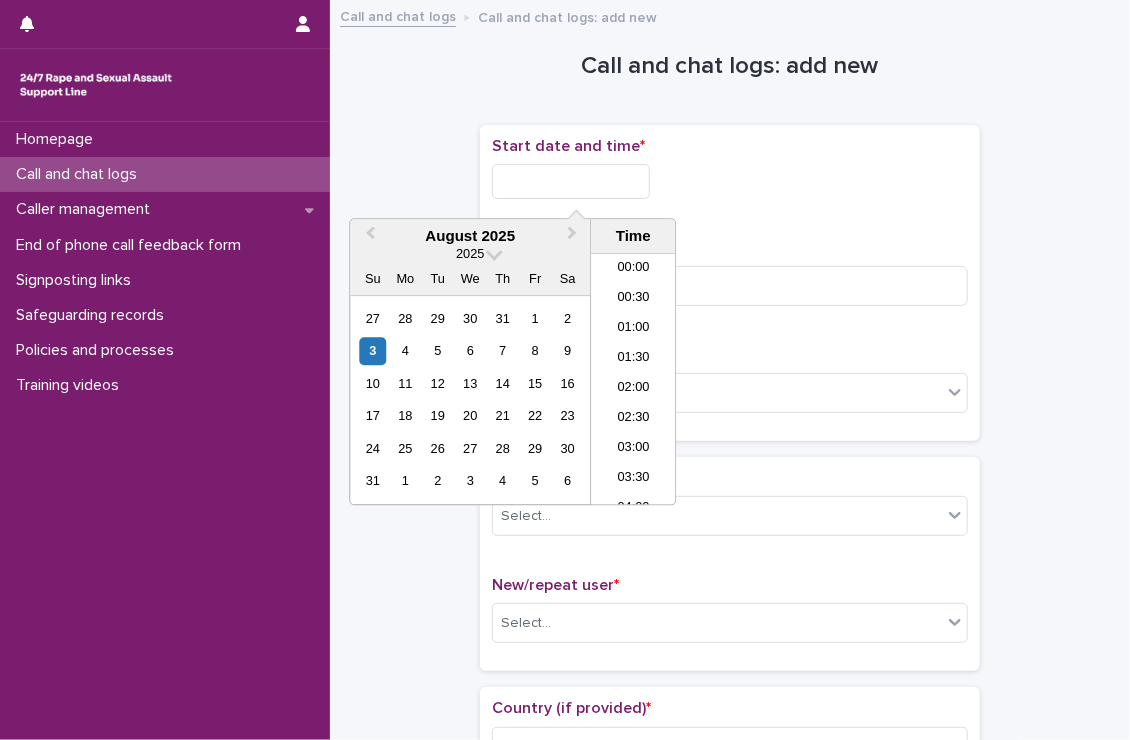 scroll, scrollTop: 880, scrollLeft: 0, axis: vertical 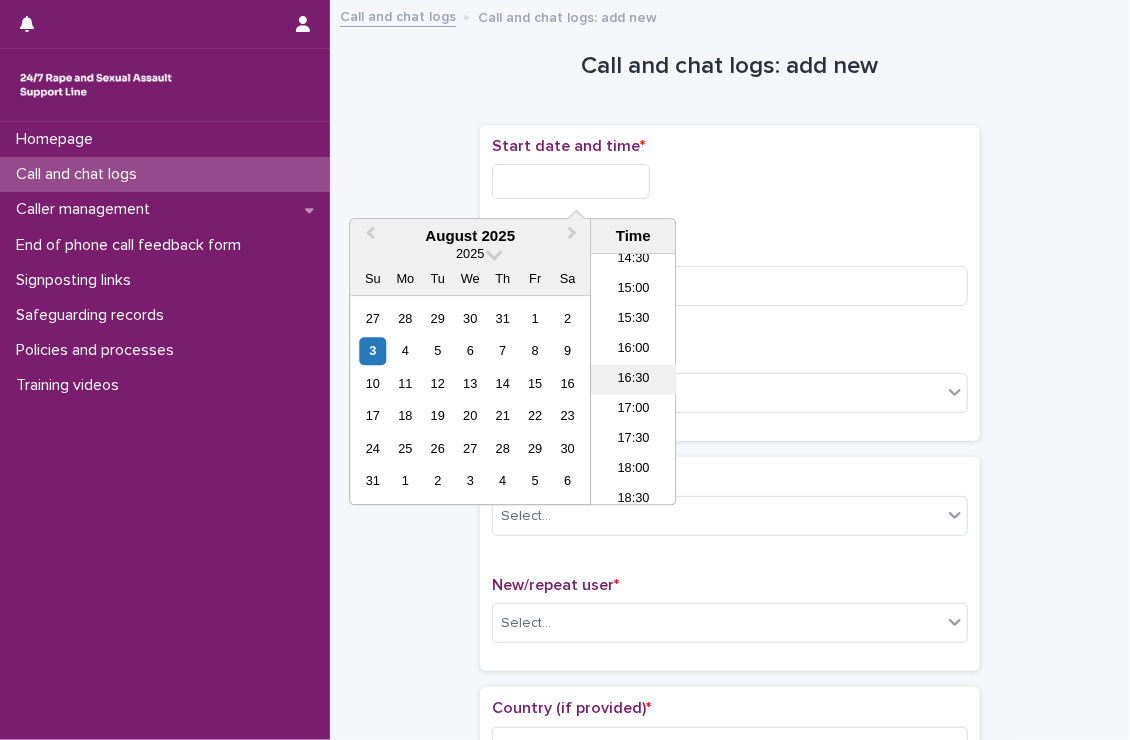 click on "16:30" at bounding box center (633, 380) 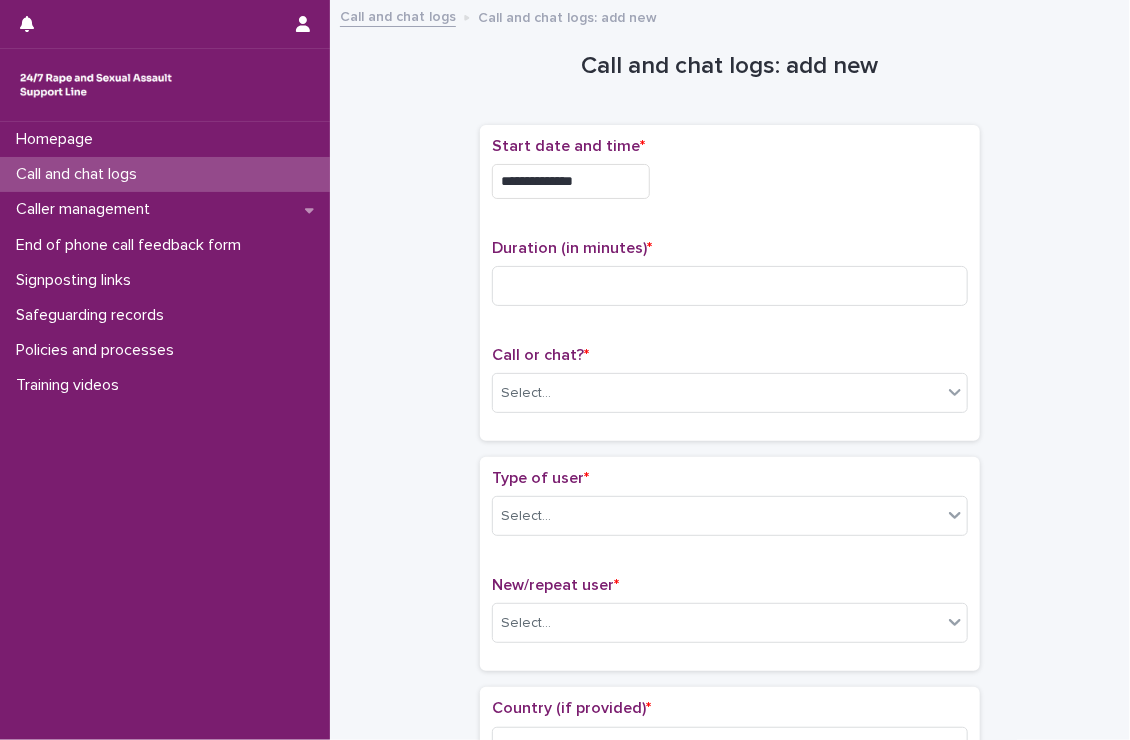 click on "**********" at bounding box center (571, 181) 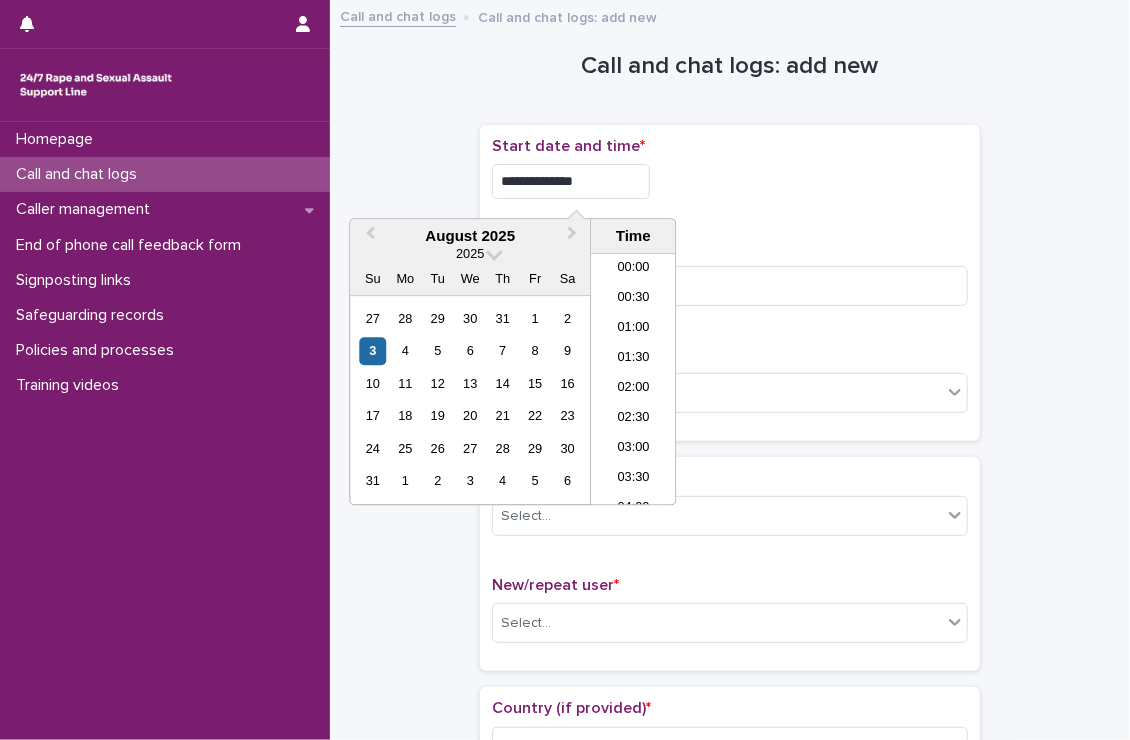 scroll, scrollTop: 880, scrollLeft: 0, axis: vertical 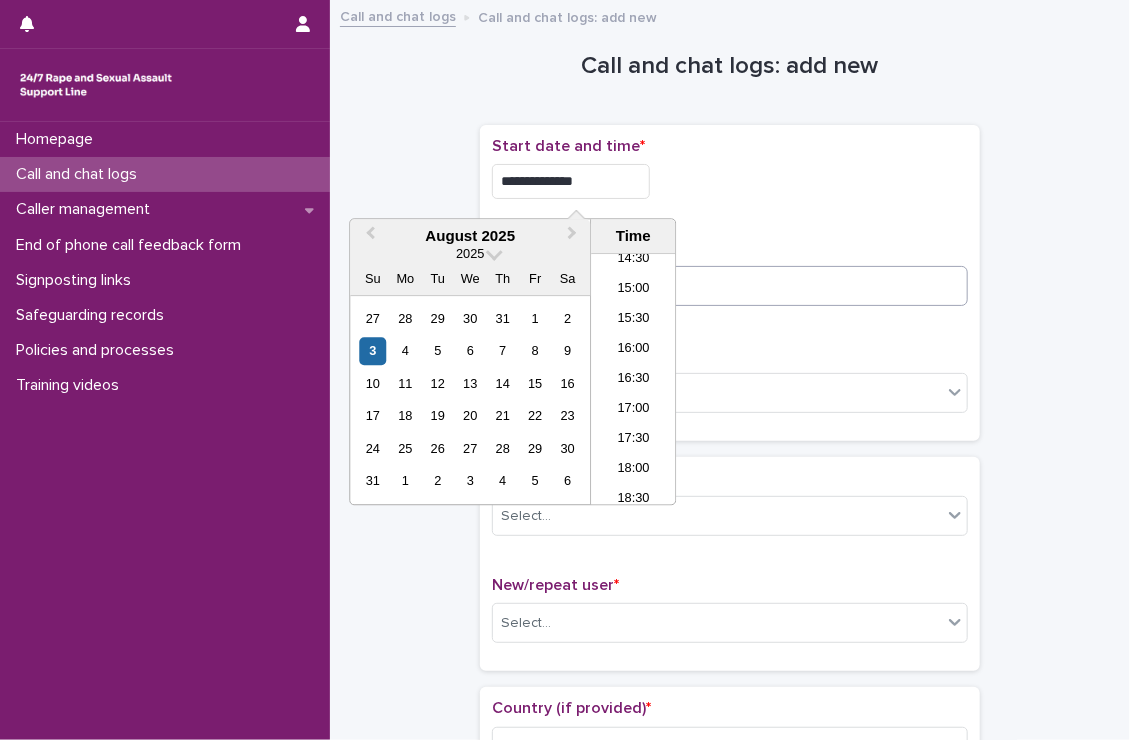 type on "**********" 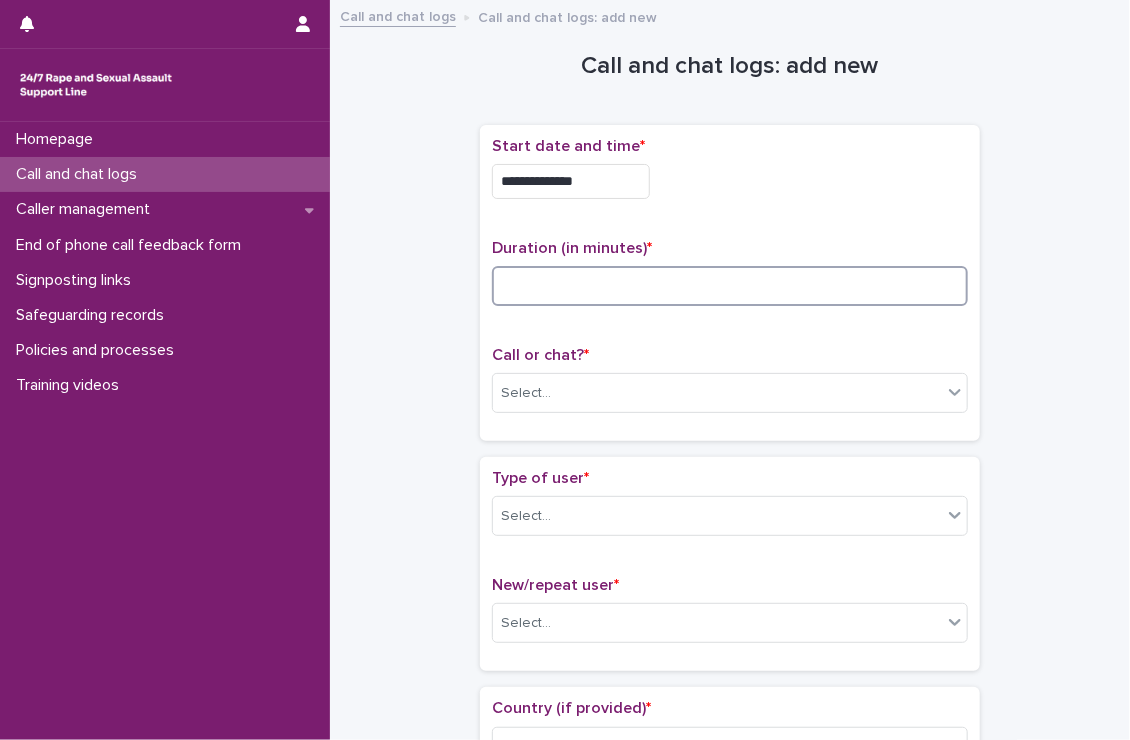 click at bounding box center (730, 286) 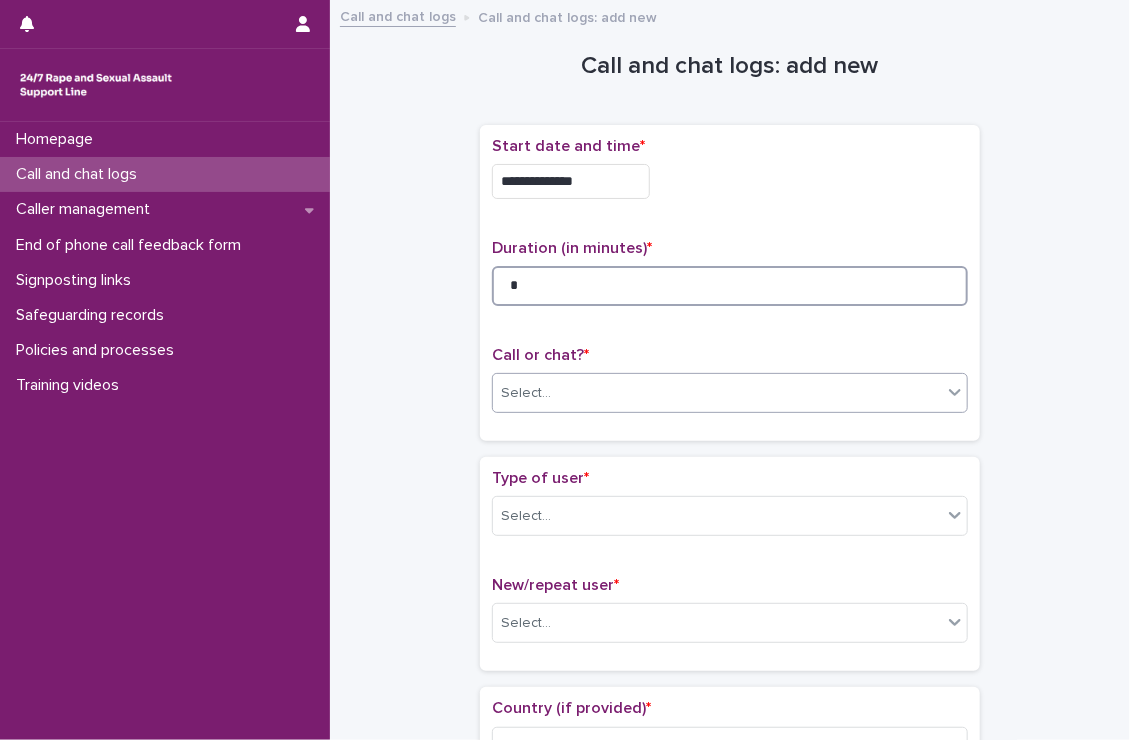 type on "*" 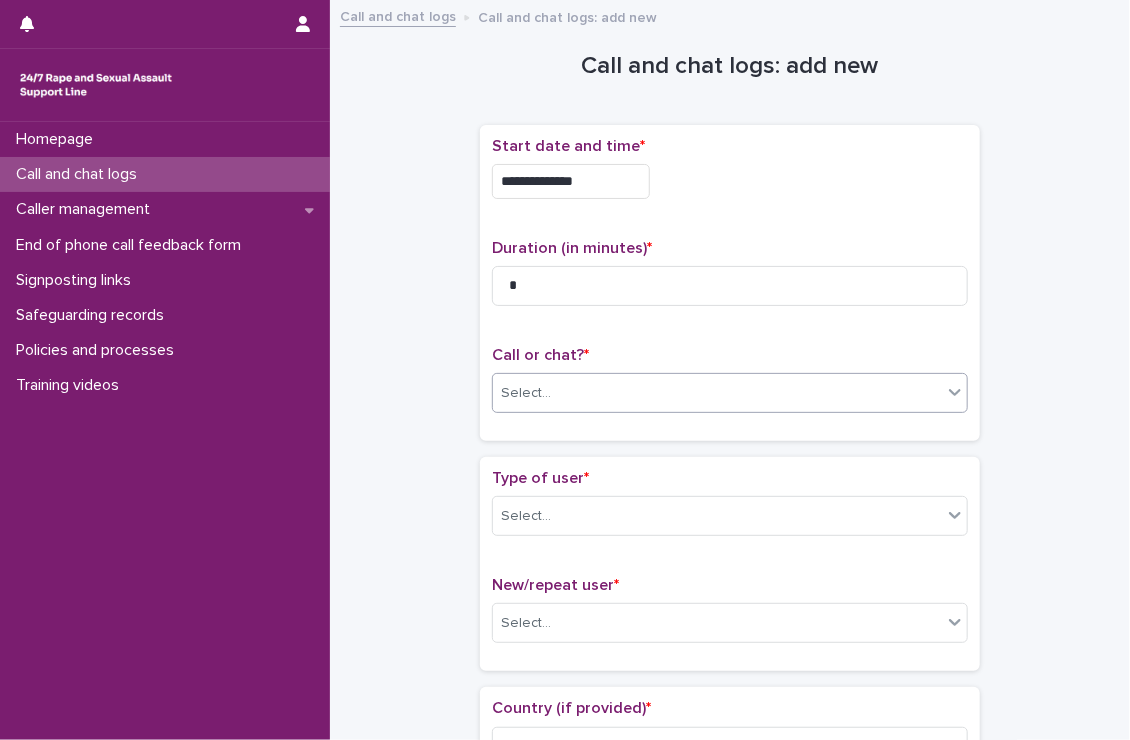 click on "Select..." at bounding box center [717, 393] 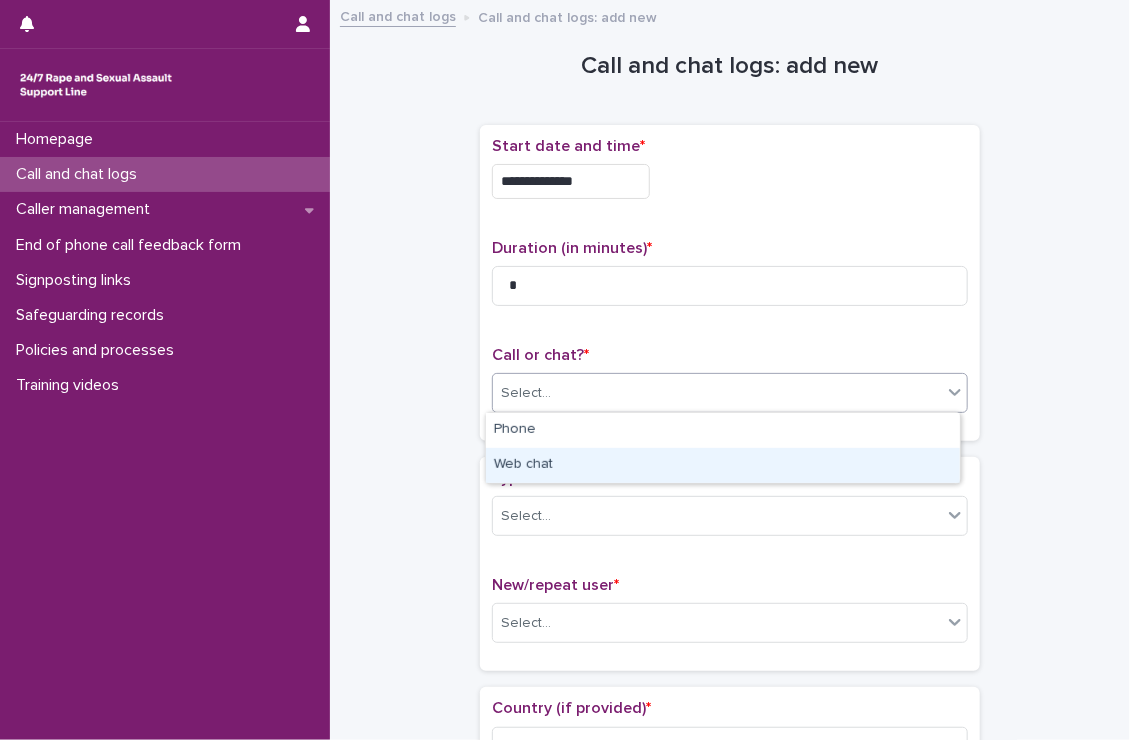 click on "Web chat" at bounding box center (723, 465) 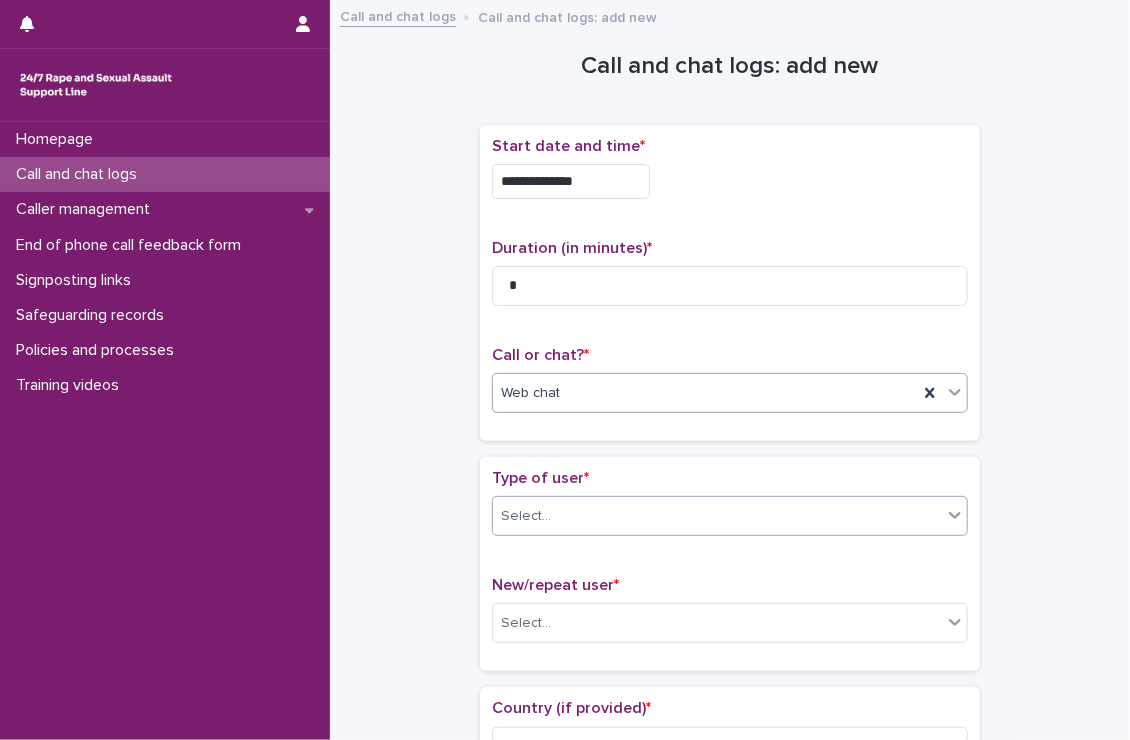 click on "Select..." at bounding box center [717, 516] 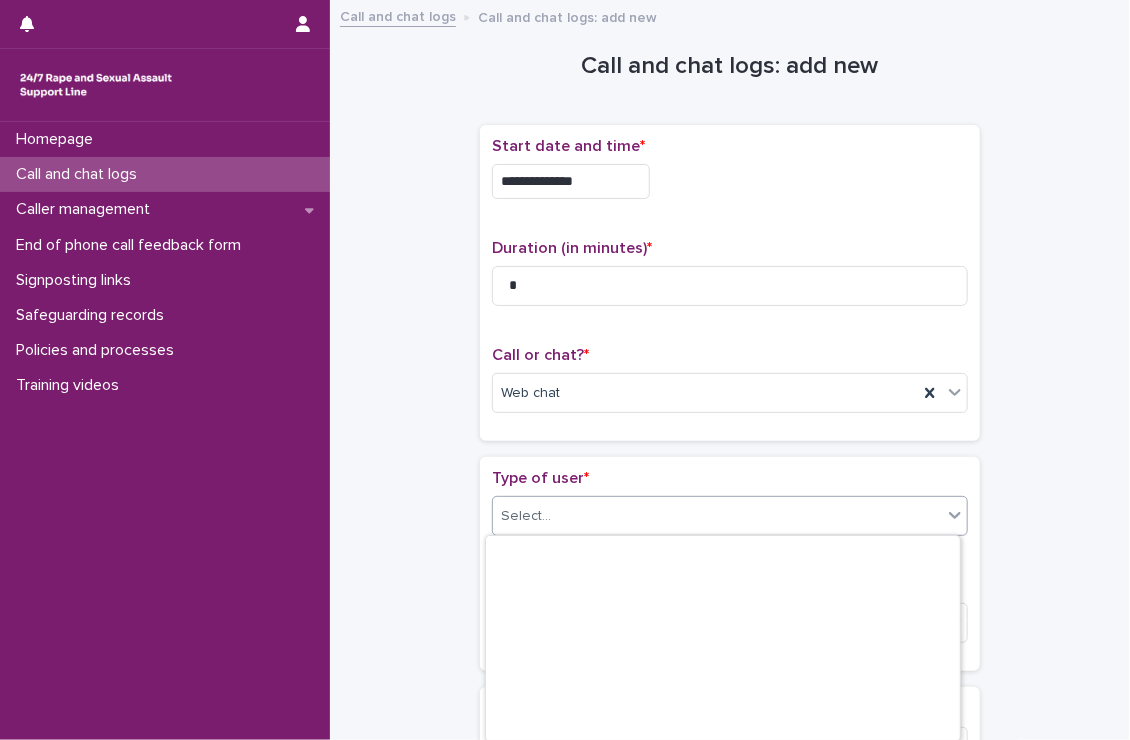 scroll, scrollTop: 319, scrollLeft: 0, axis: vertical 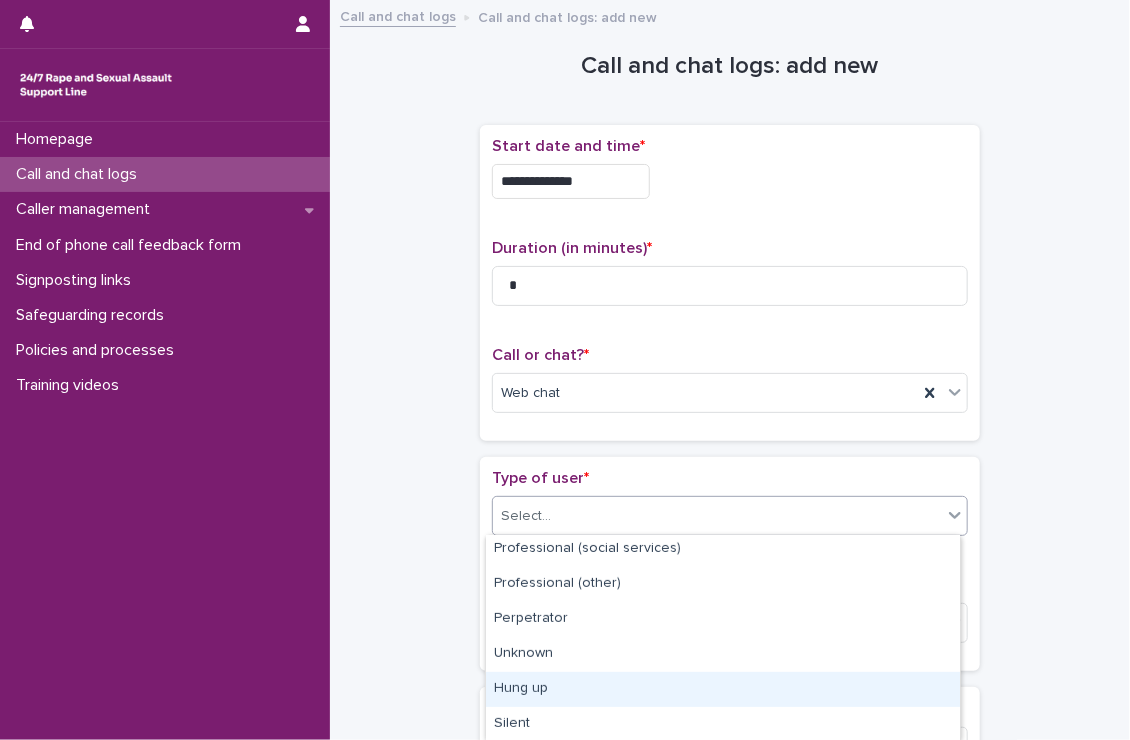 click on "Hung up" at bounding box center (723, 689) 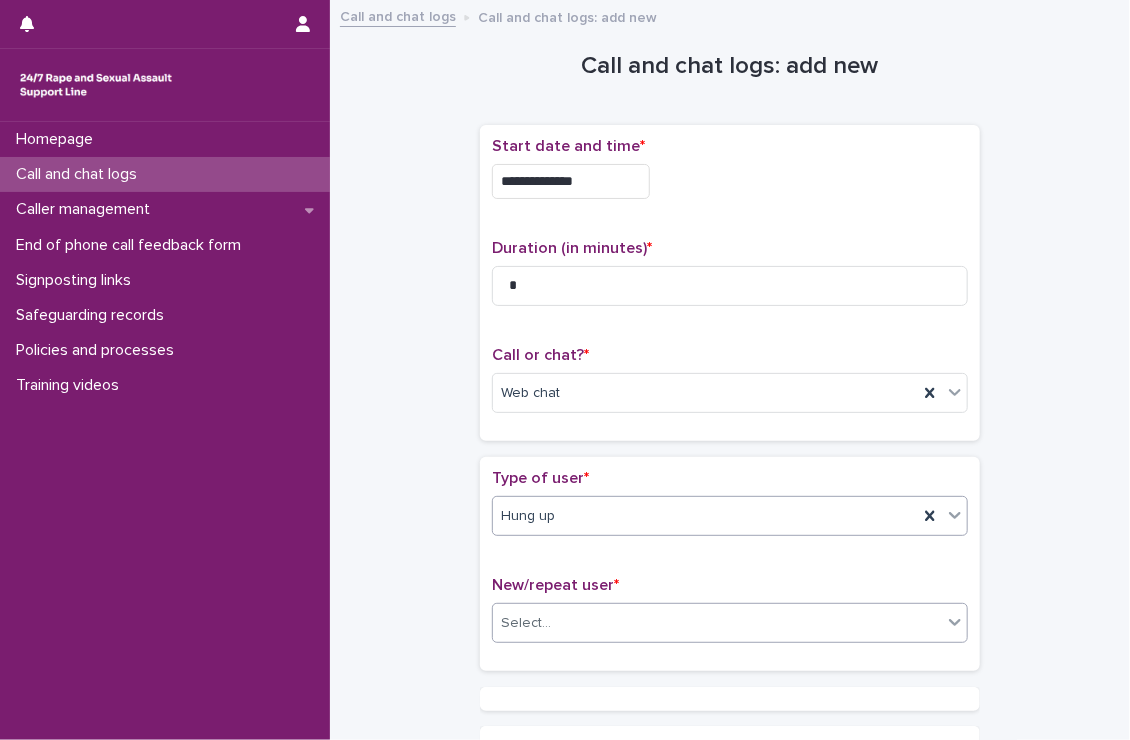 click on "Select..." at bounding box center (717, 623) 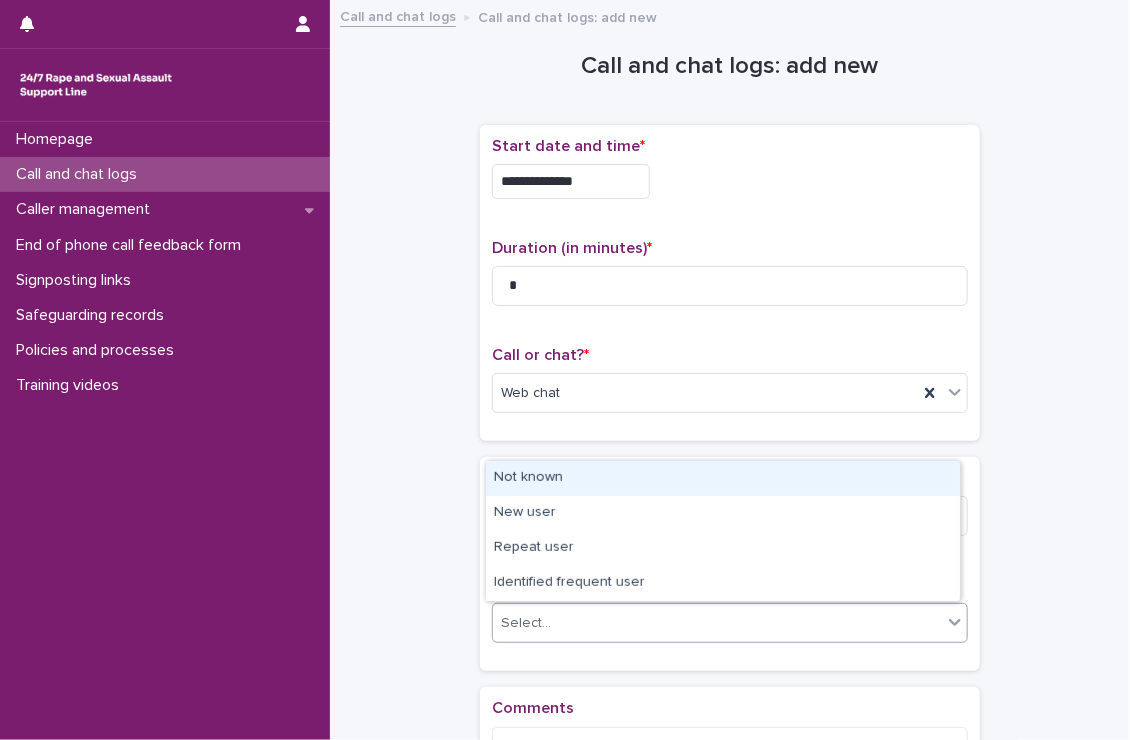 click on "Not known" at bounding box center [723, 478] 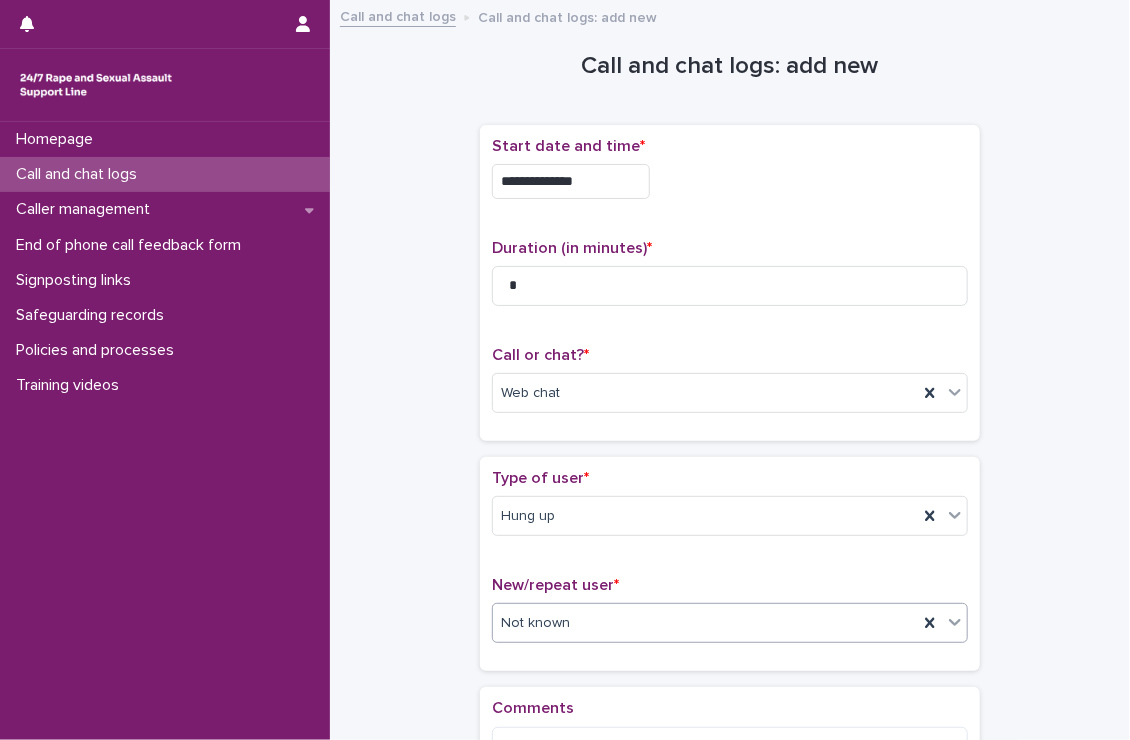 scroll, scrollTop: 260, scrollLeft: 0, axis: vertical 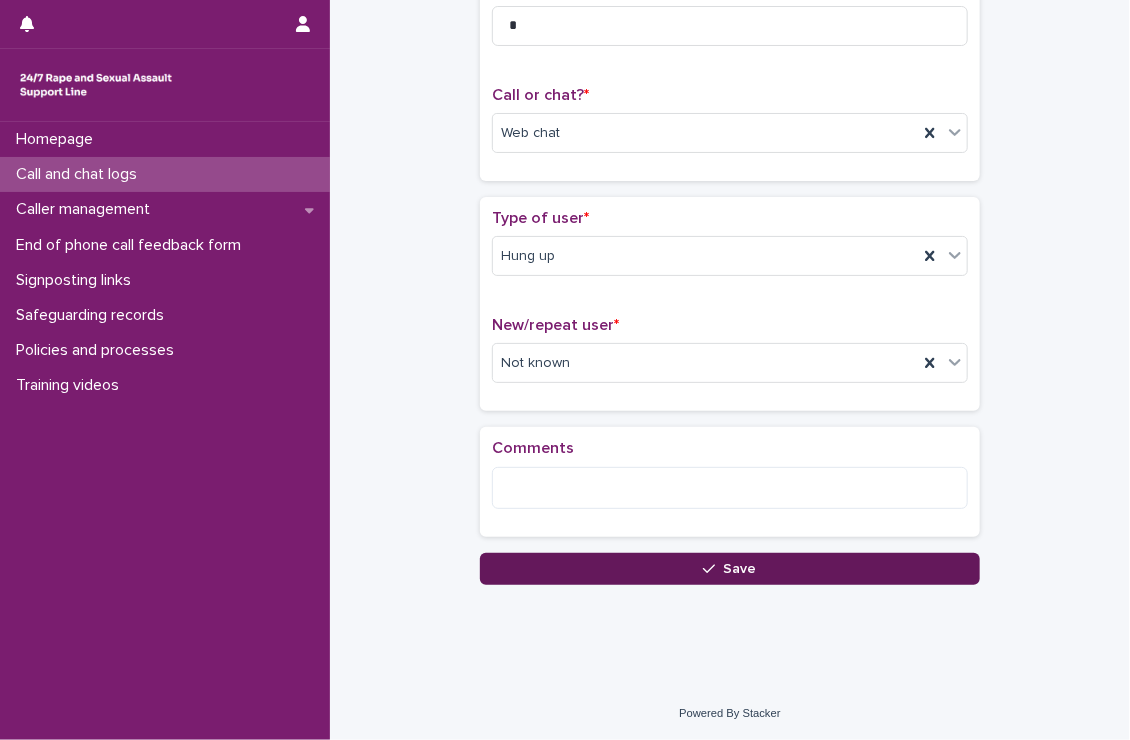 click on "Save" at bounding box center (730, 569) 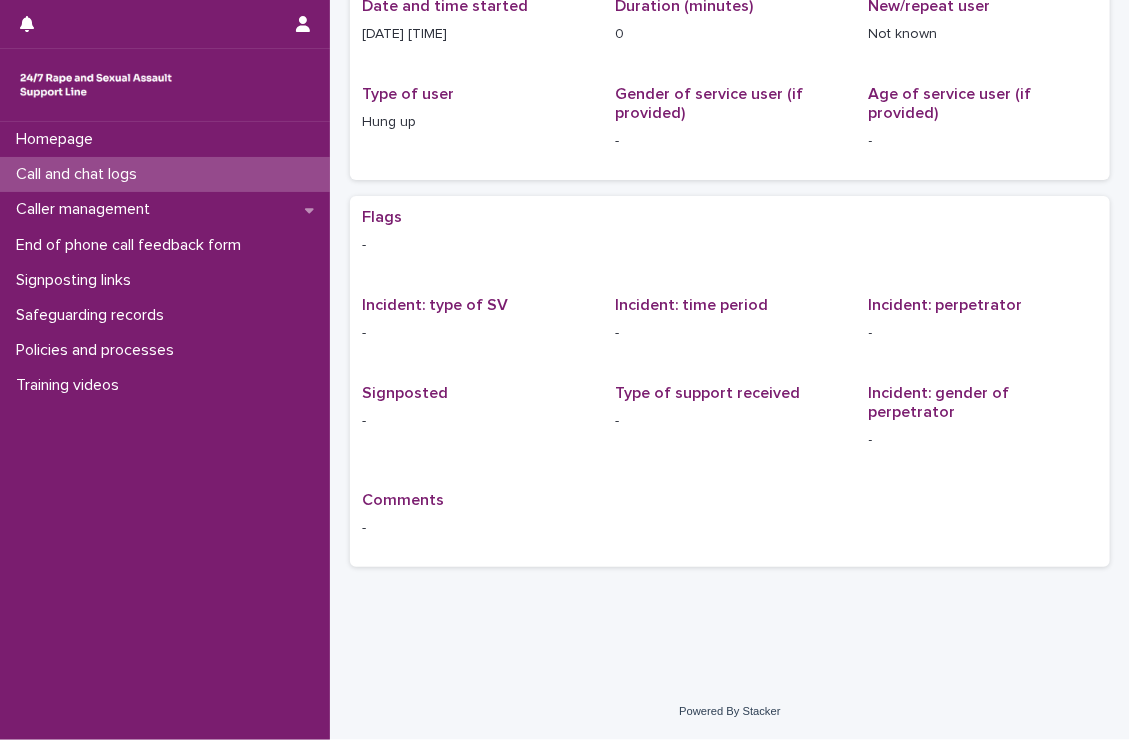 scroll, scrollTop: 0, scrollLeft: 0, axis: both 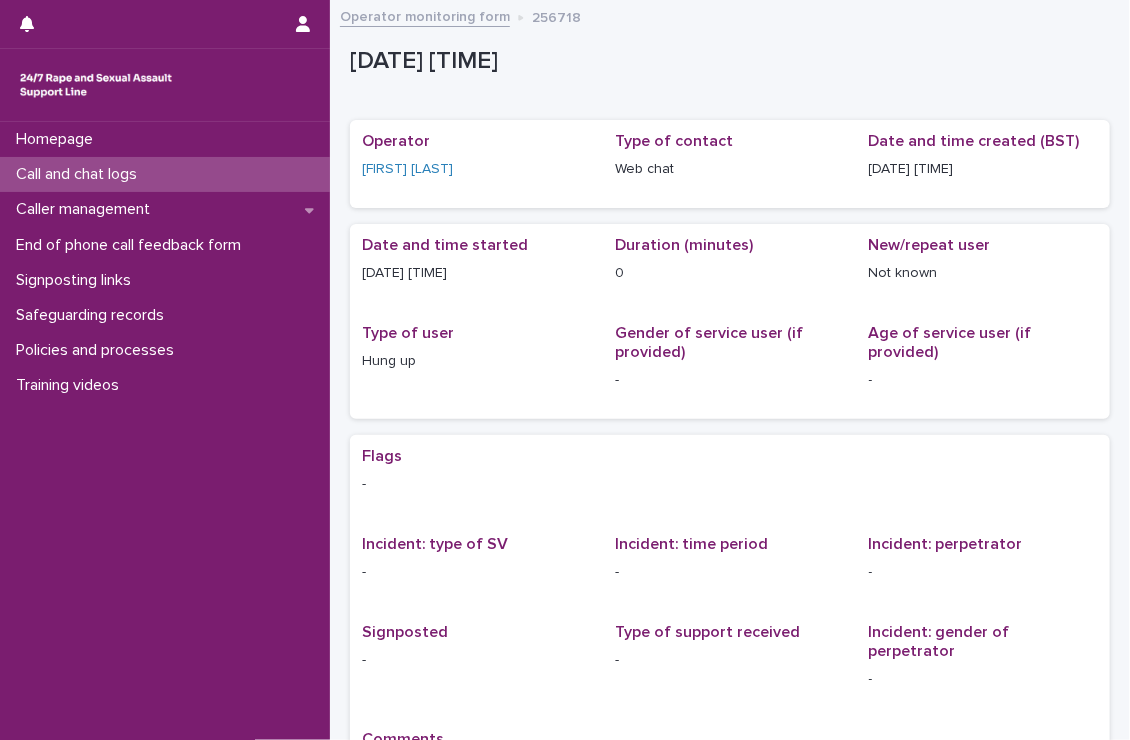 click on "Call and chat logs" at bounding box center (165, 174) 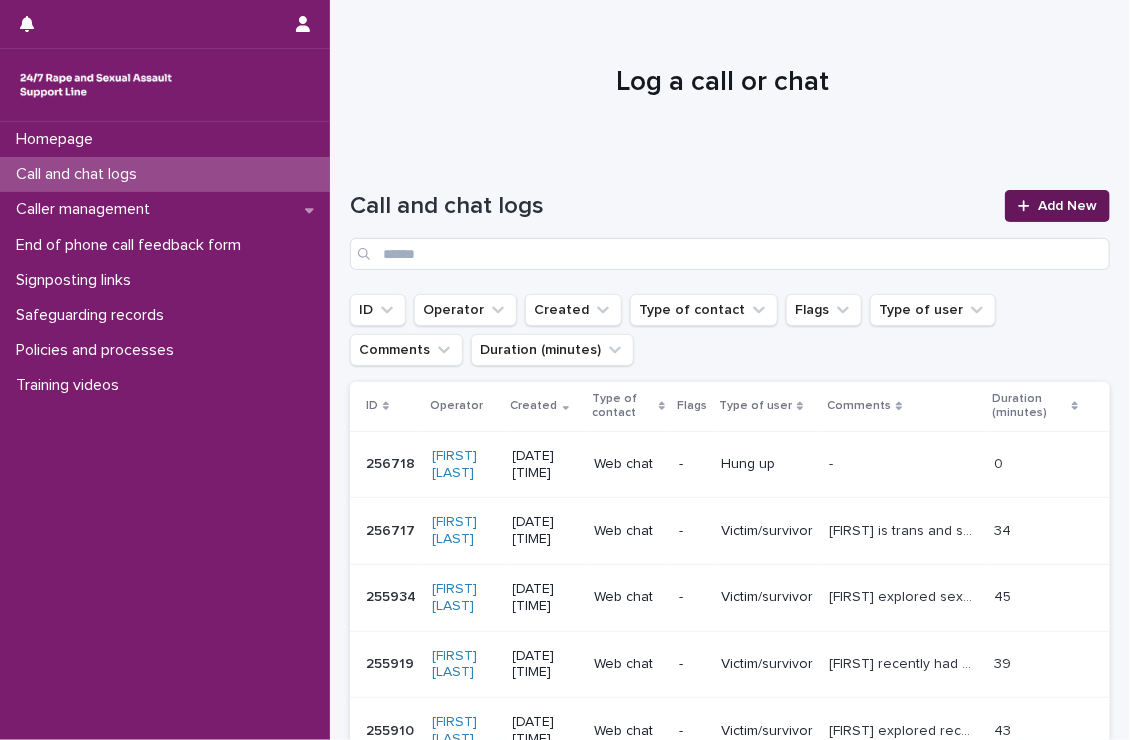 click on "Add New" at bounding box center (1067, 206) 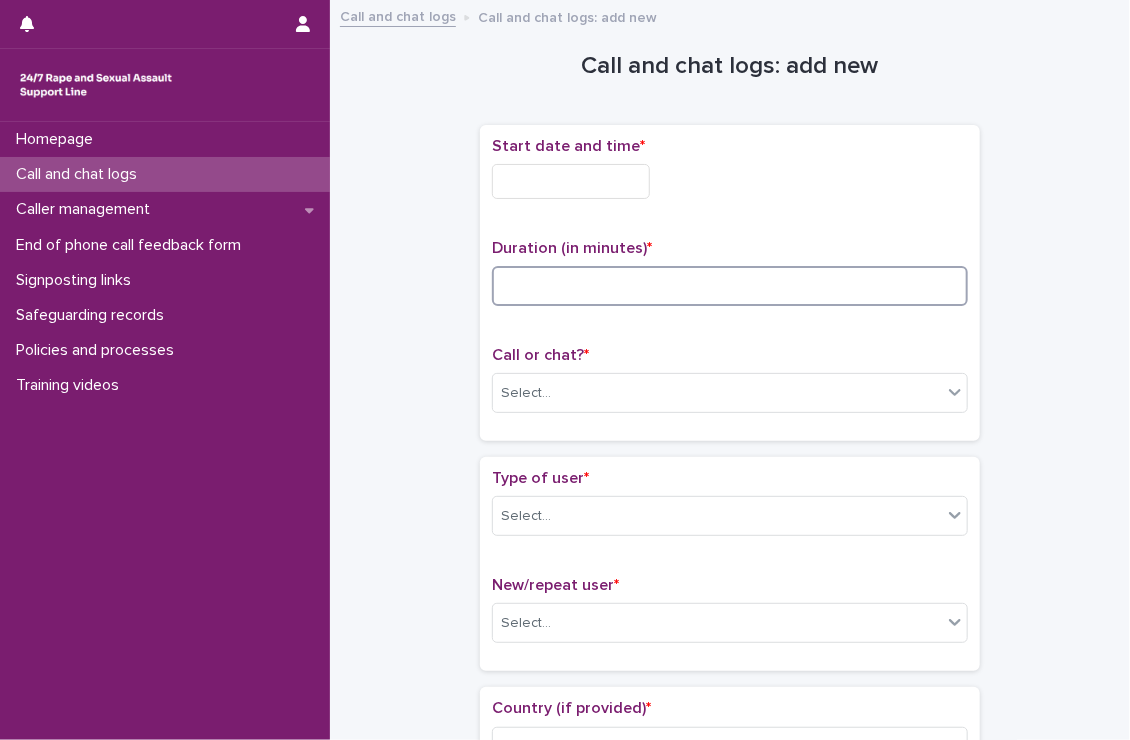 click at bounding box center (730, 286) 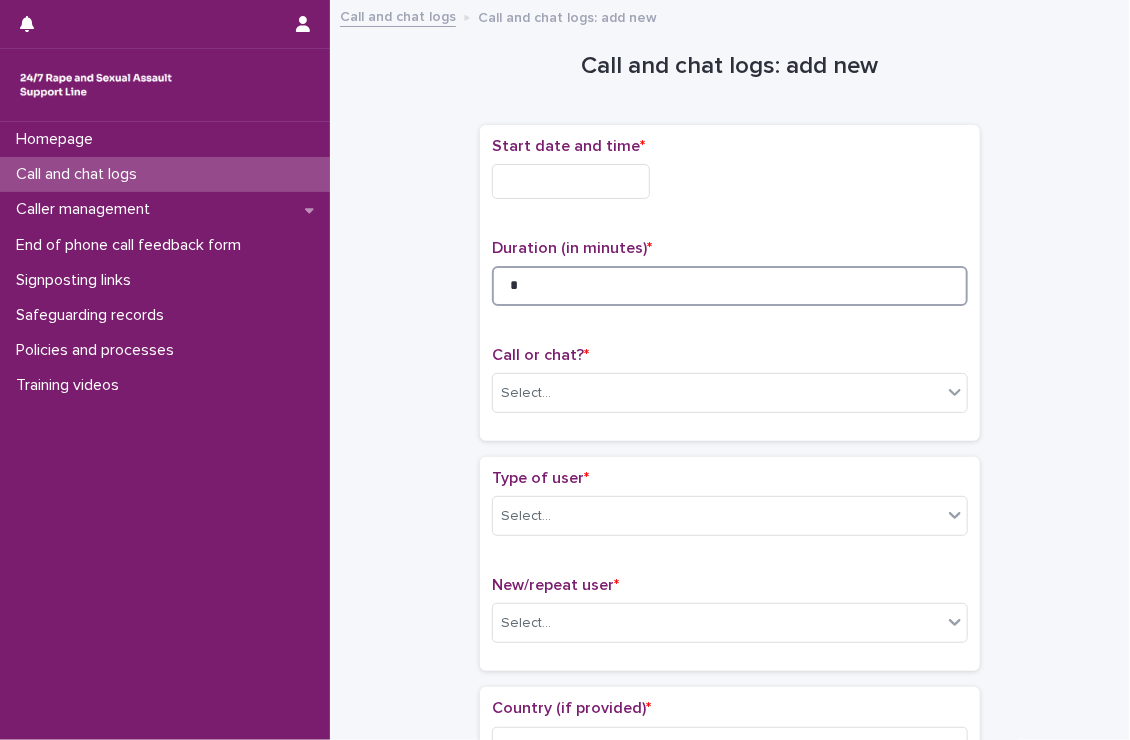 type on "*" 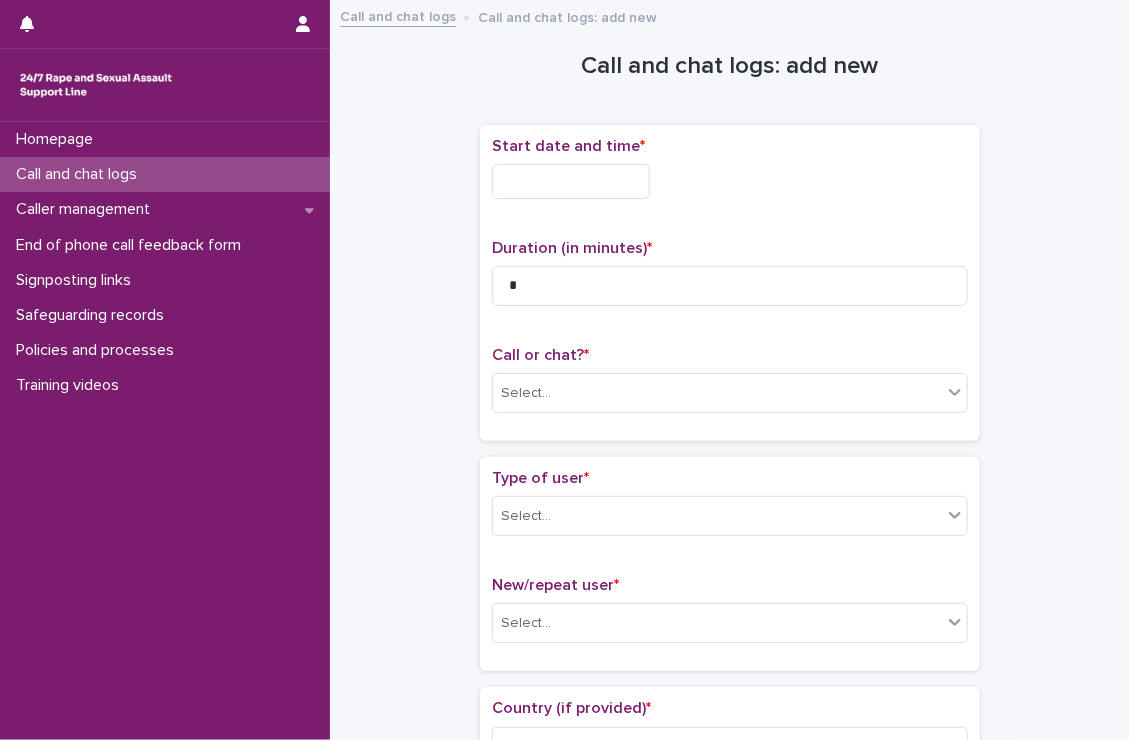 click at bounding box center [571, 181] 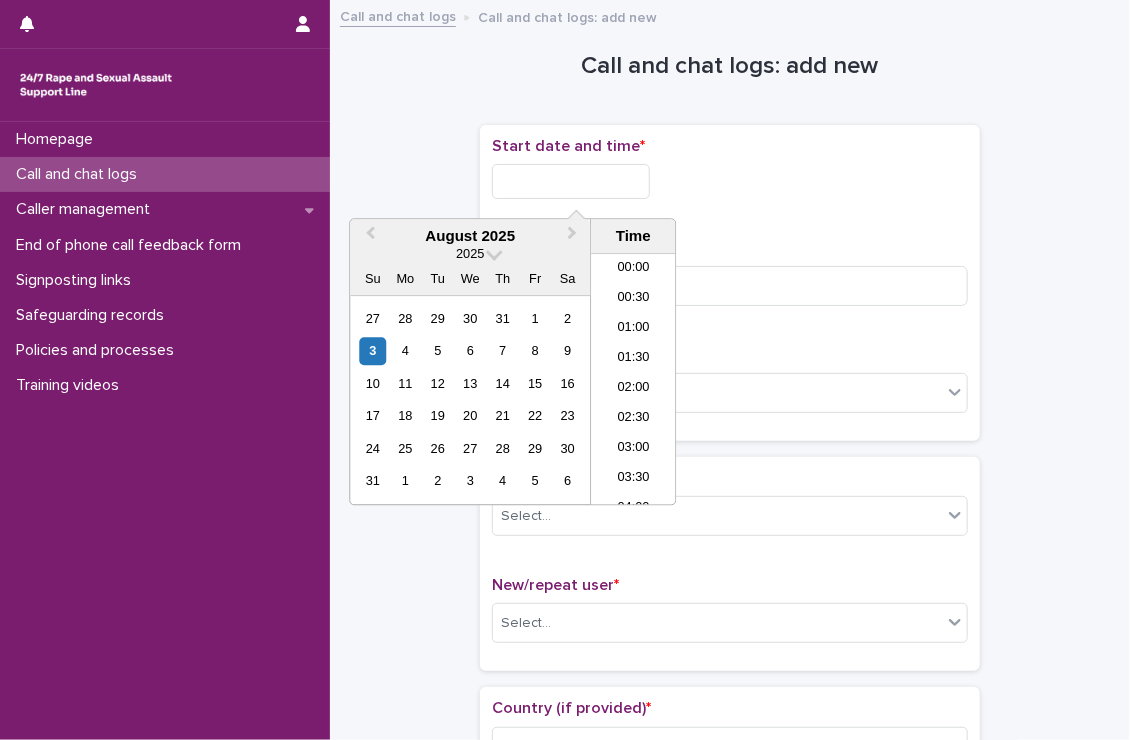 scroll, scrollTop: 910, scrollLeft: 0, axis: vertical 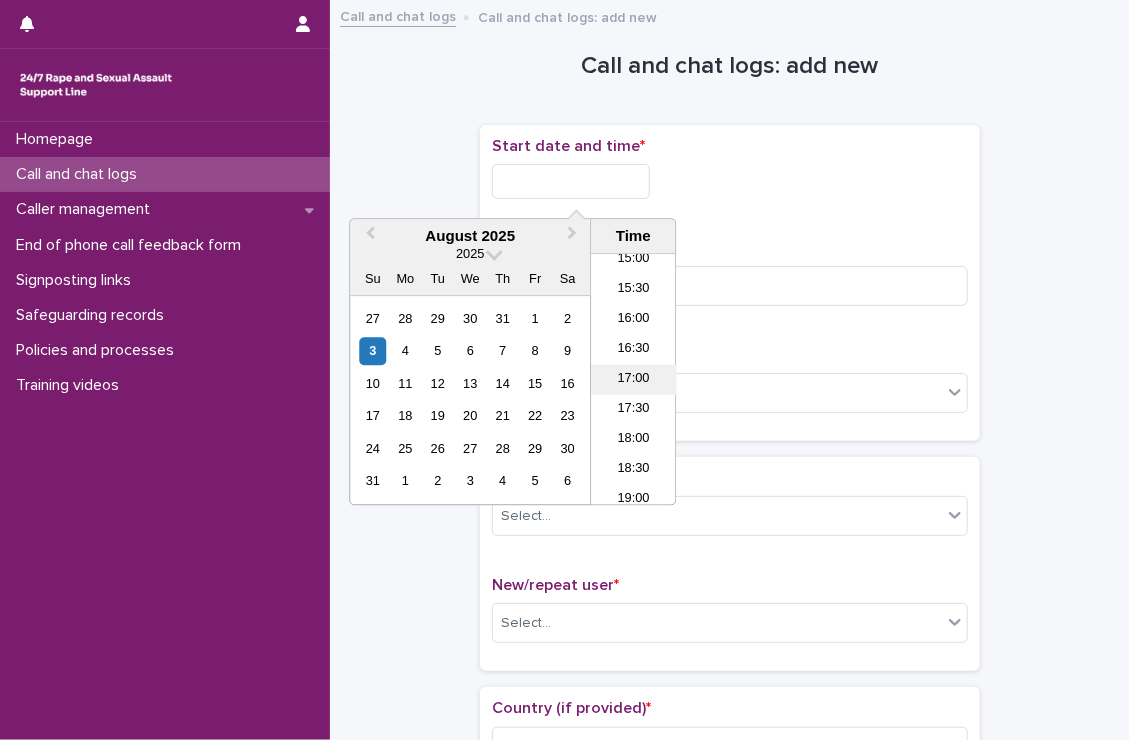 click on "17:00" at bounding box center [633, 380] 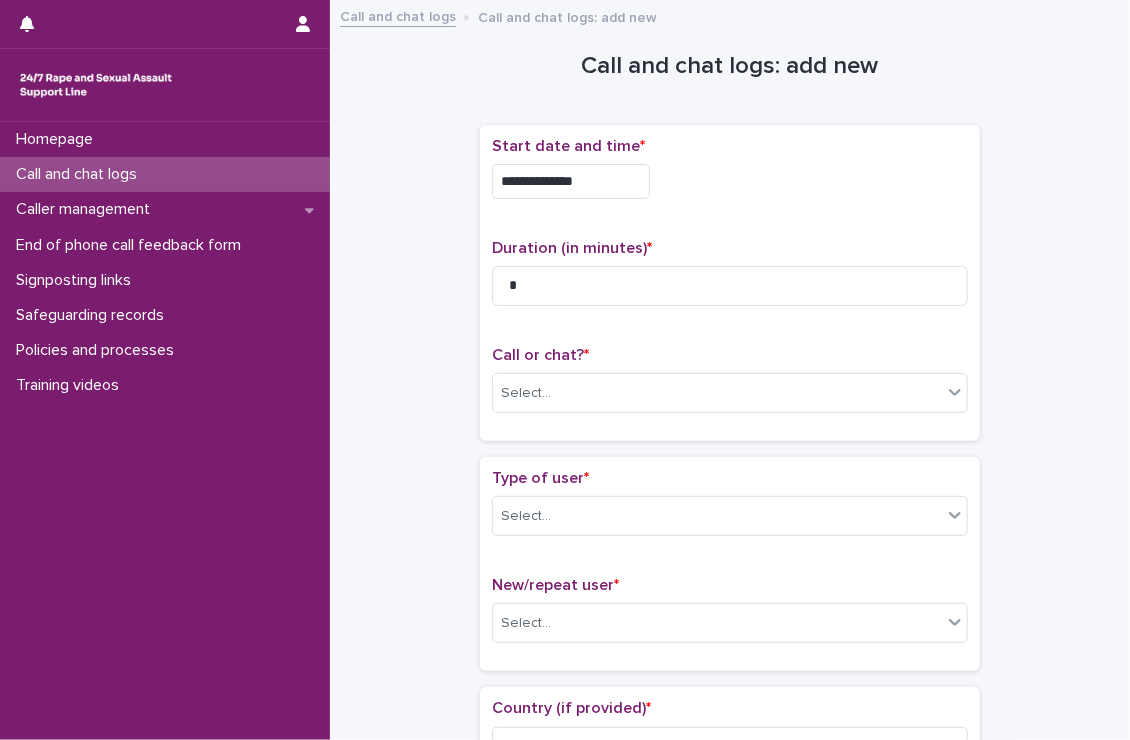 click on "**********" at bounding box center (730, 176) 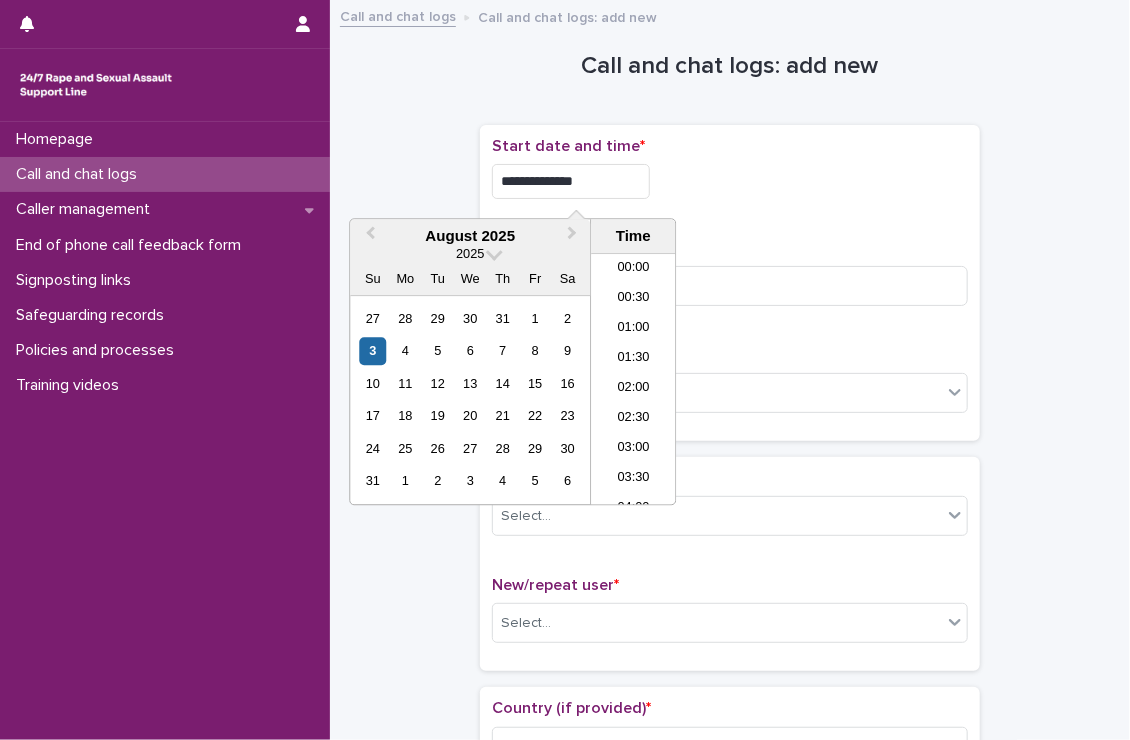 scroll, scrollTop: 910, scrollLeft: 0, axis: vertical 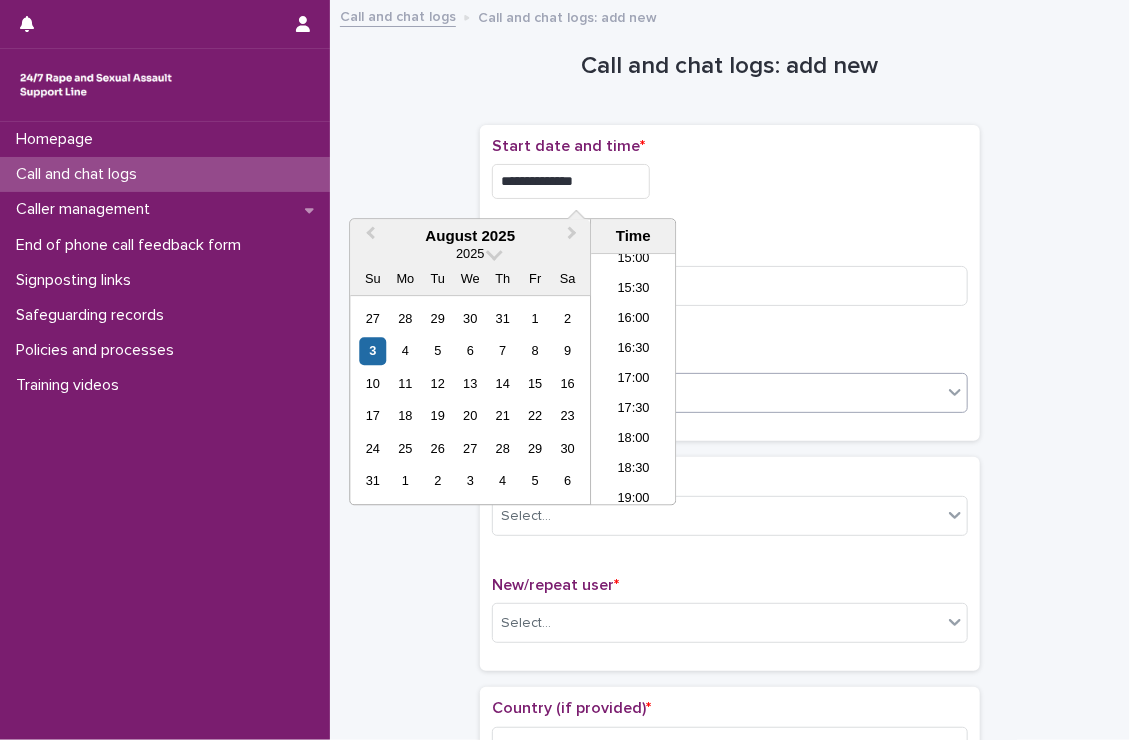 type on "**********" 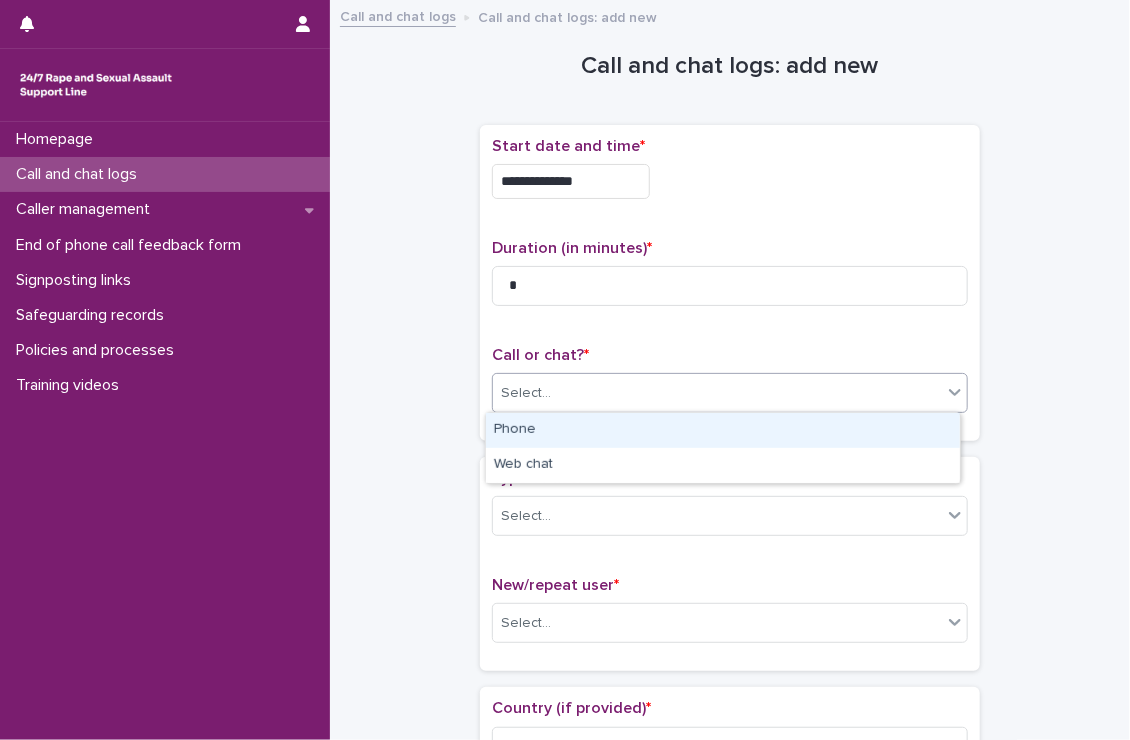 click on "Select..." at bounding box center (717, 393) 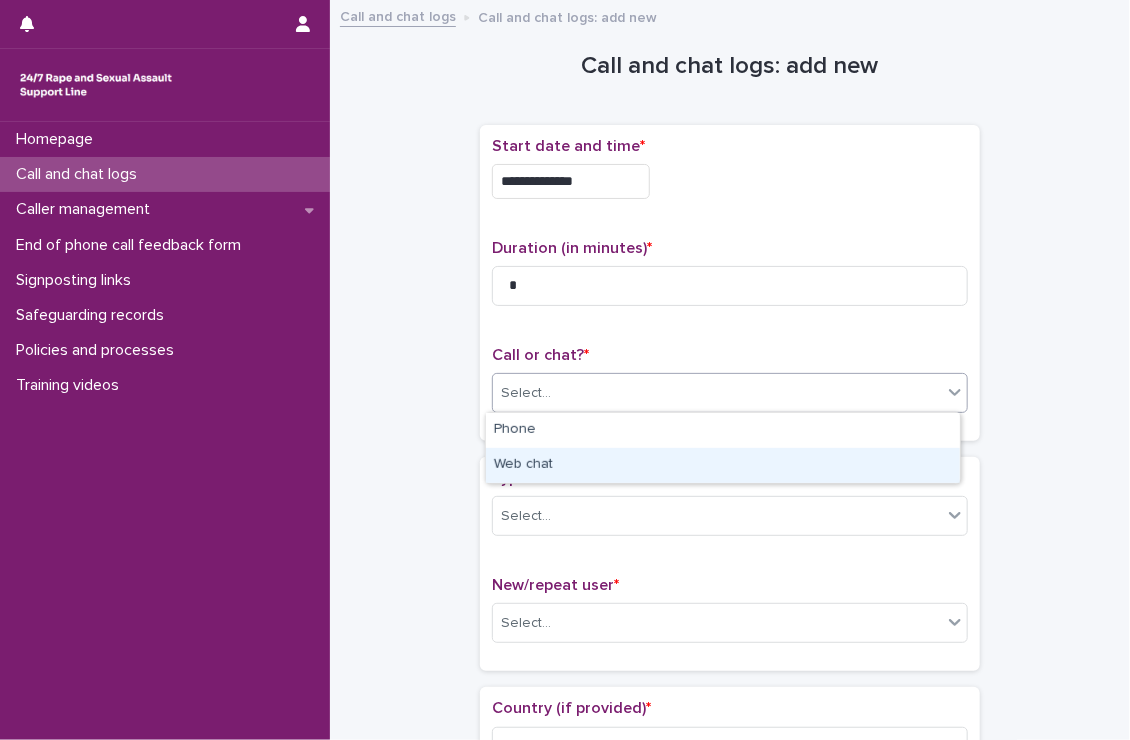 click on "Web chat" at bounding box center (723, 465) 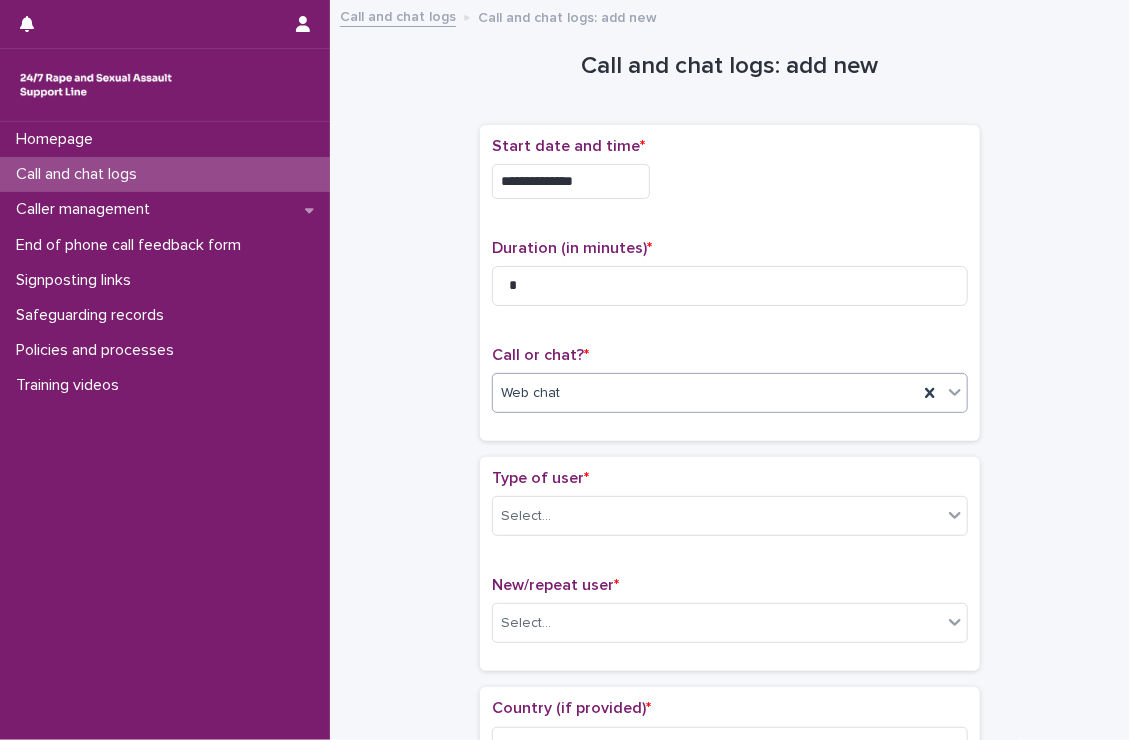 scroll, scrollTop: 304, scrollLeft: 0, axis: vertical 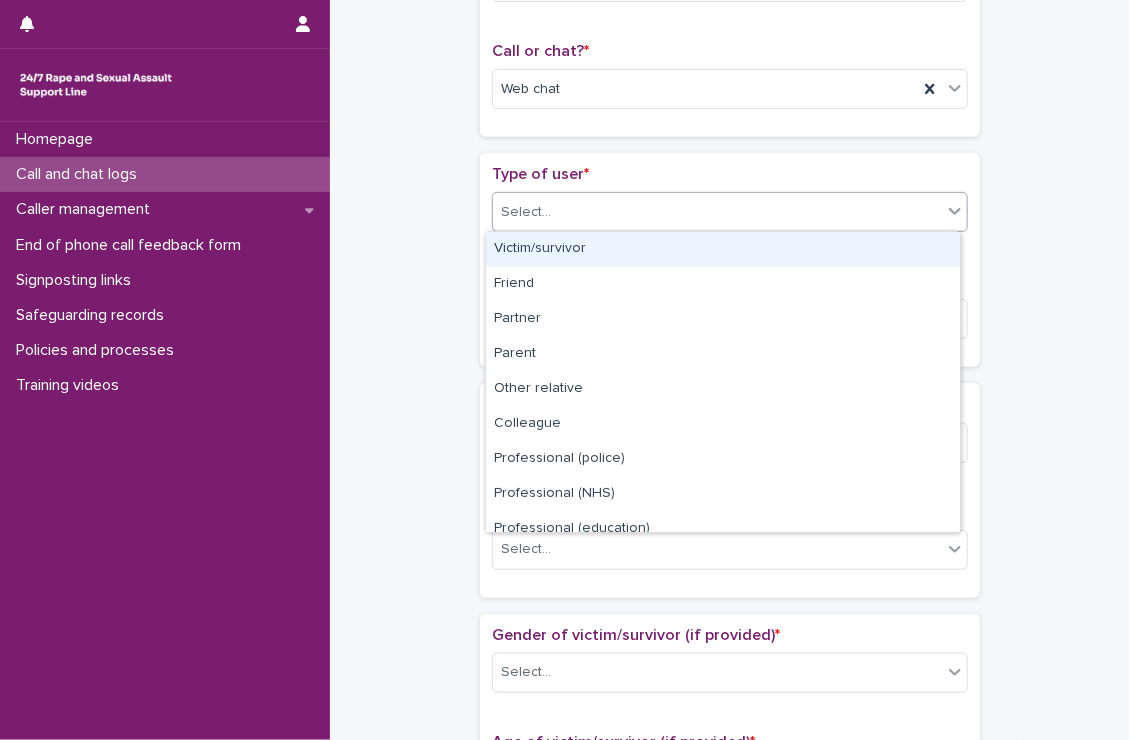 click on "Select..." at bounding box center [717, 212] 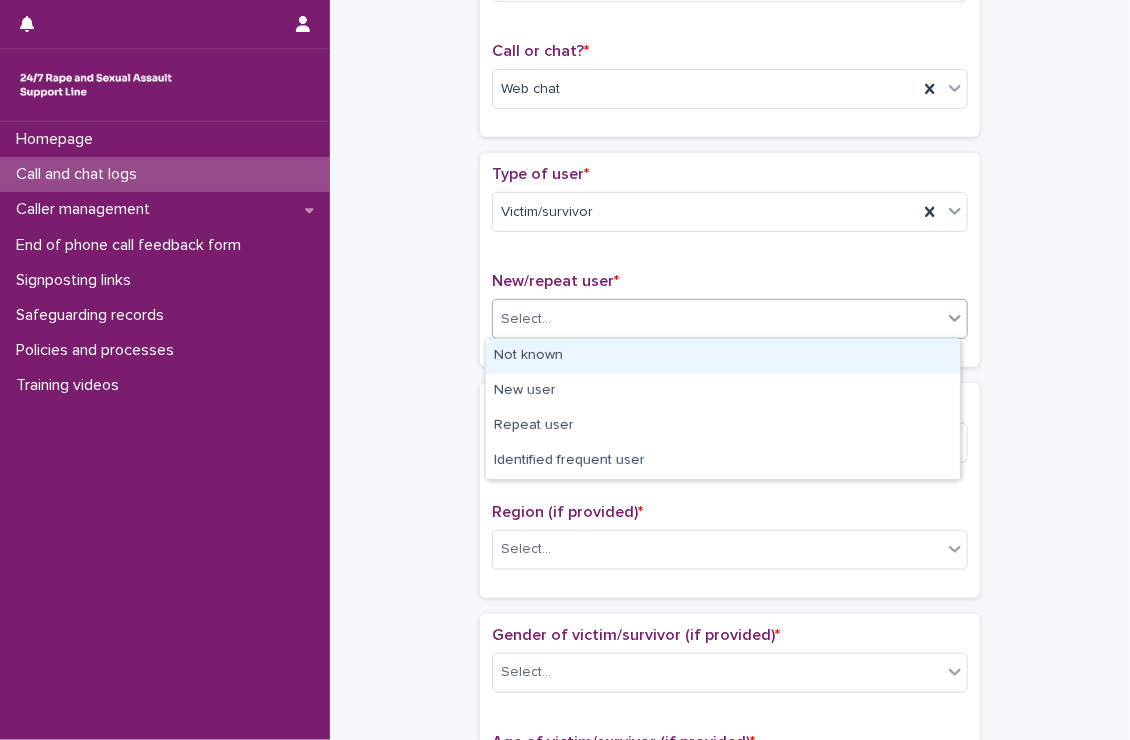 click on "Select..." at bounding box center [717, 319] 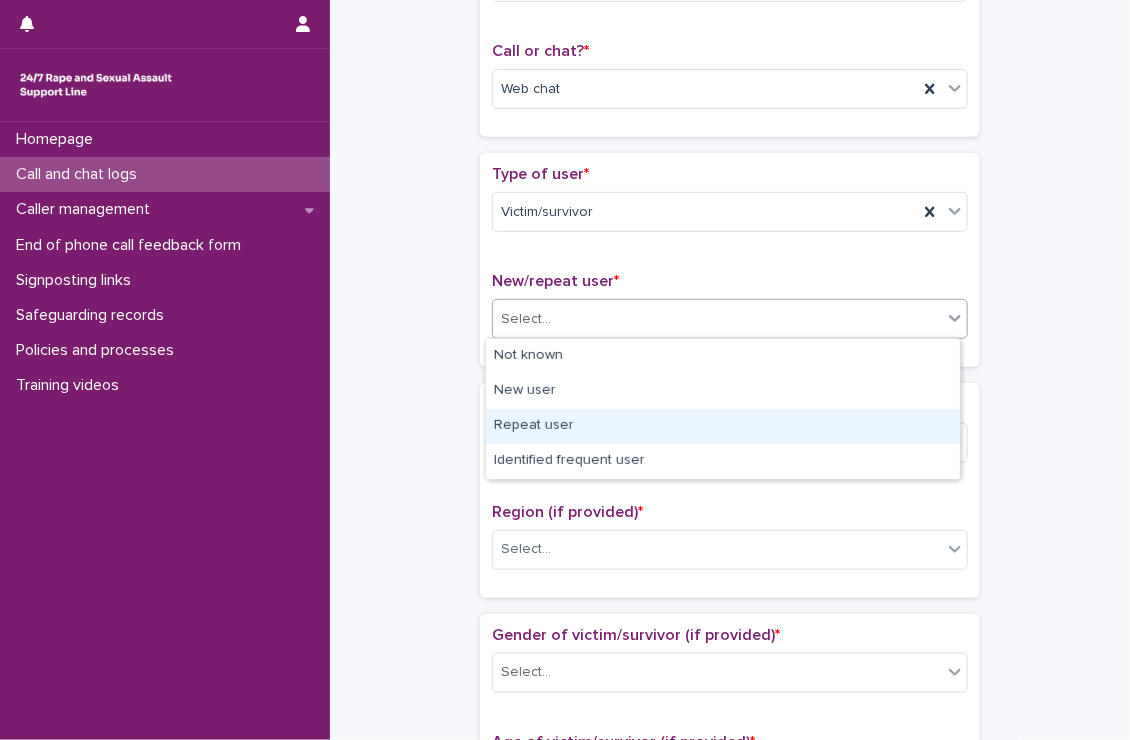 click on "Repeat user" at bounding box center (723, 426) 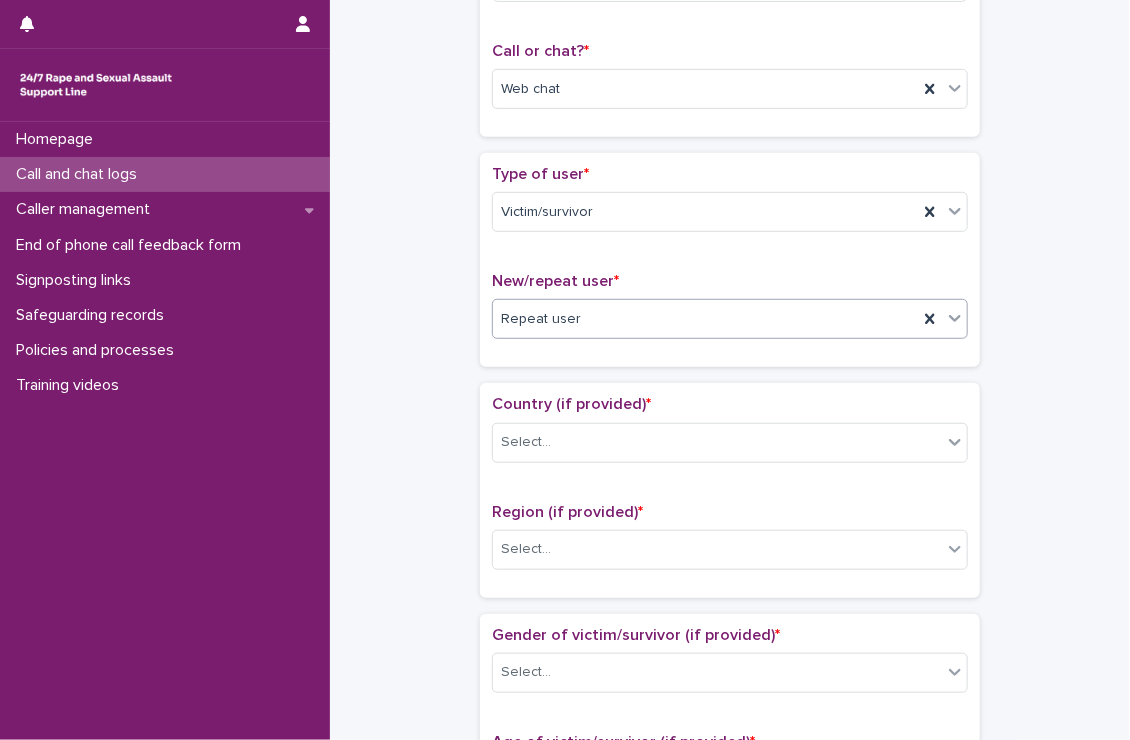 click on "New/repeat user *   option Repeat user, selected.     0 results available. Select is focused ,type to refine list, press Down to open the menu,  Repeat user" at bounding box center (730, 313) 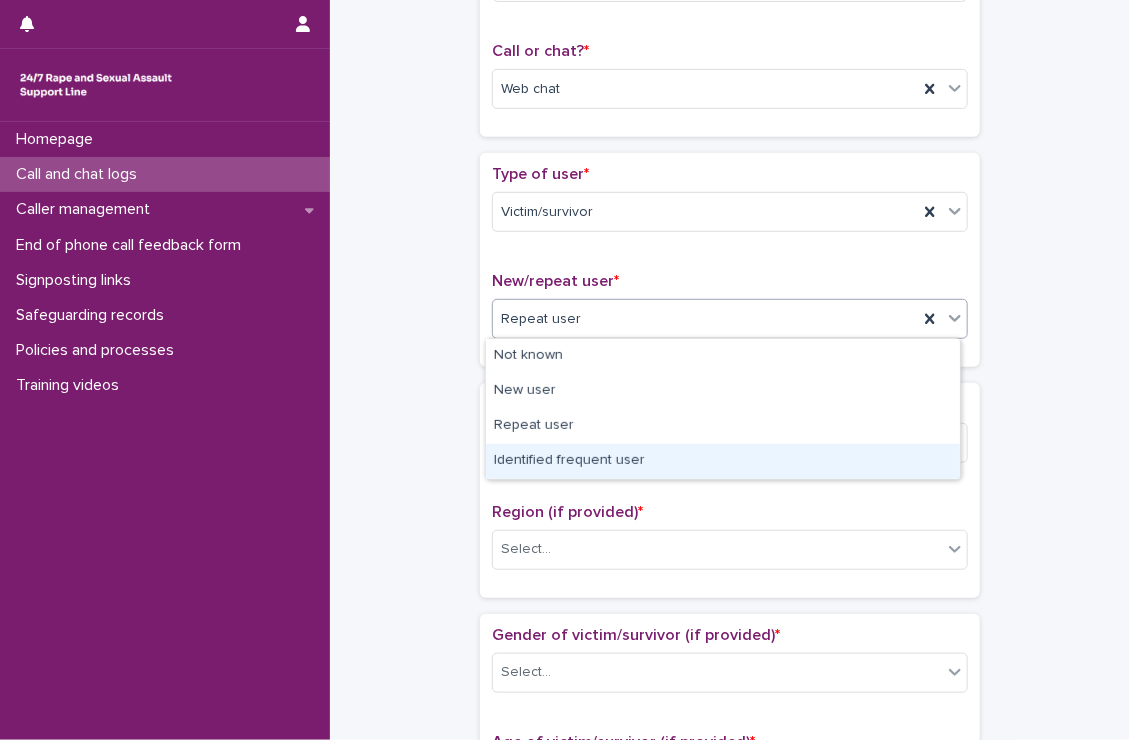 click on "Identified frequent user" at bounding box center [723, 461] 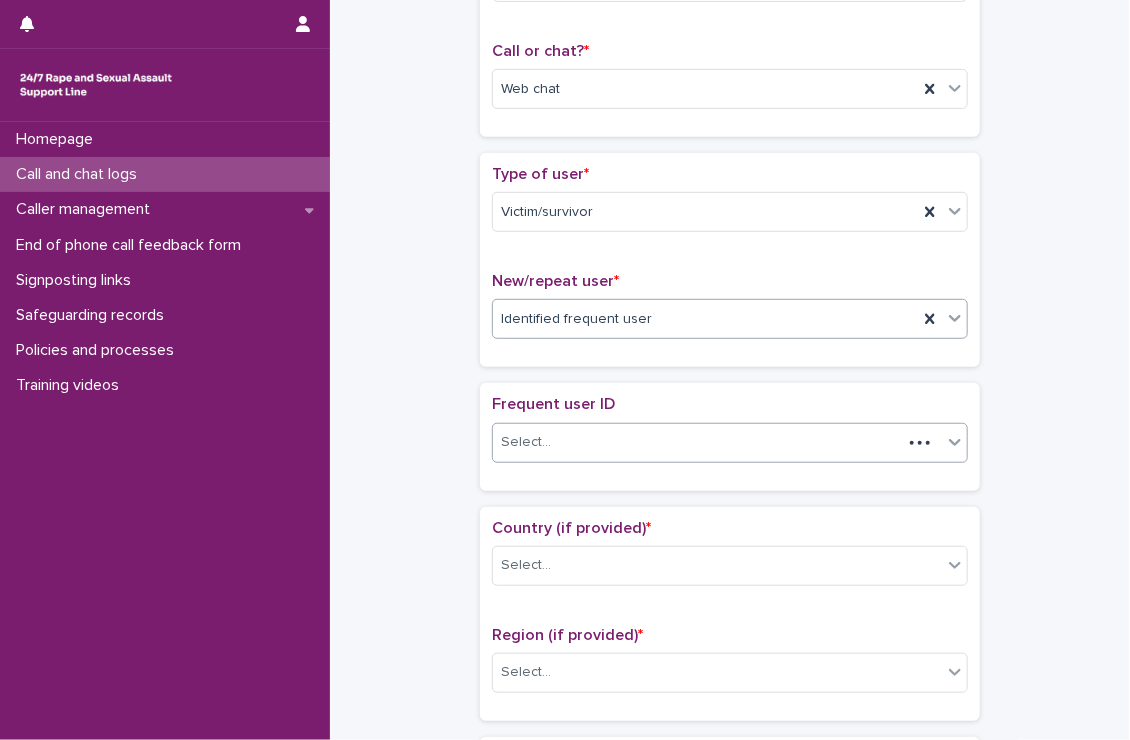 click on "Select..." at bounding box center (526, 442) 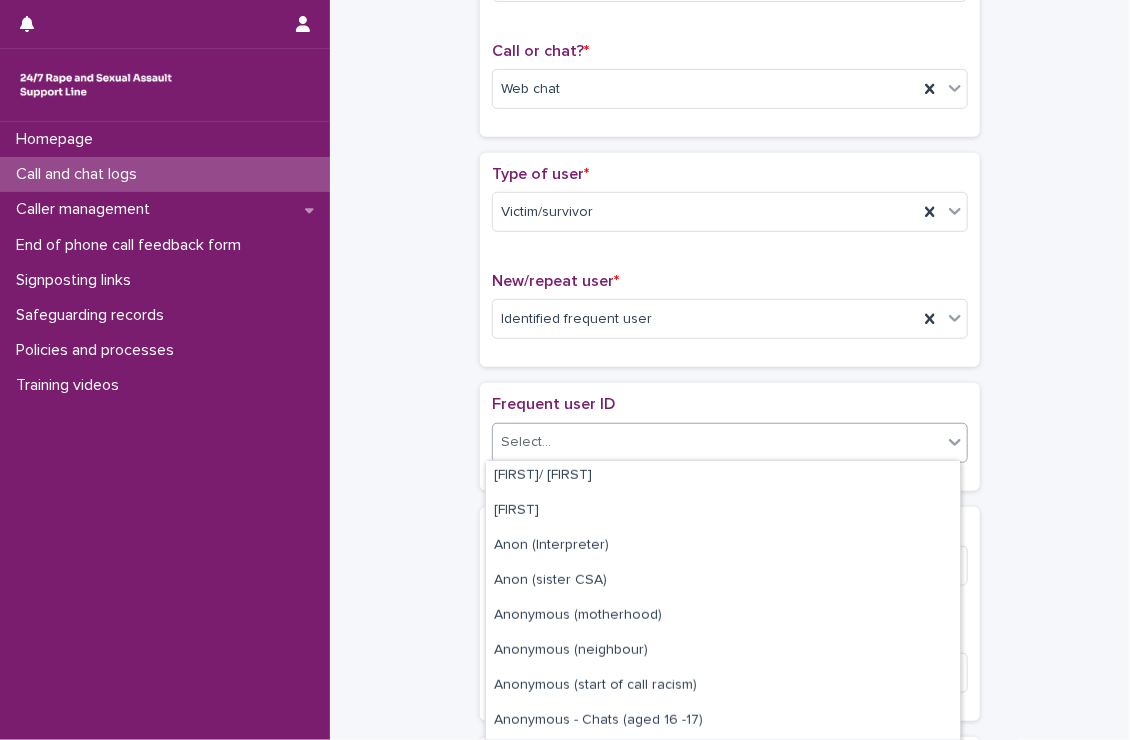 scroll, scrollTop: 563, scrollLeft: 0, axis: vertical 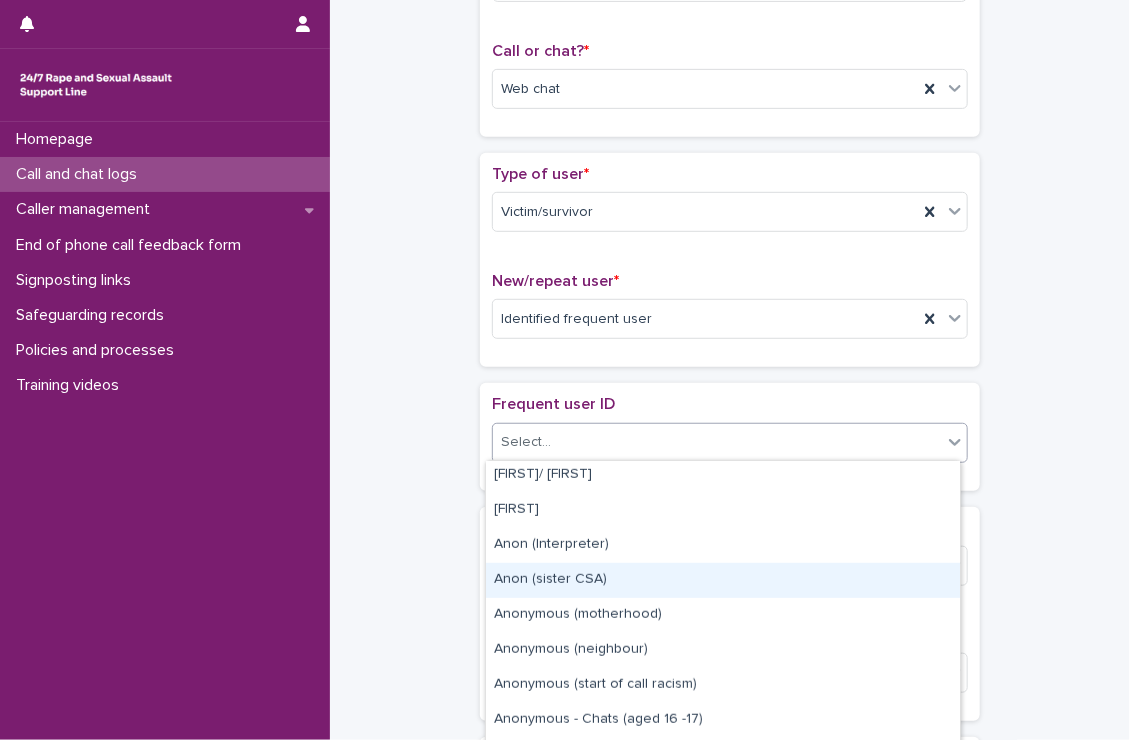 click on "Anon (sister CSA)" at bounding box center [723, 580] 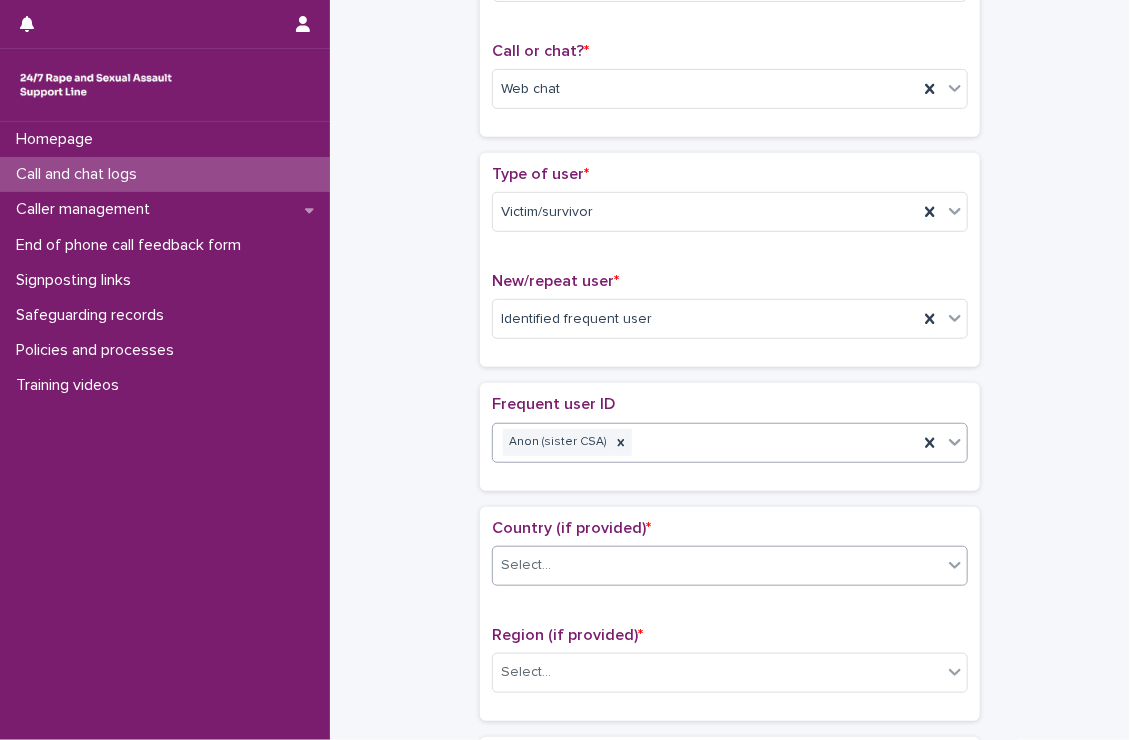 click on "Select..." at bounding box center [717, 565] 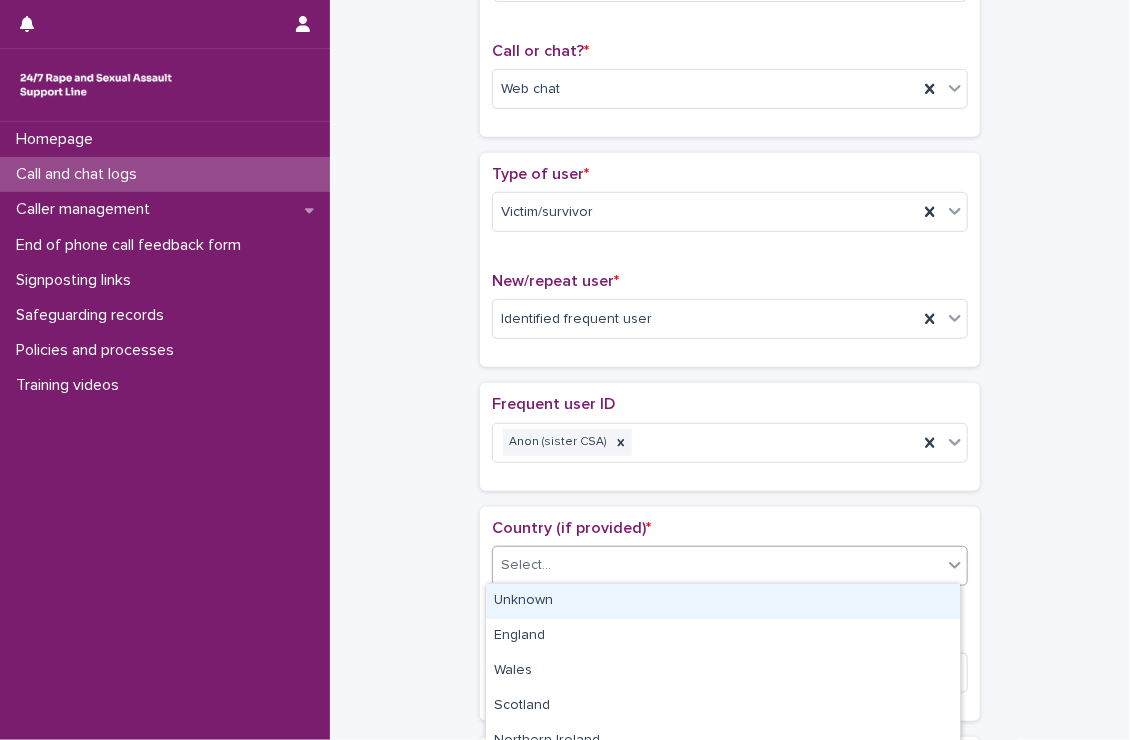 scroll, scrollTop: 628, scrollLeft: 0, axis: vertical 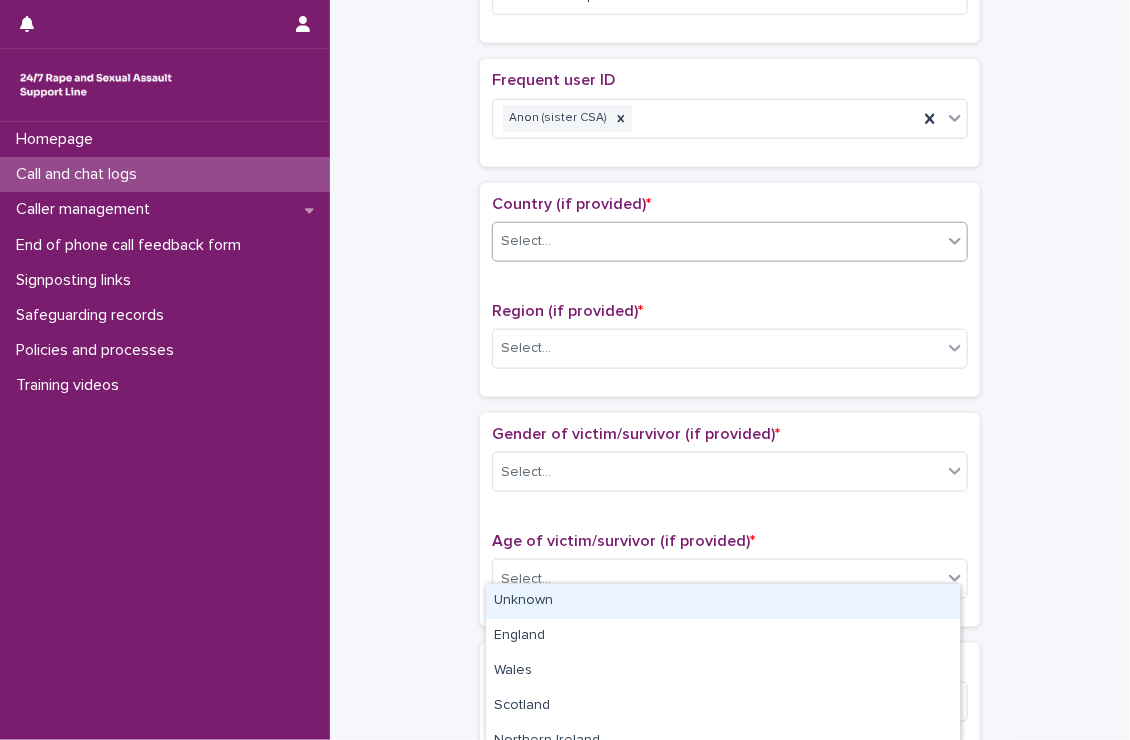 click on "Select..." at bounding box center [717, 241] 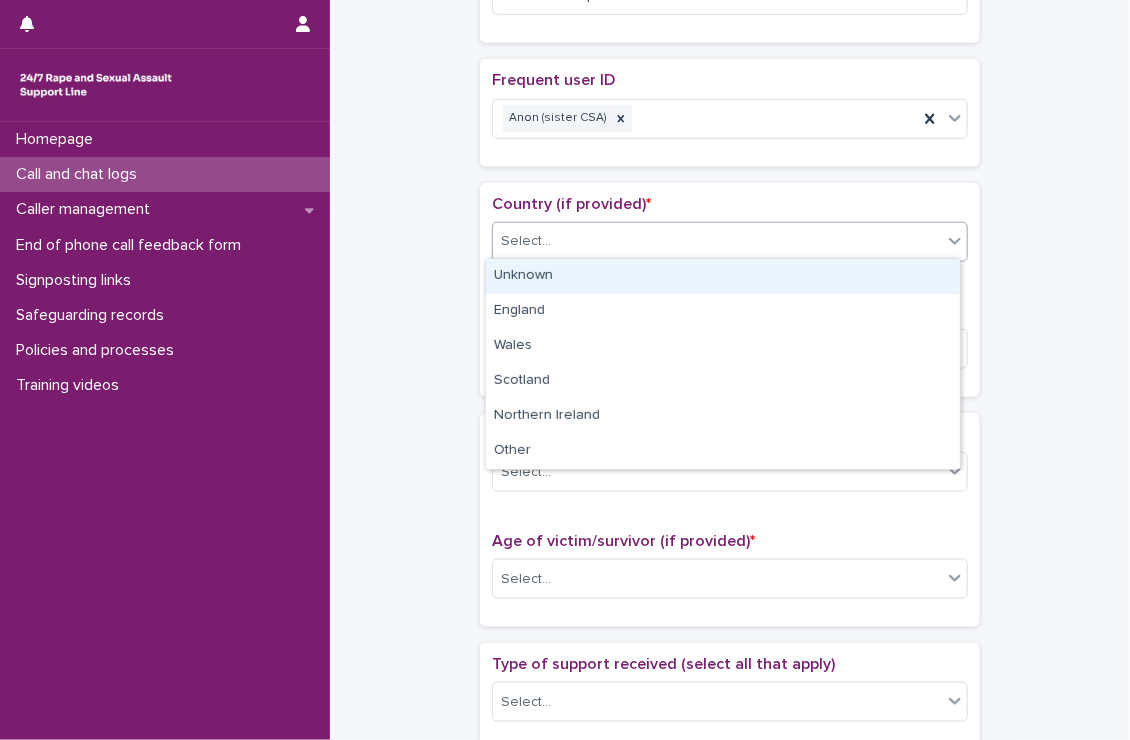 click on "Select..." at bounding box center (717, 241) 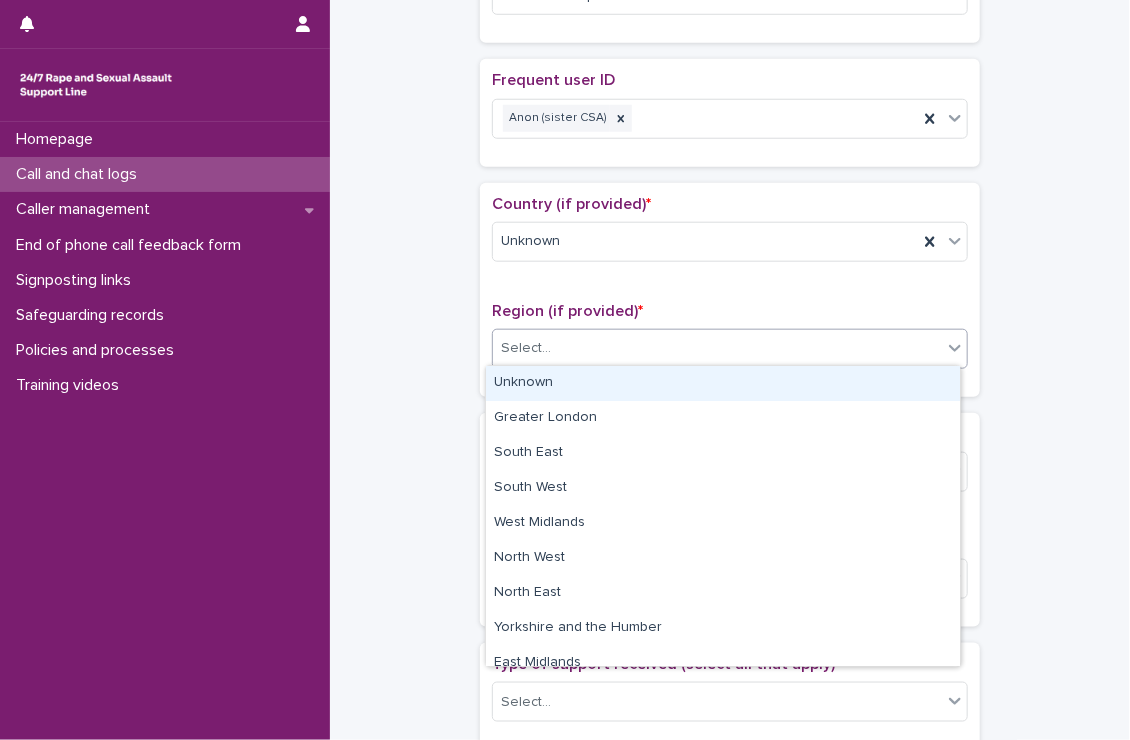 click on "Select..." at bounding box center [717, 348] 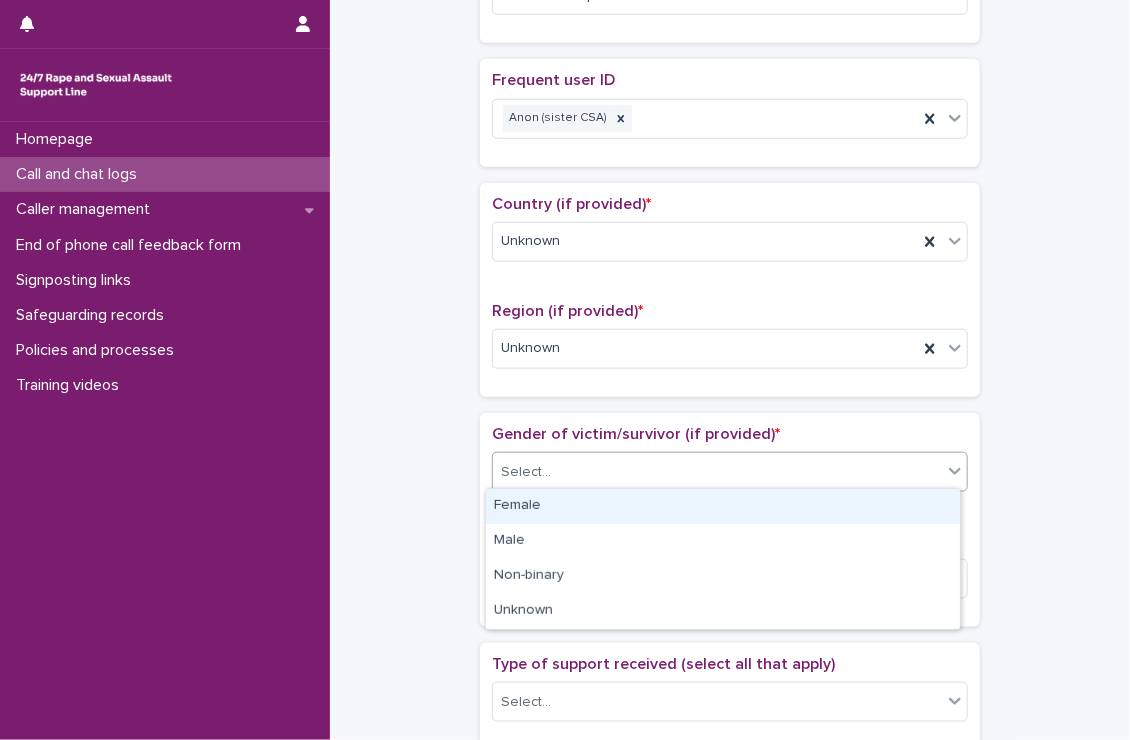 click on "Select..." at bounding box center [730, 472] 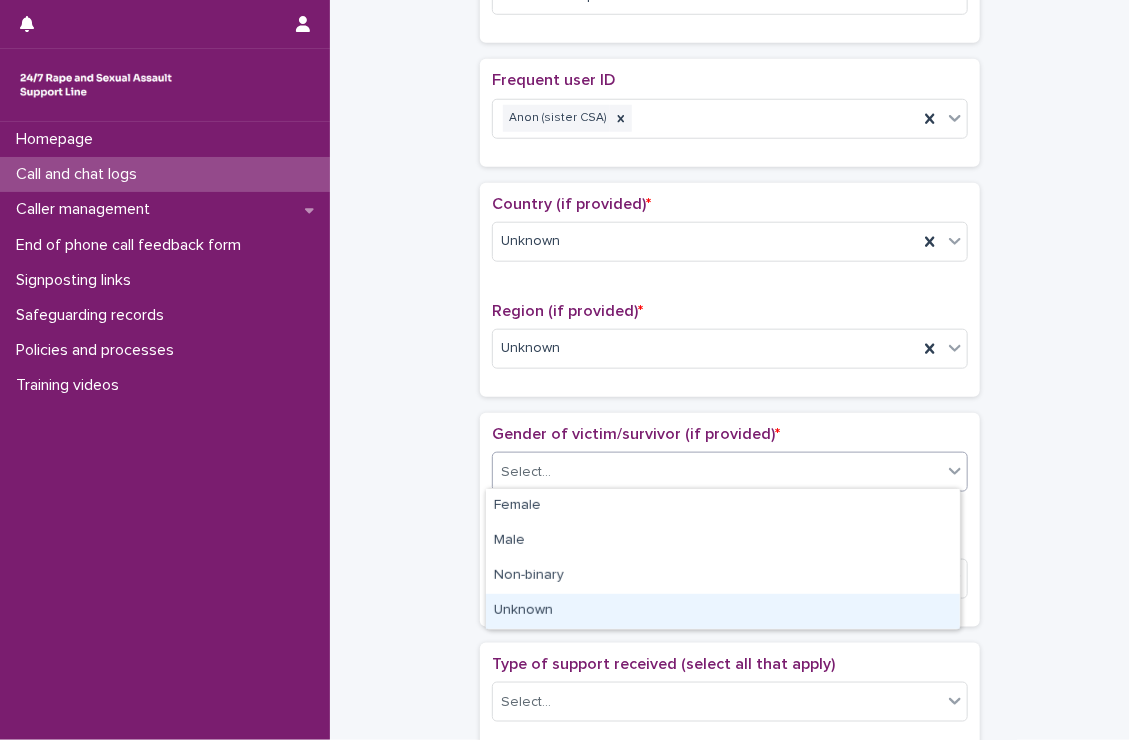 click on "Unknown" at bounding box center [723, 611] 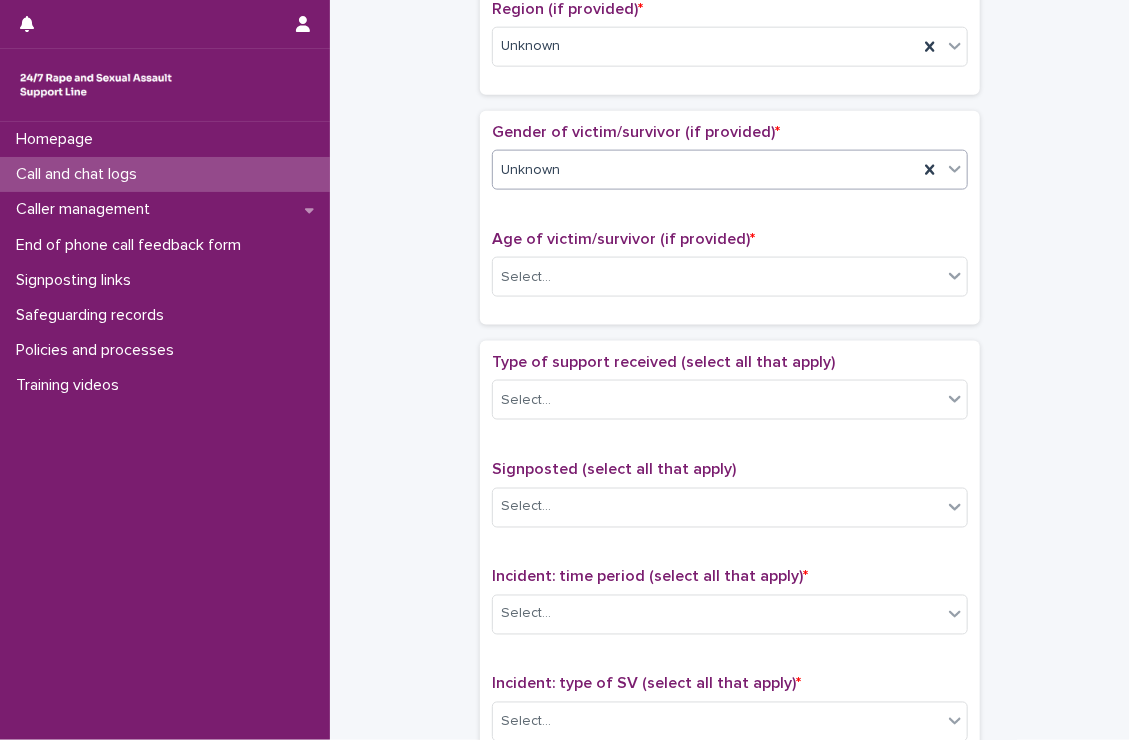 scroll, scrollTop: 932, scrollLeft: 0, axis: vertical 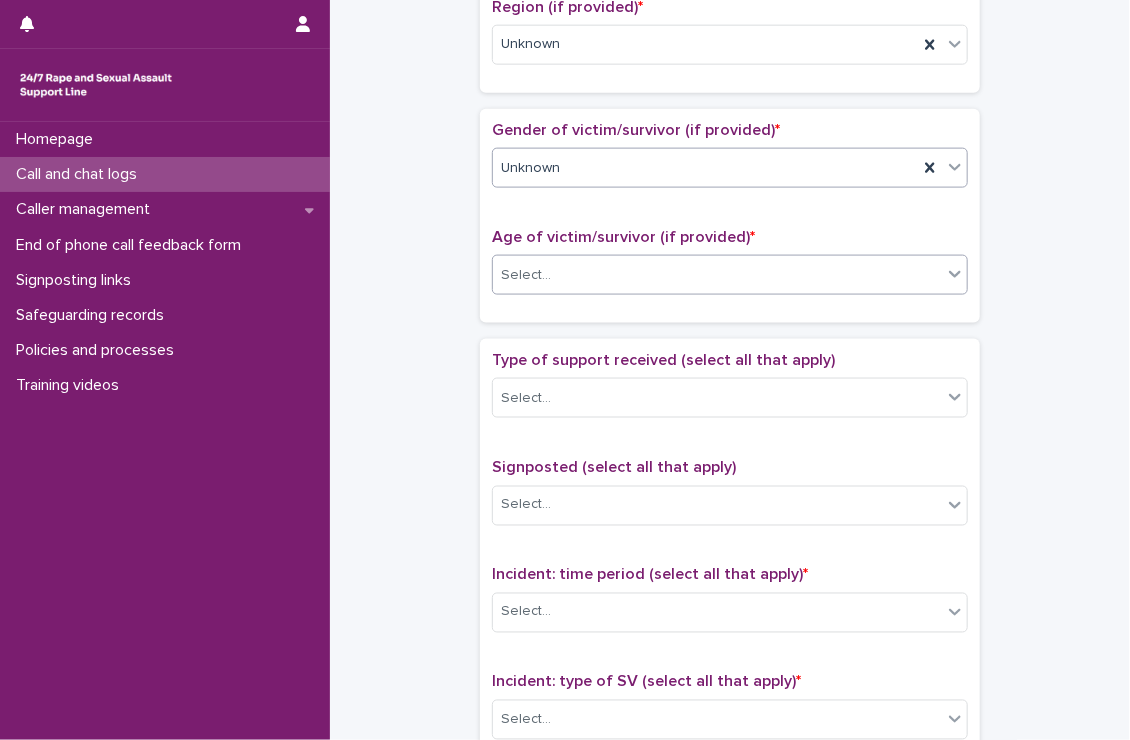 click on "Select..." at bounding box center [717, 275] 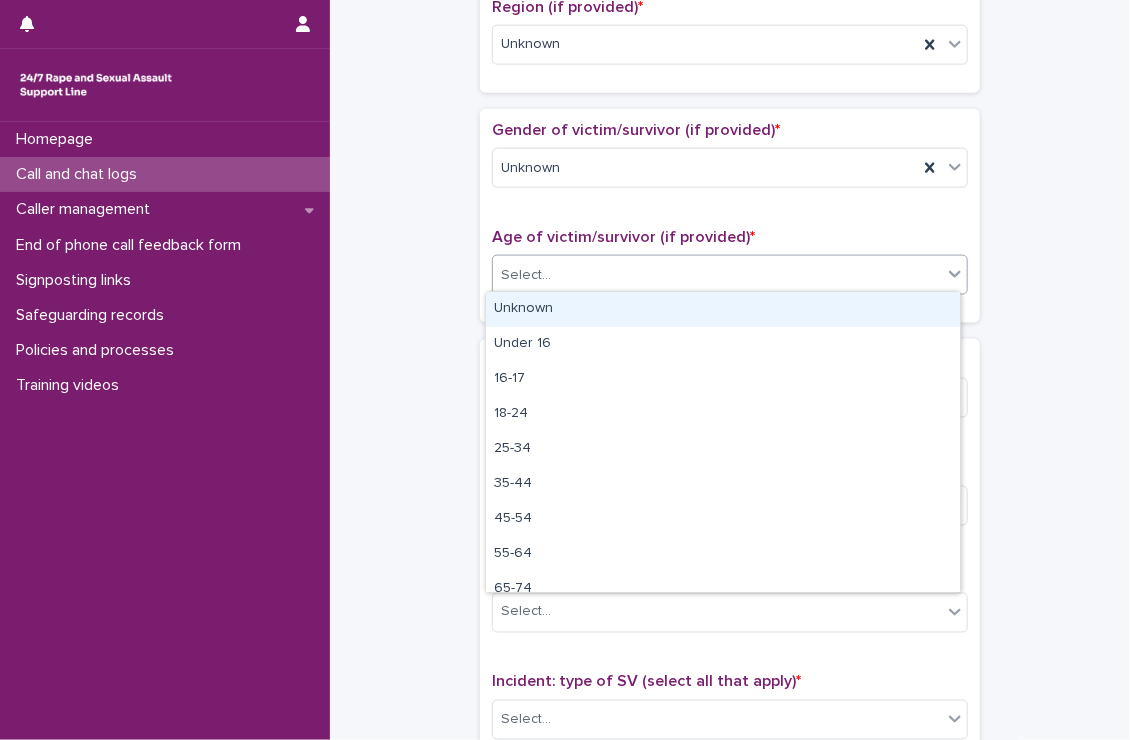 click on "Unknown" at bounding box center (723, 309) 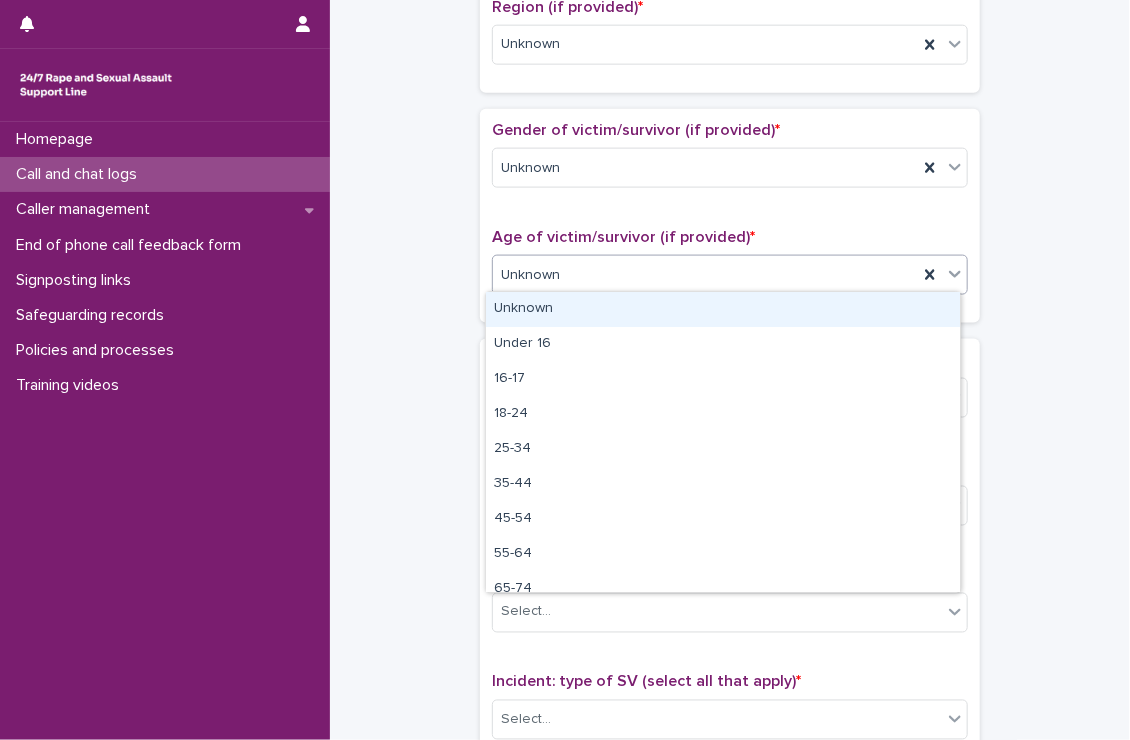click on "Unknown" at bounding box center (530, 275) 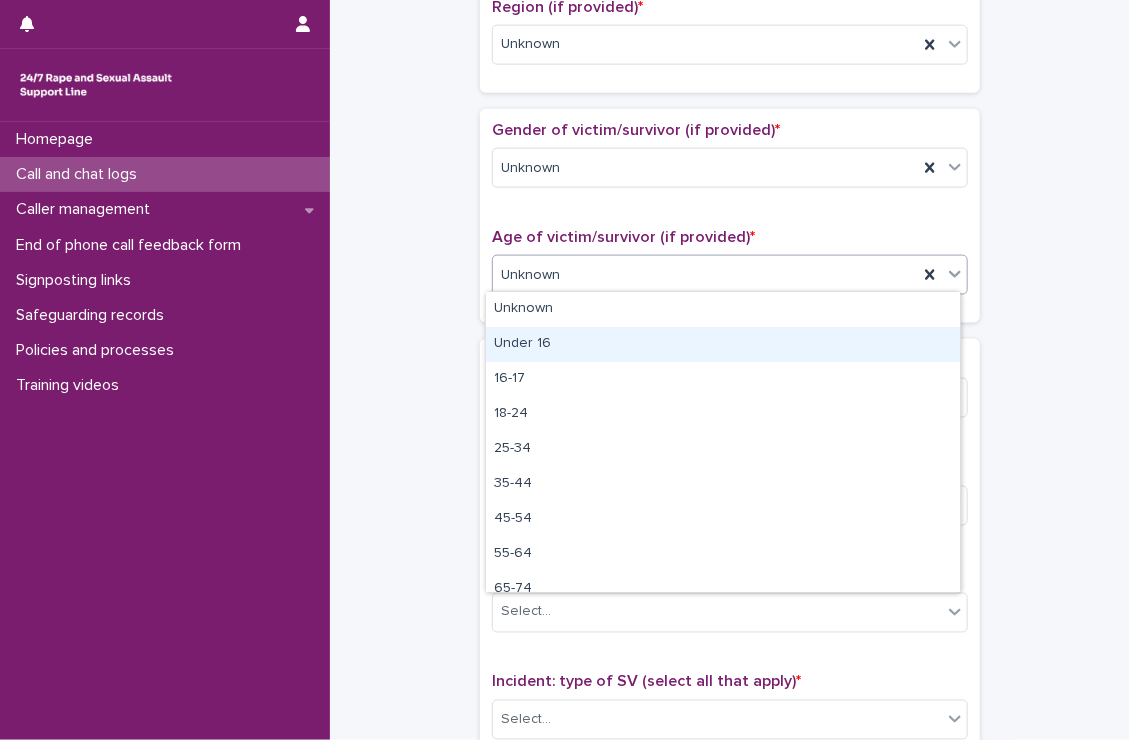 click on "Under 16" at bounding box center [723, 344] 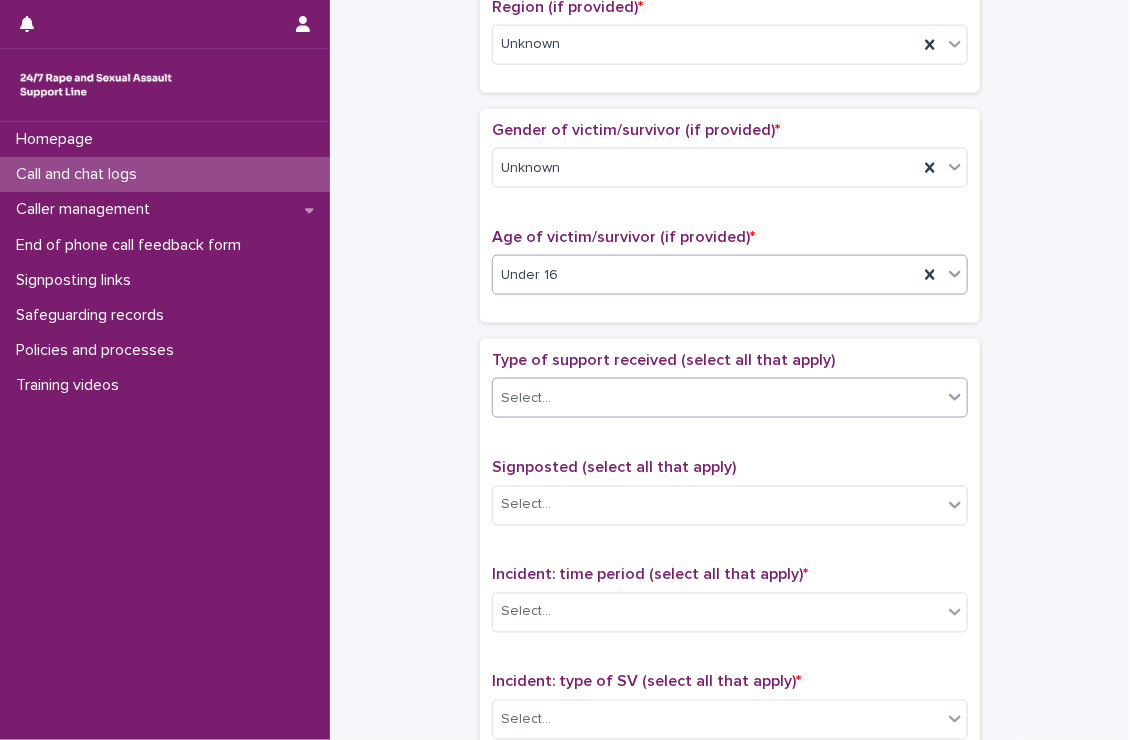 click on "Select..." at bounding box center [717, 398] 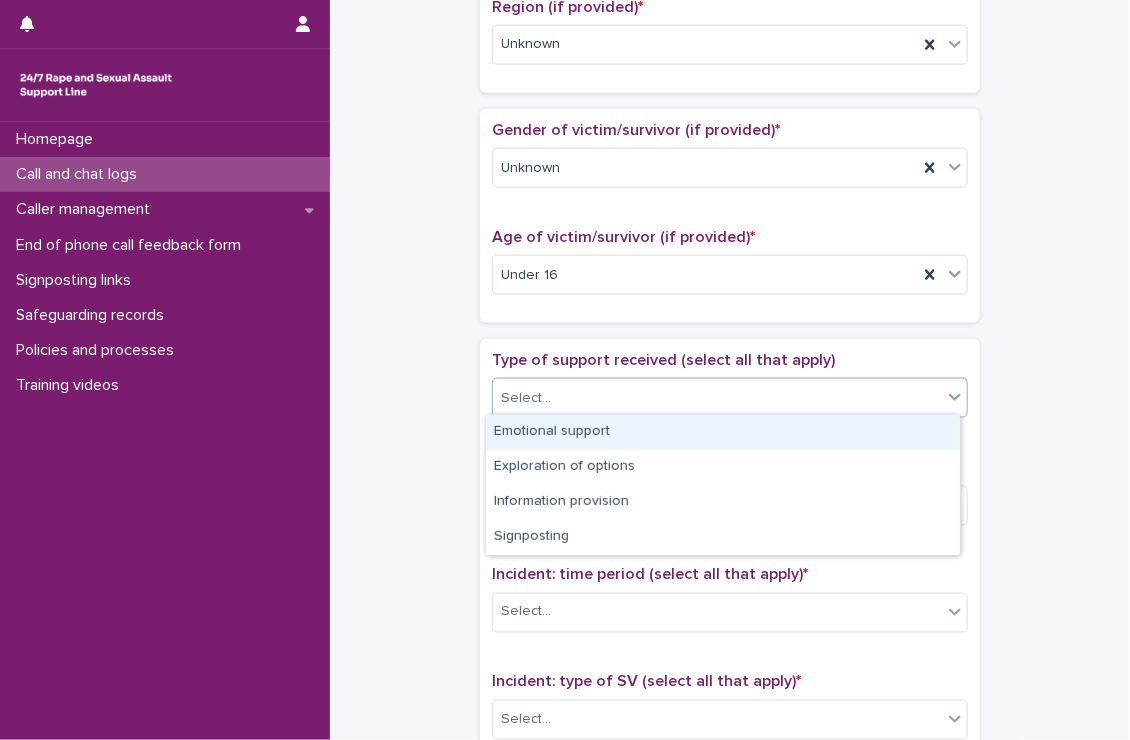 click on "Emotional support" at bounding box center (723, 432) 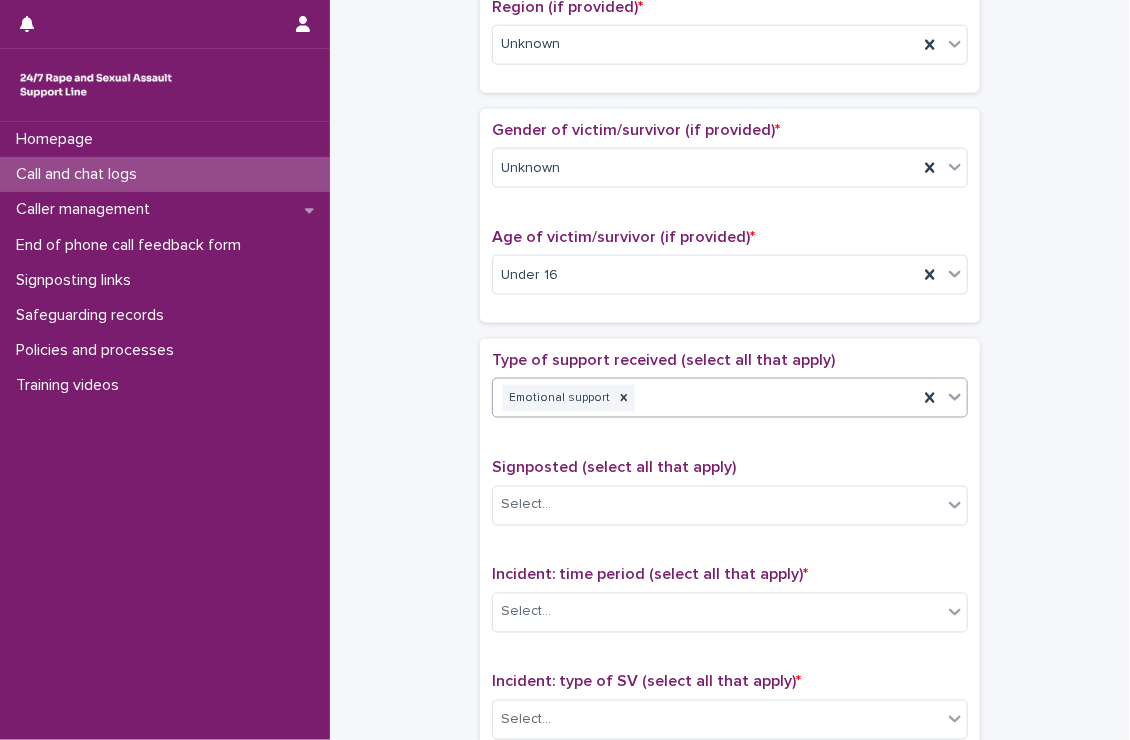 click on "Emotional support" at bounding box center [705, 398] 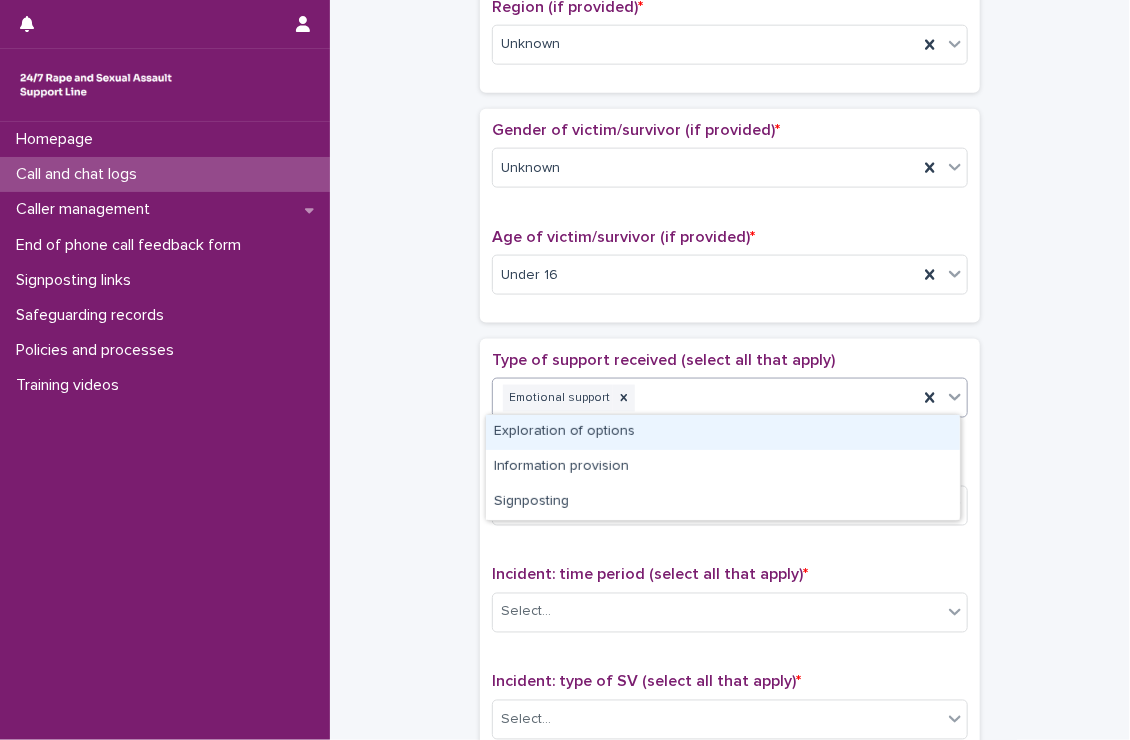 click on "Exploration of options" at bounding box center (723, 432) 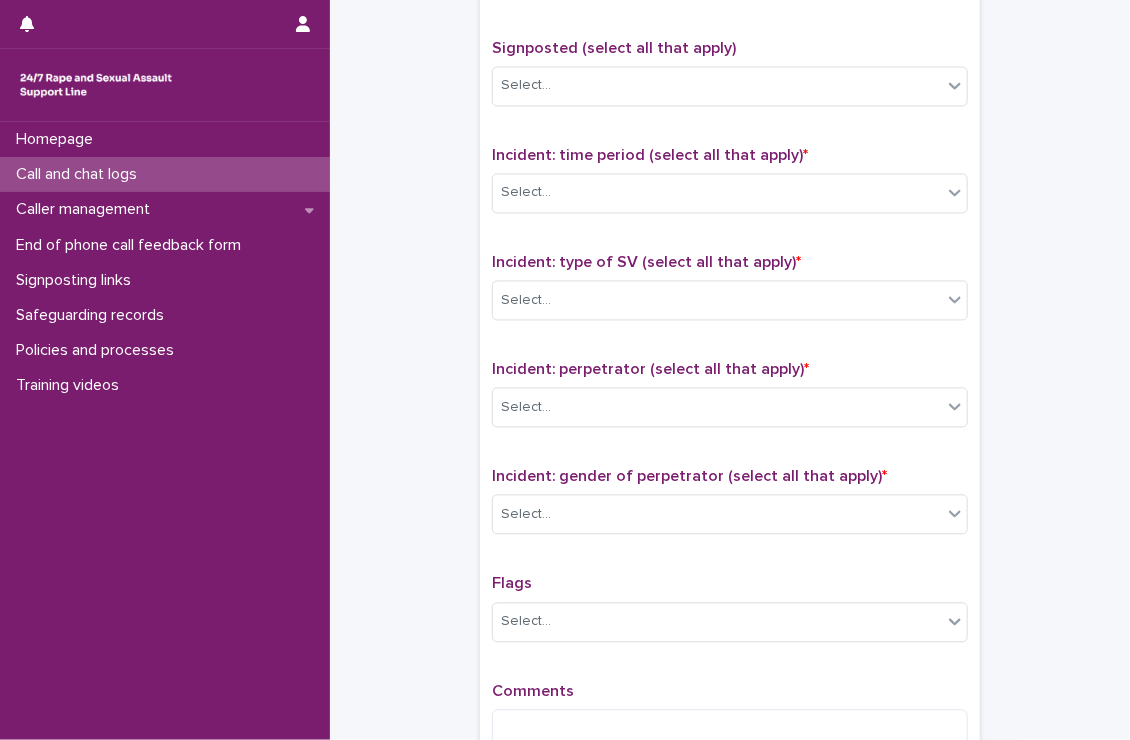 scroll, scrollTop: 1368, scrollLeft: 0, axis: vertical 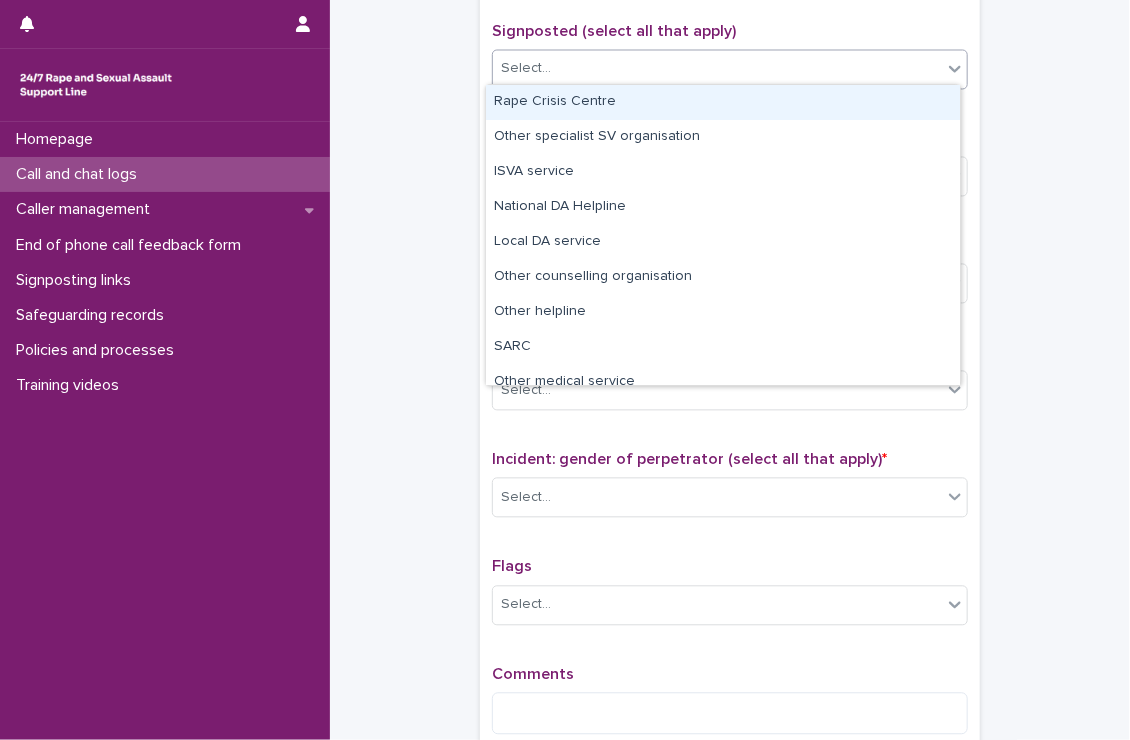 click on "Select..." at bounding box center (717, 69) 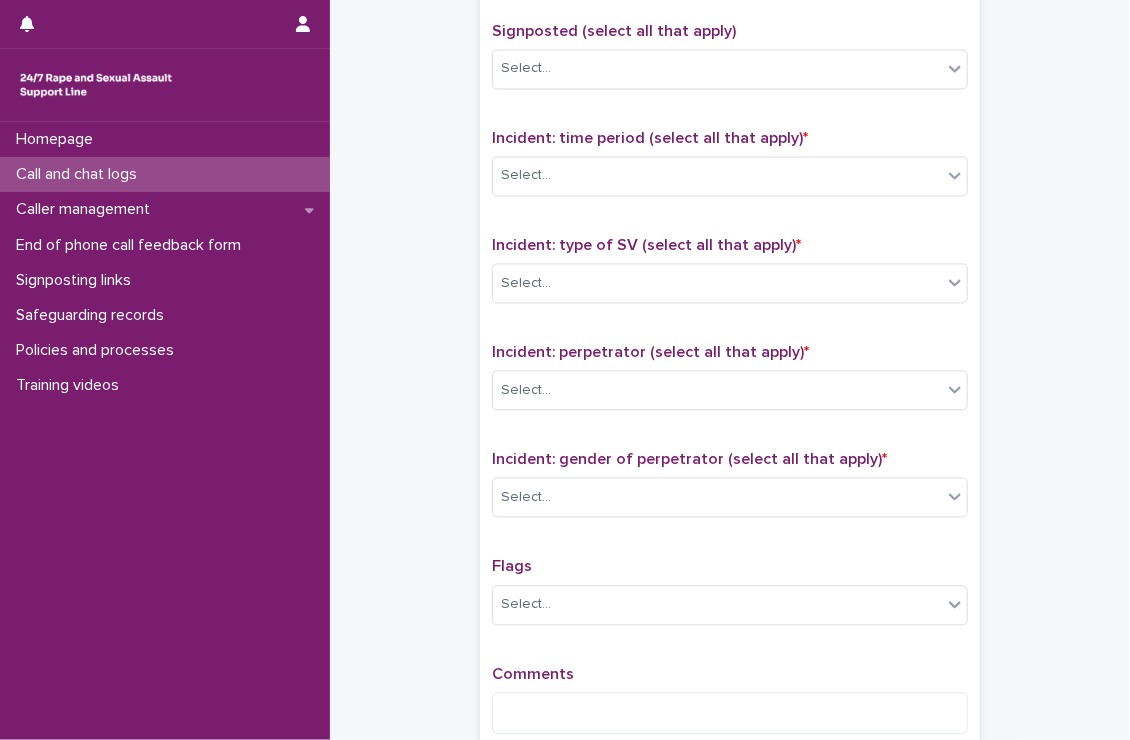 click on "**********" at bounding box center [730, -272] 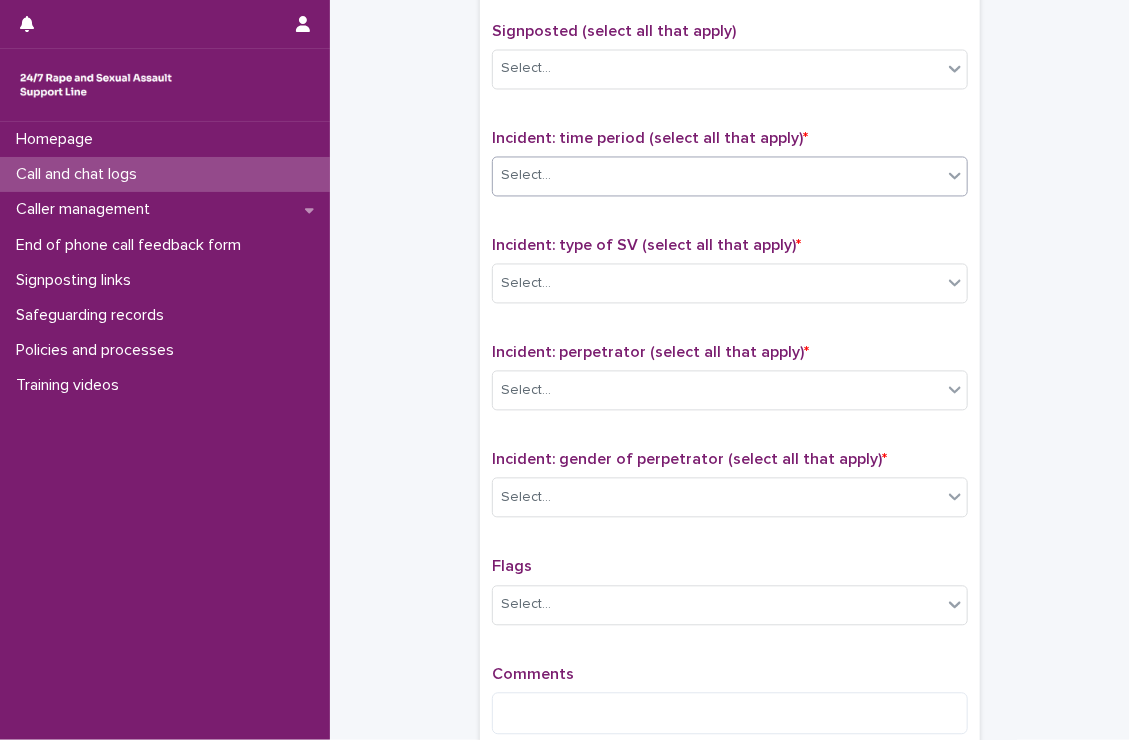 click on "Select..." at bounding box center (717, 176) 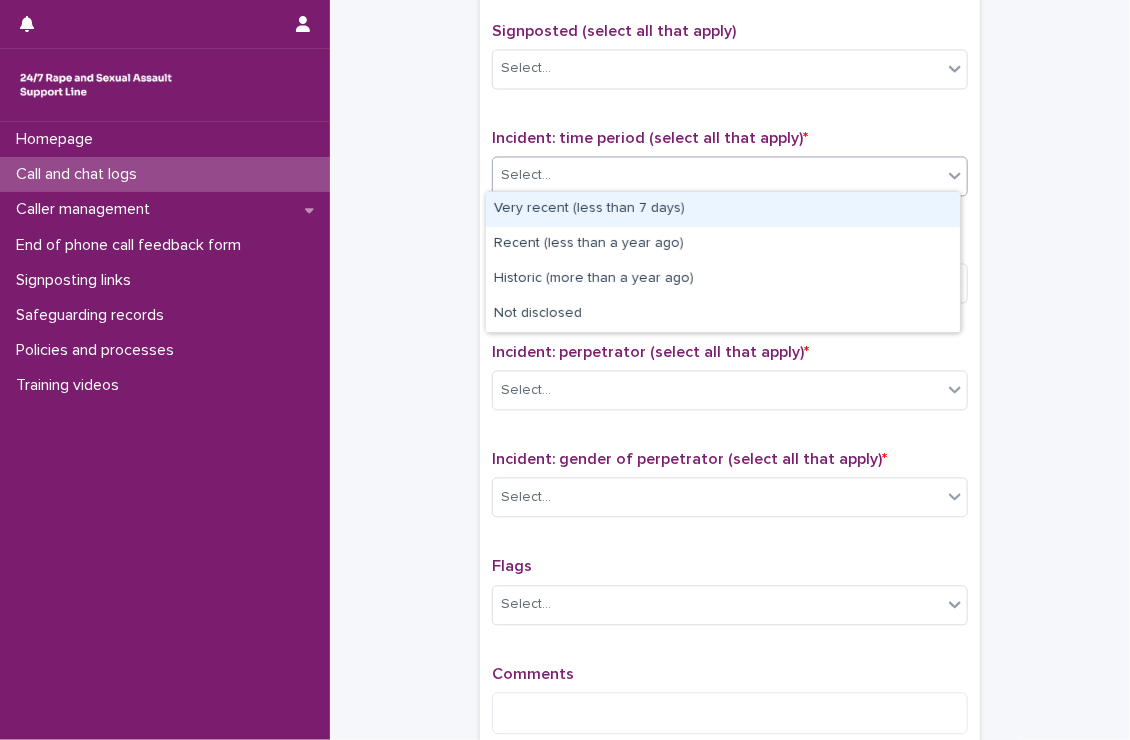 click on "Very recent (less than 7 days)" at bounding box center [723, 209] 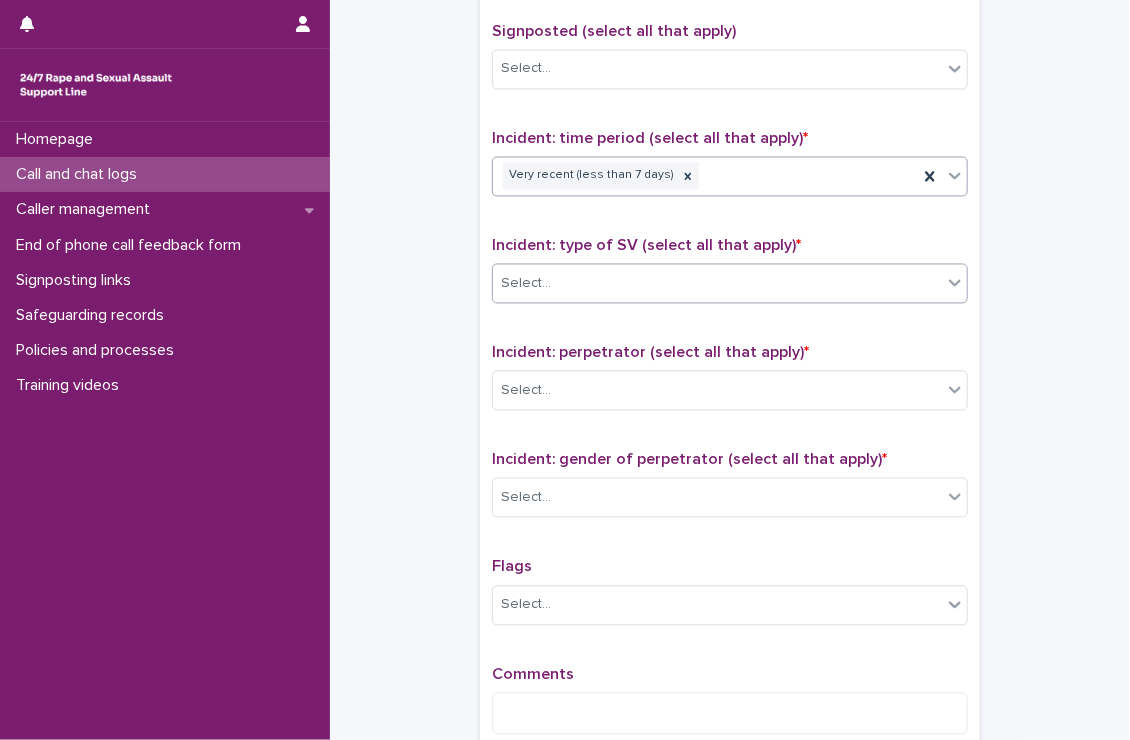 click on "Select..." at bounding box center (717, 284) 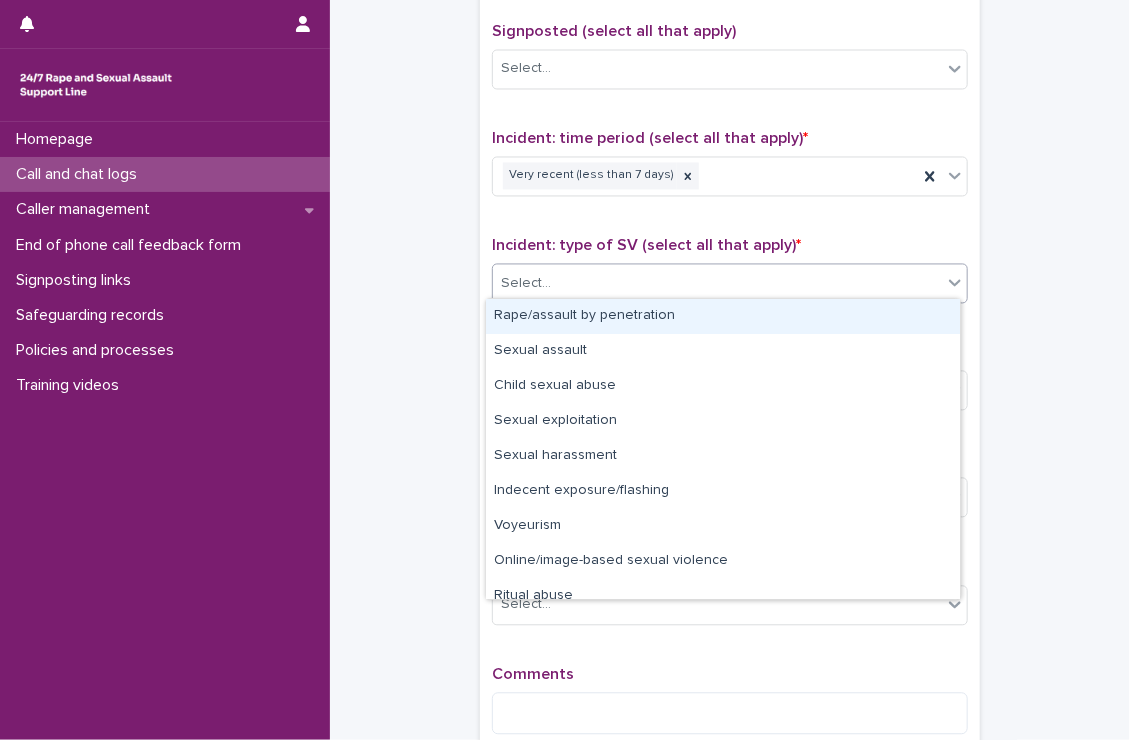 click on "Rape/assault by penetration" at bounding box center [723, 316] 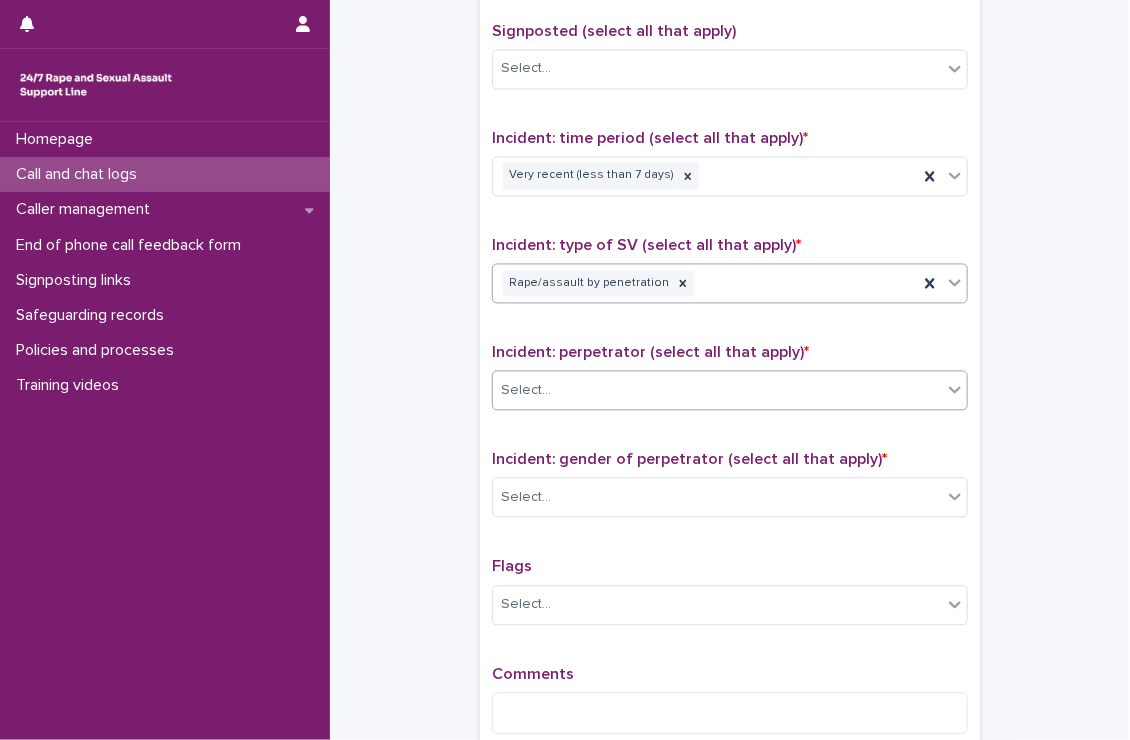 click on "Select..." at bounding box center [717, 391] 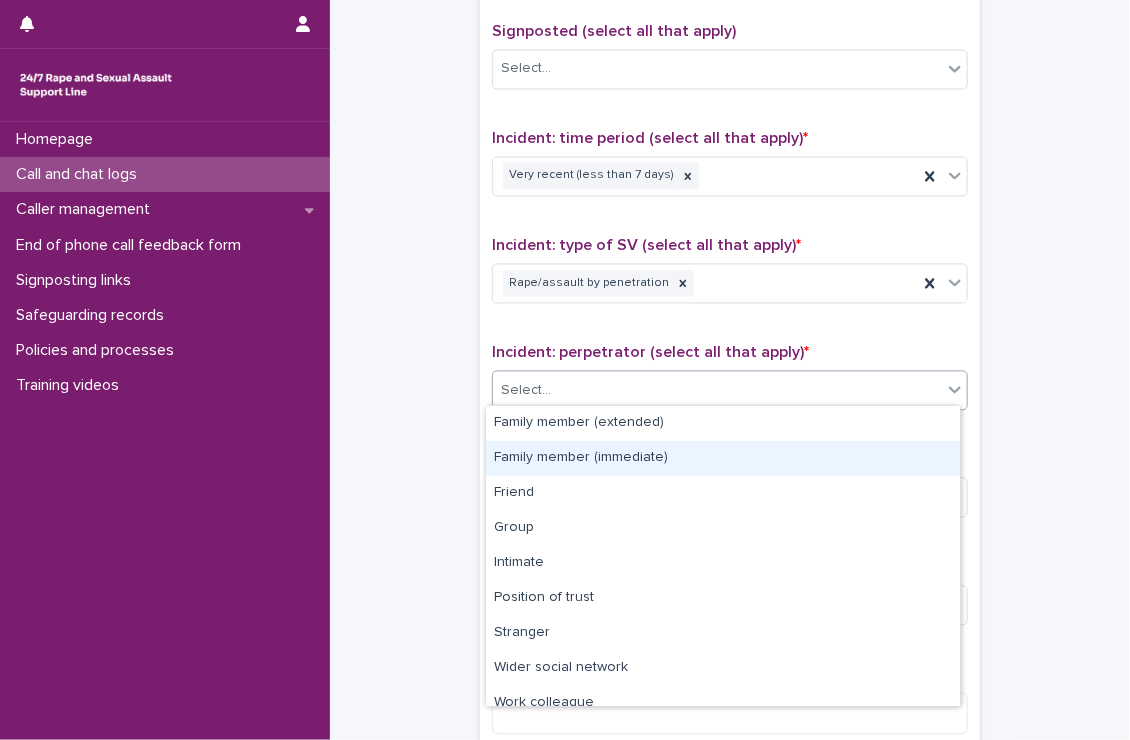 click on "Family member (immediate)" at bounding box center (723, 458) 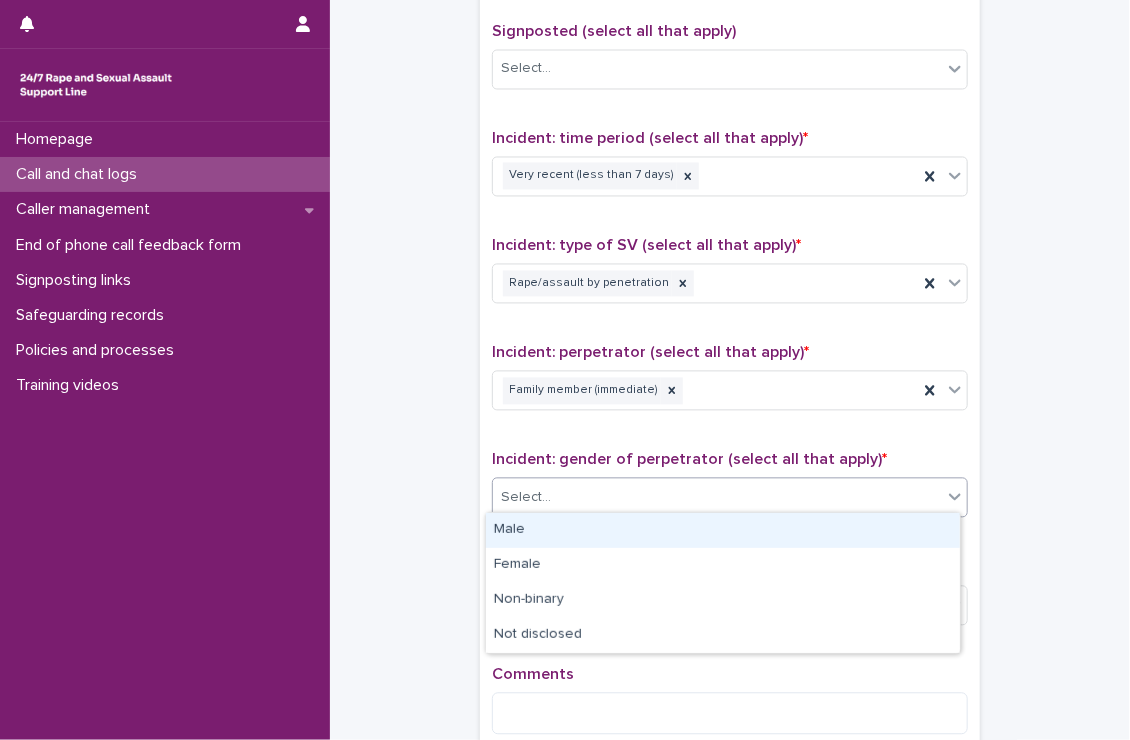 click on "Select..." at bounding box center (717, 498) 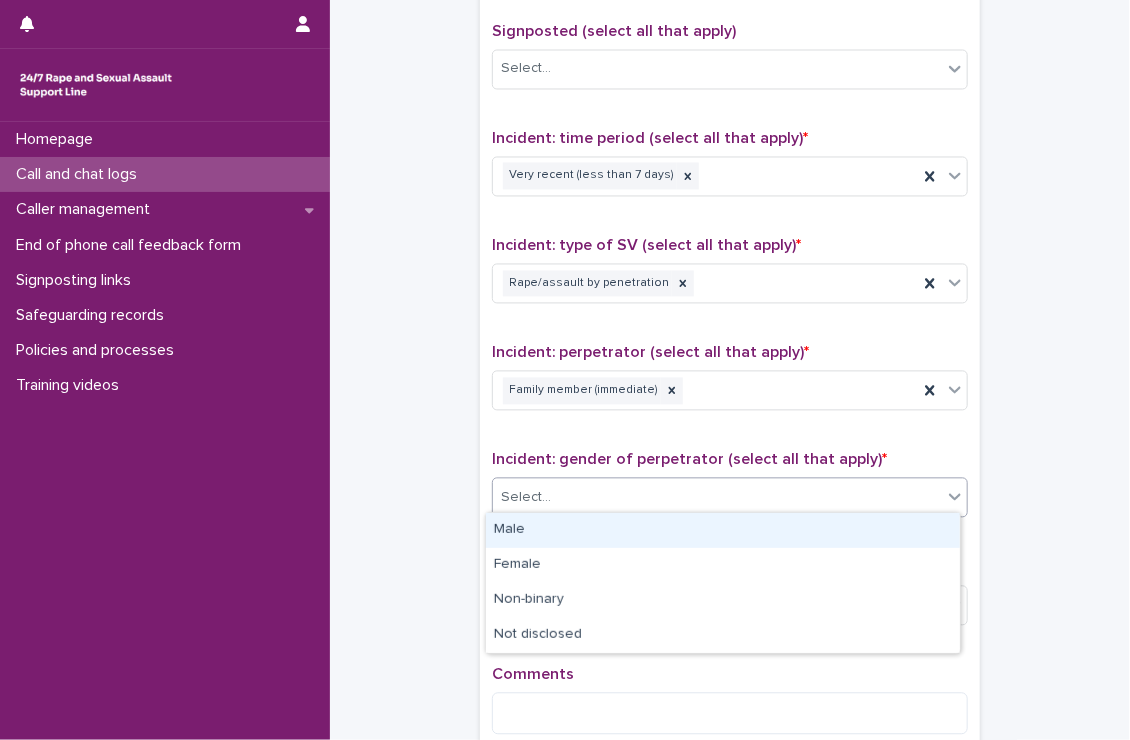 click on "Male" at bounding box center (723, 530) 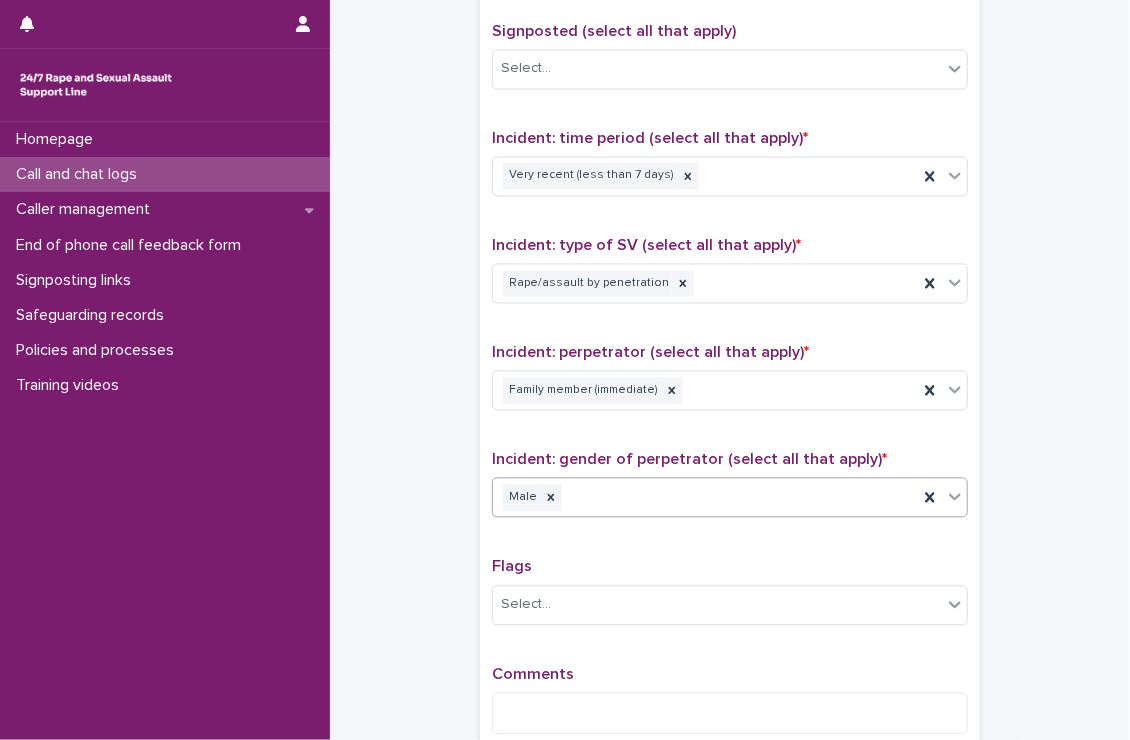 scroll, scrollTop: 1496, scrollLeft: 0, axis: vertical 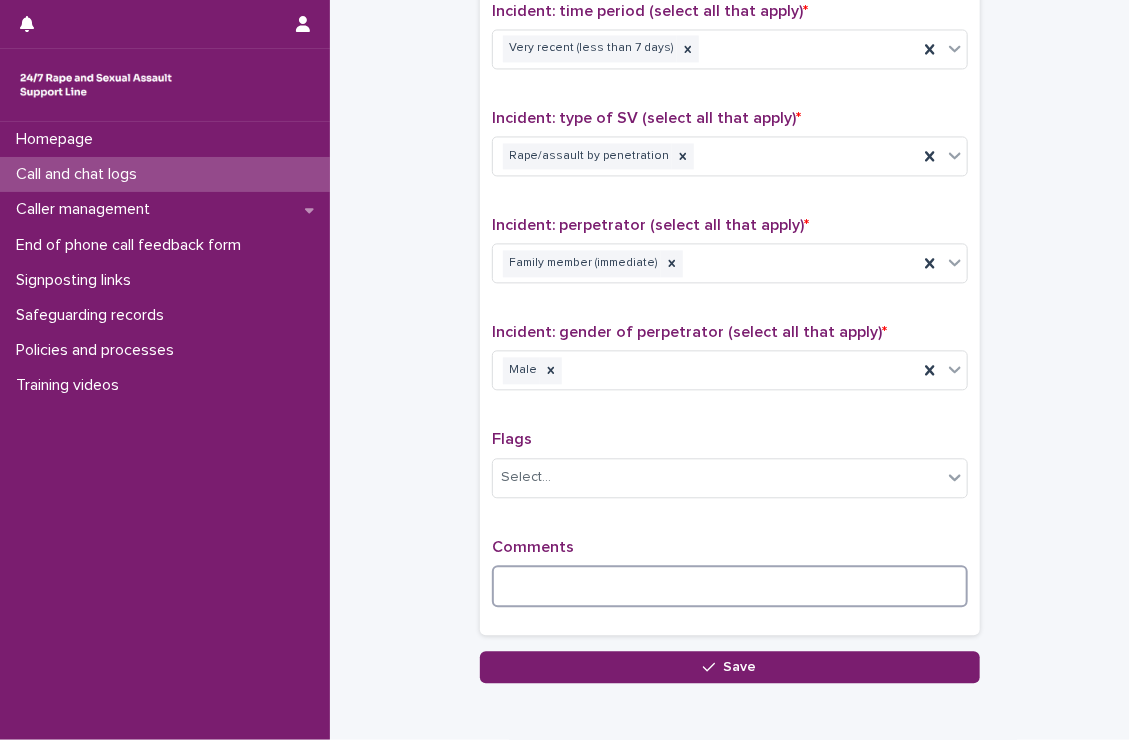 click at bounding box center (730, 586) 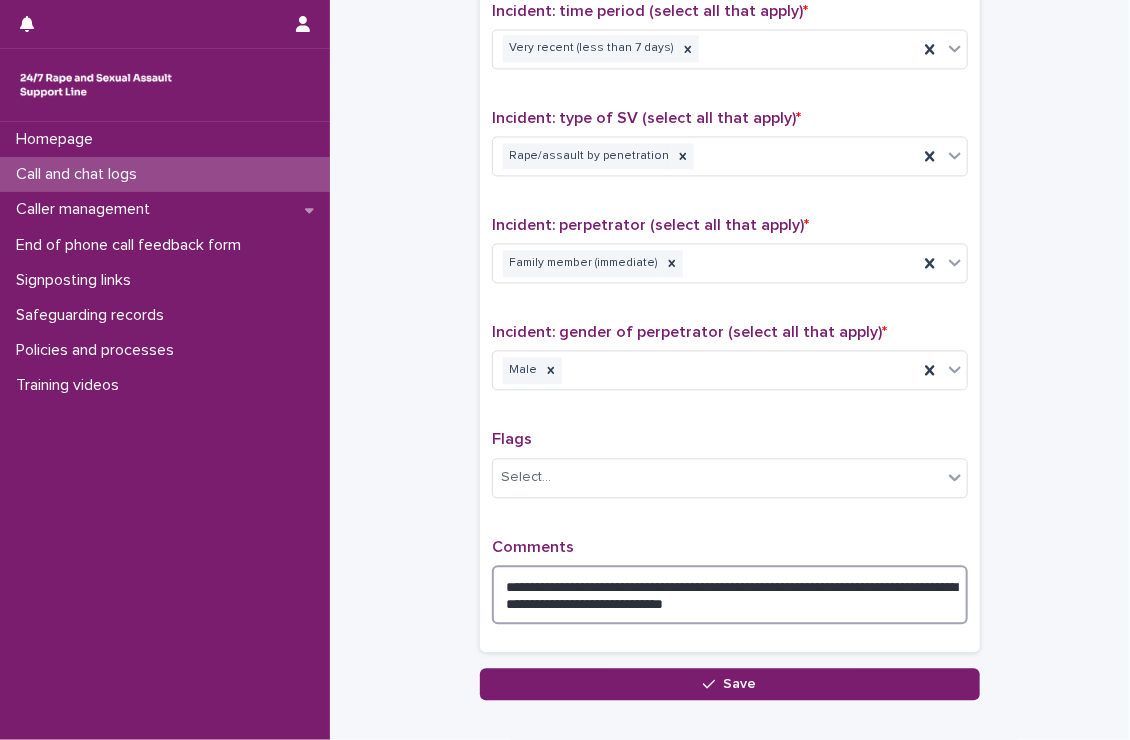 click on "**********" at bounding box center [730, 595] 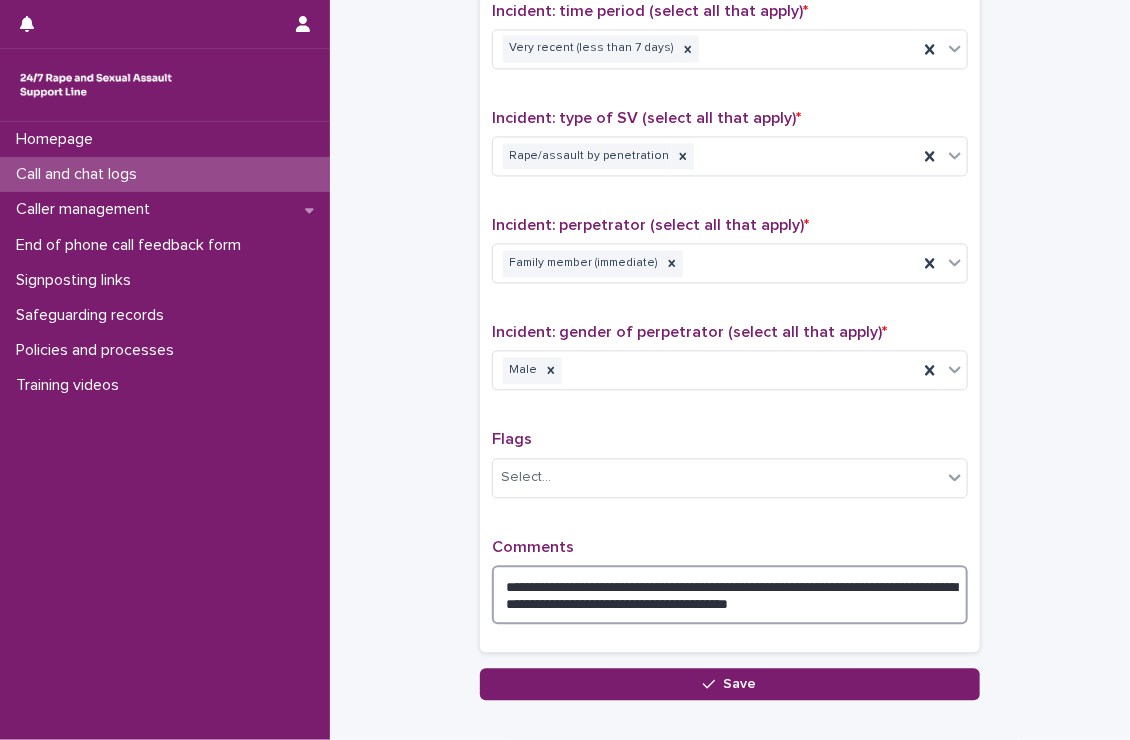 click on "**********" at bounding box center (730, 595) 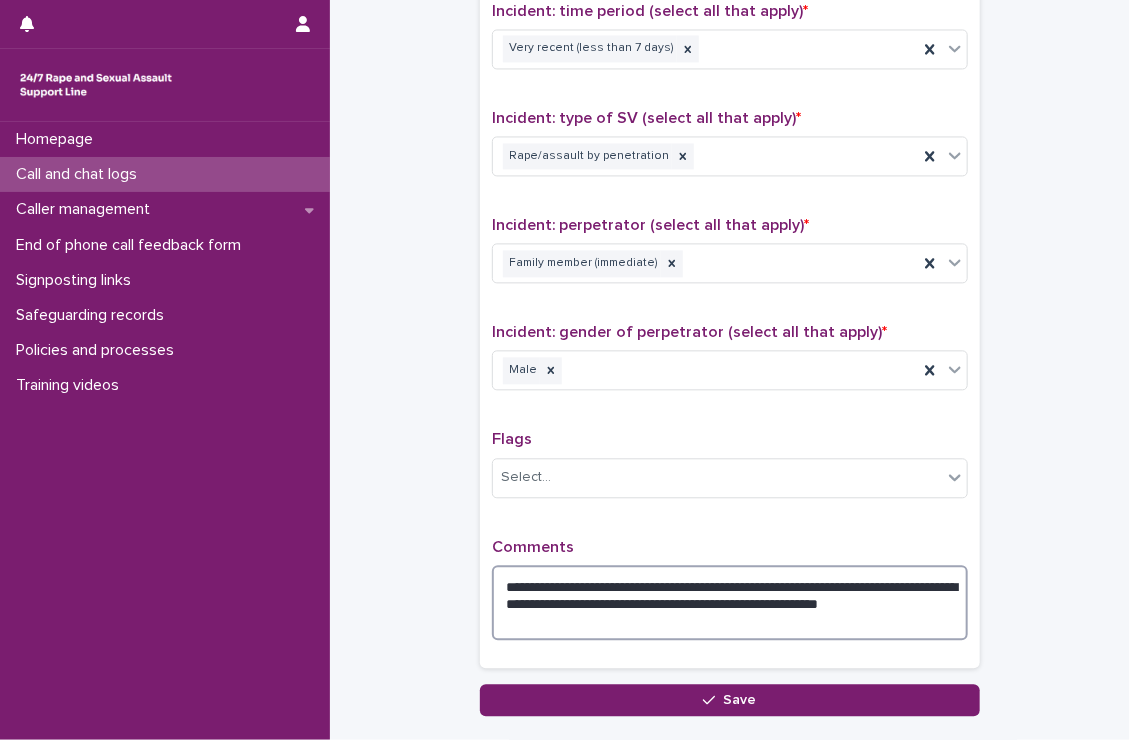 click on "**********" at bounding box center (730, 603) 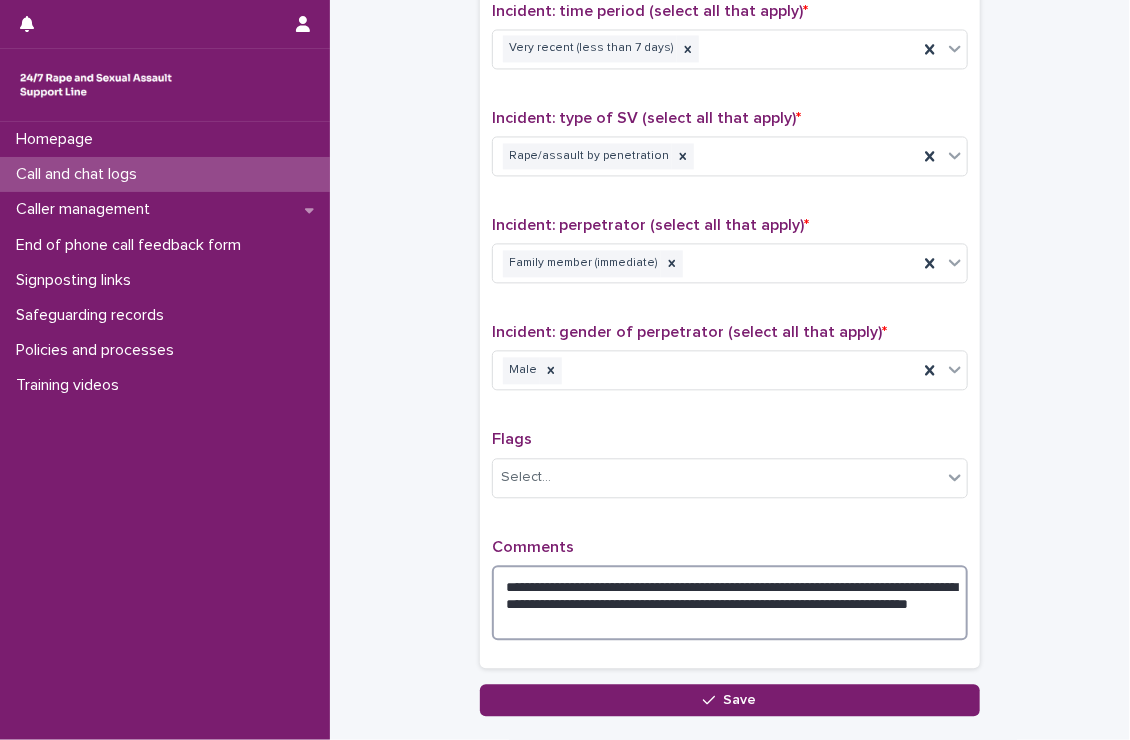 click on "**********" at bounding box center (730, 603) 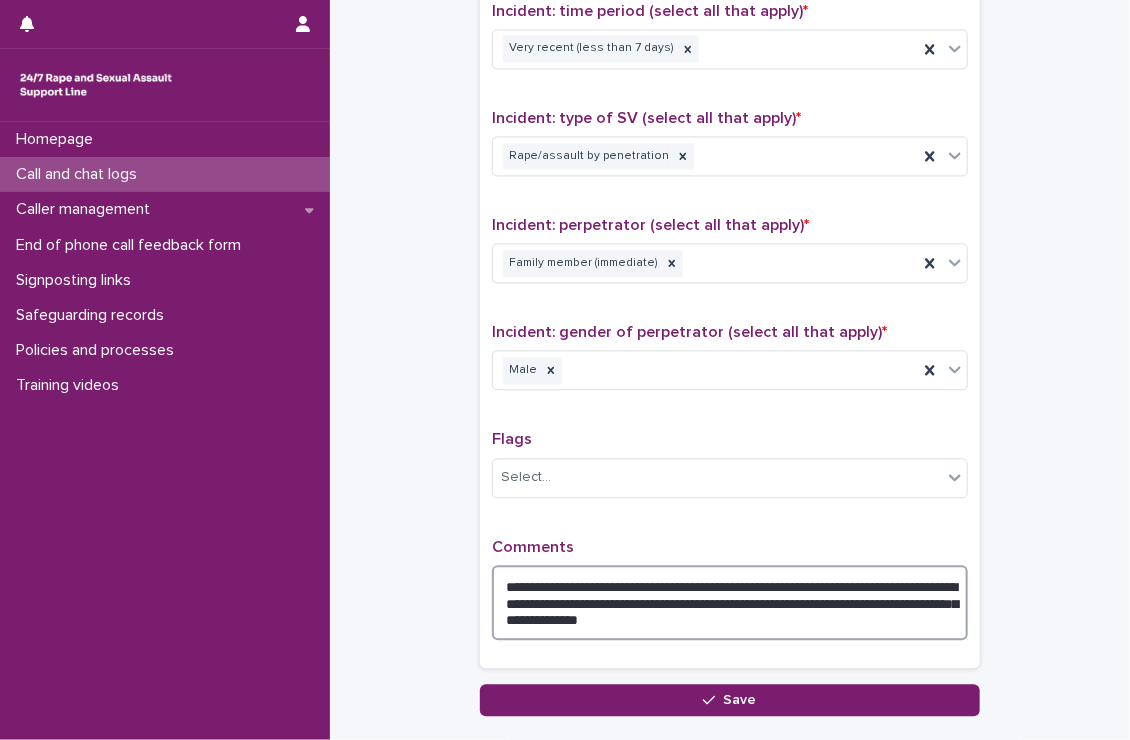 click on "**********" at bounding box center [730, 603] 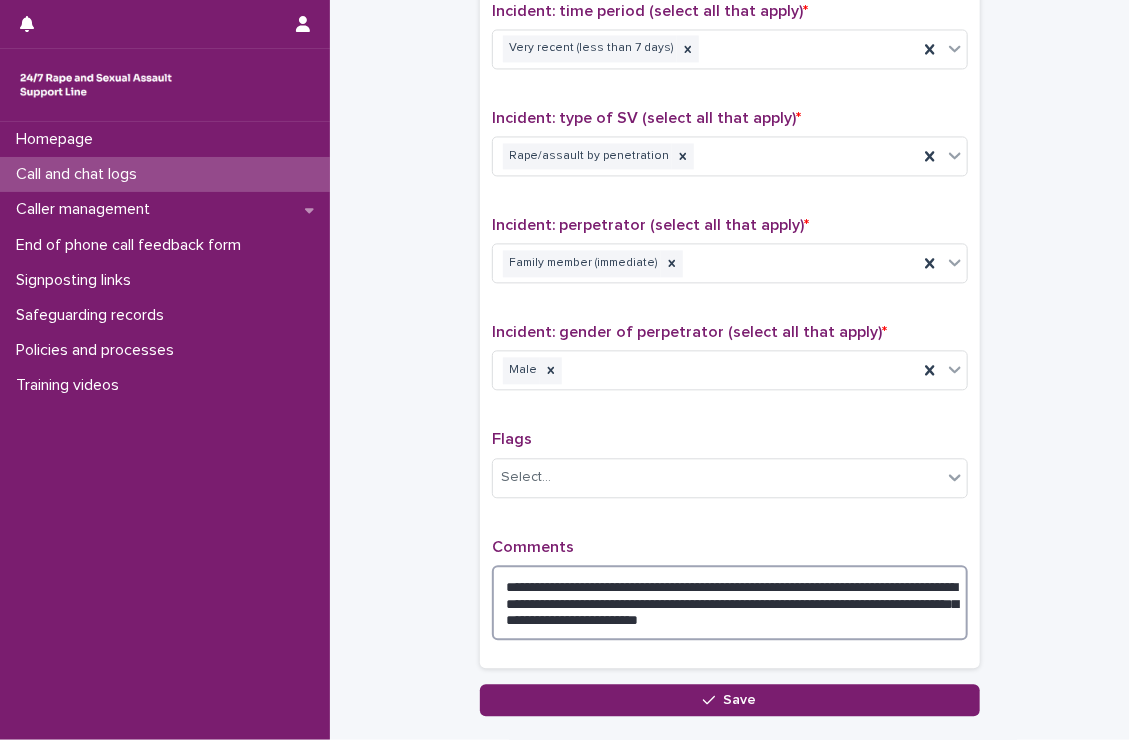 drag, startPoint x: 540, startPoint y: 610, endPoint x: 614, endPoint y: 611, distance: 74.00676 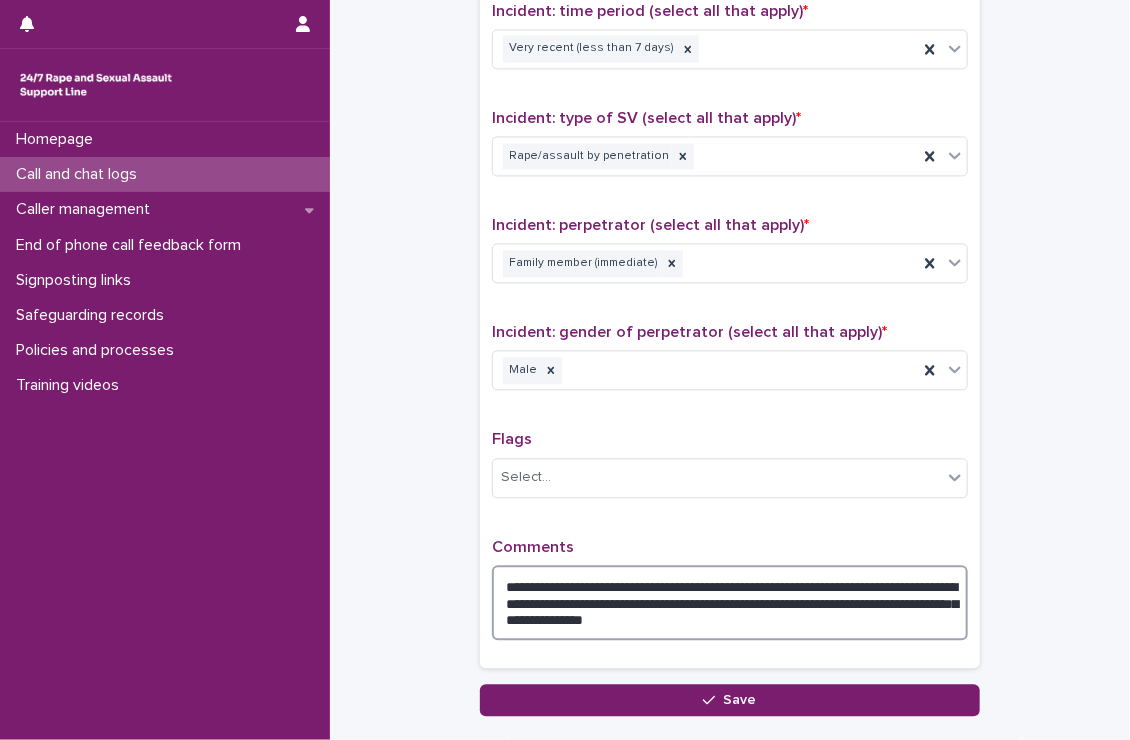 click on "**********" at bounding box center (730, 603) 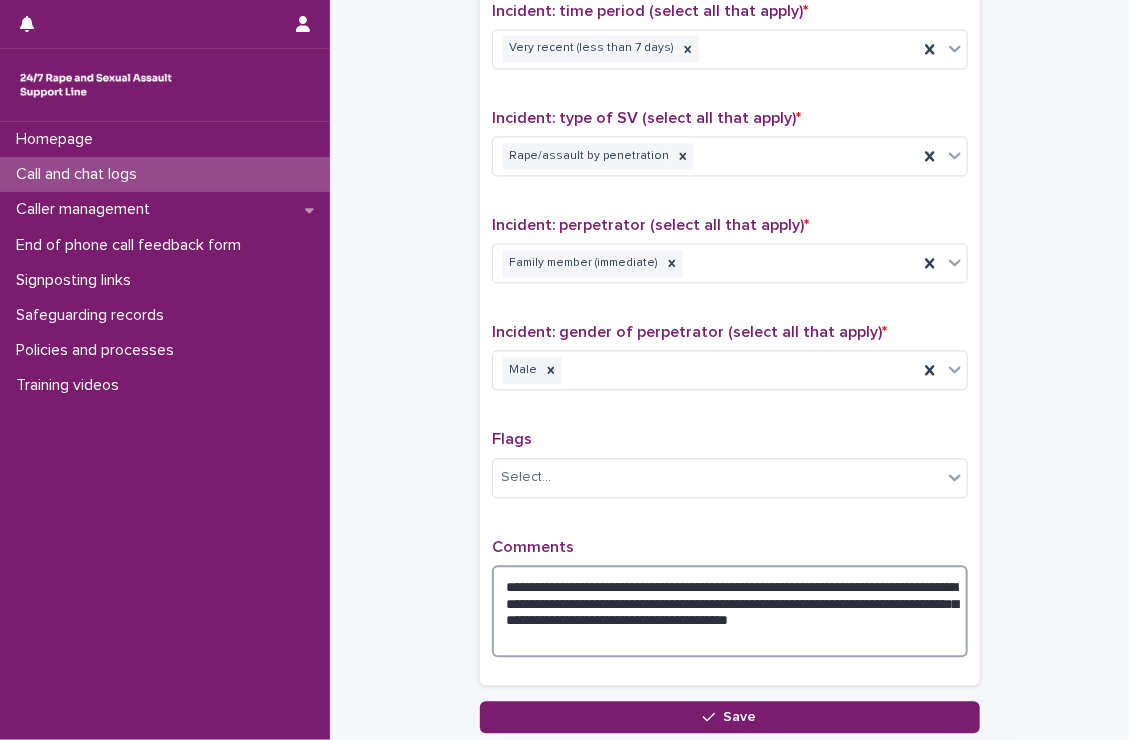 click on "**********" at bounding box center [730, 611] 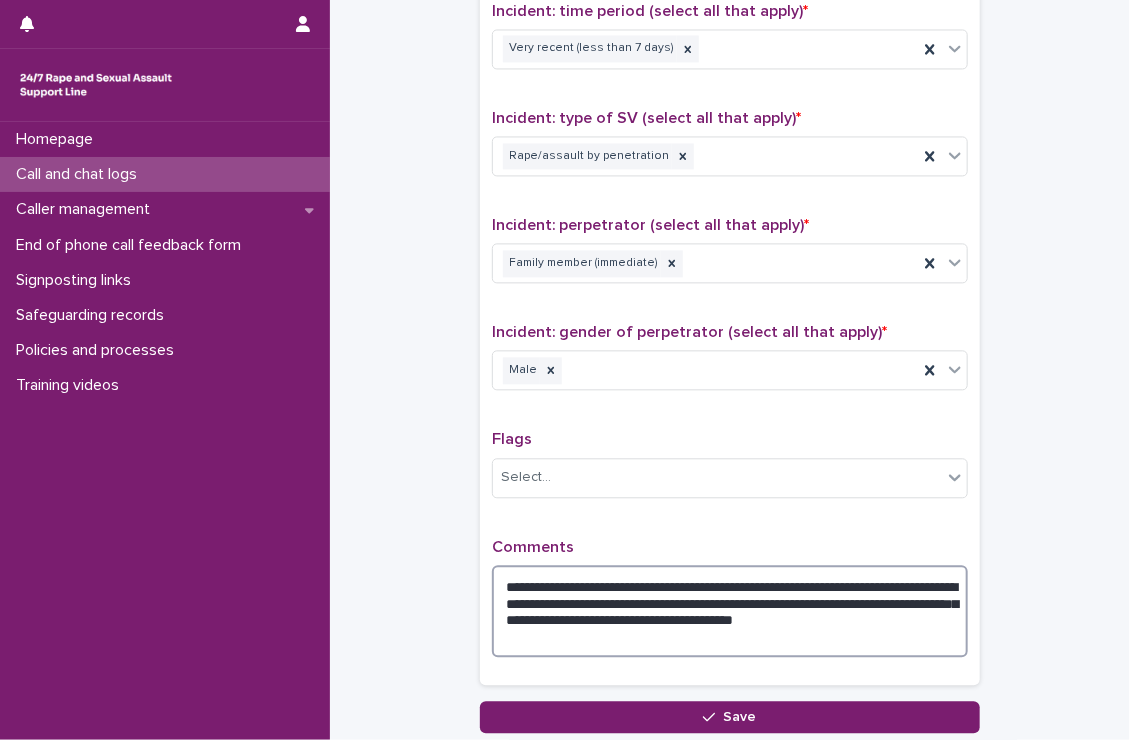 click on "**********" at bounding box center [730, 611] 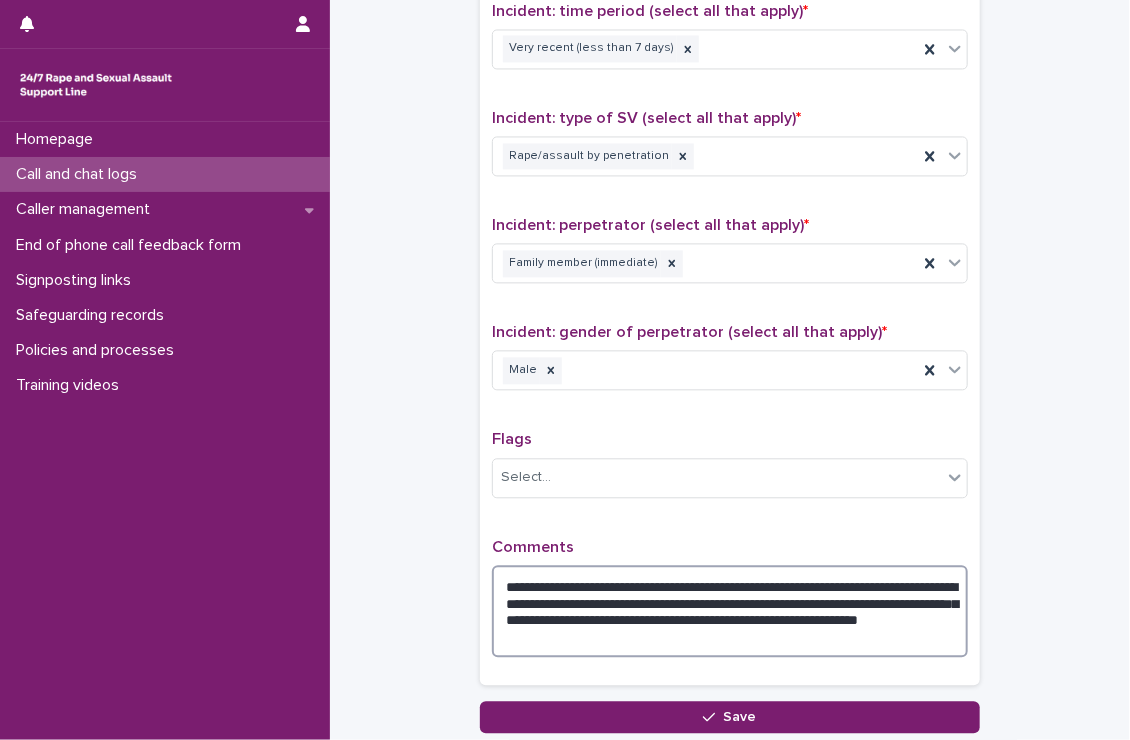 click on "**********" at bounding box center (730, 611) 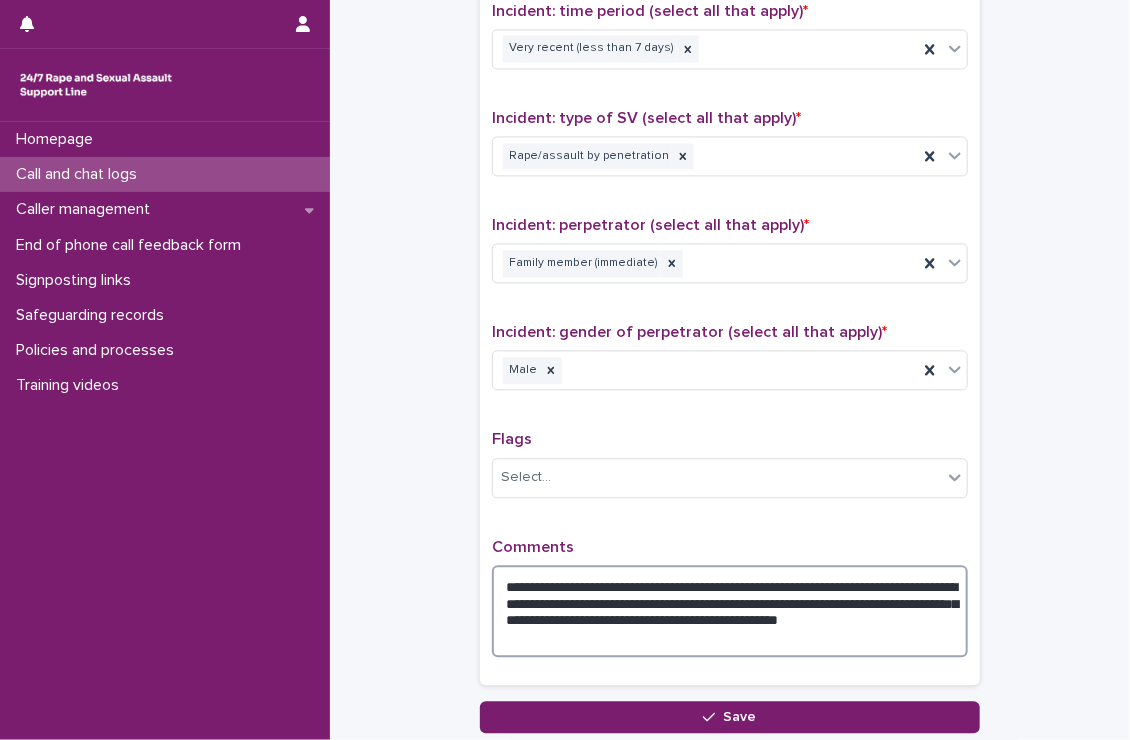 click on "**********" at bounding box center (730, 611) 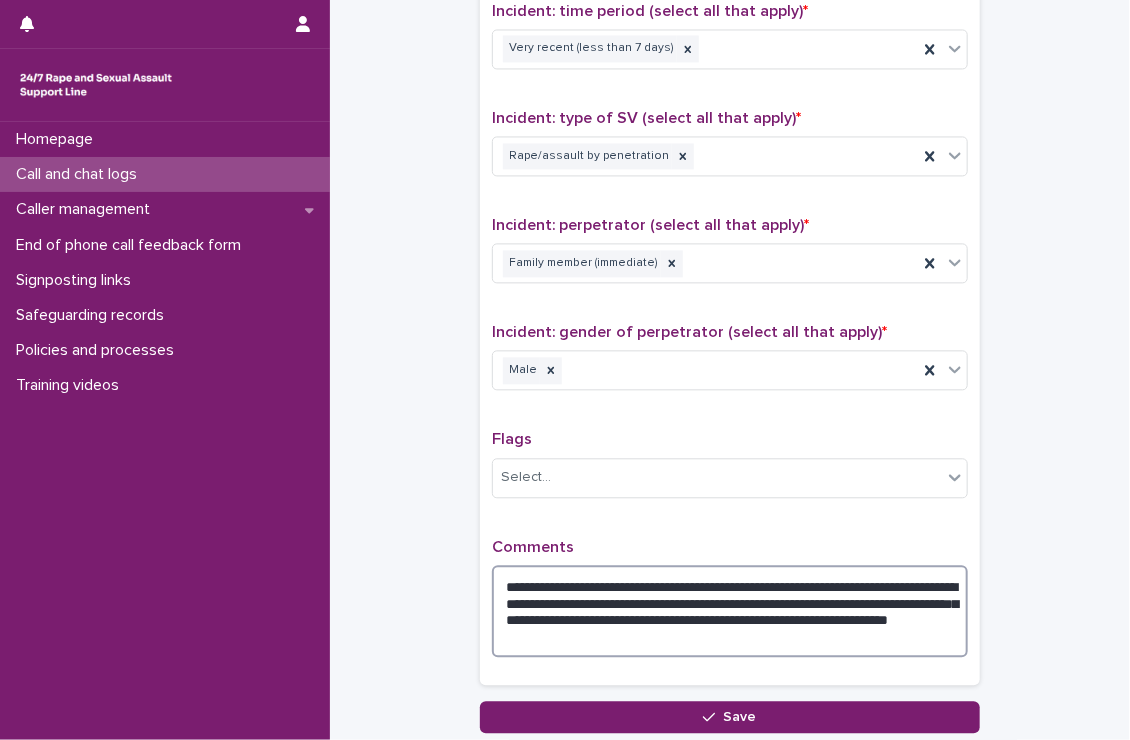click on "**********" at bounding box center (730, 611) 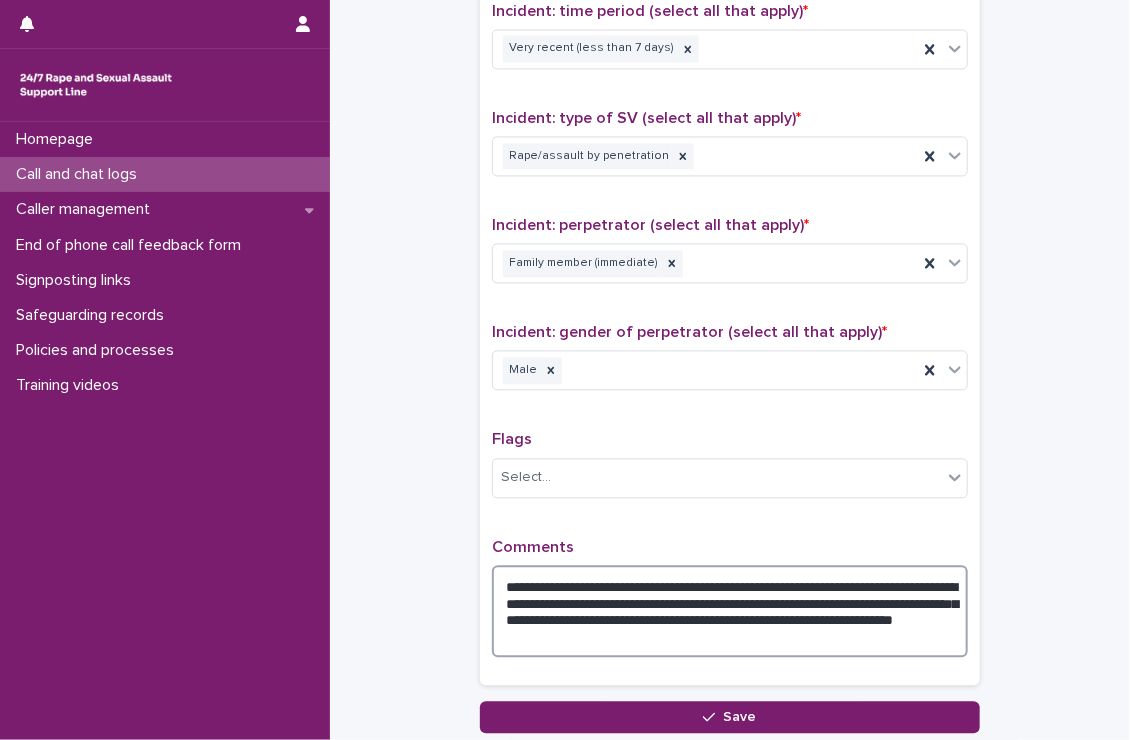 scroll, scrollTop: 1640, scrollLeft: 0, axis: vertical 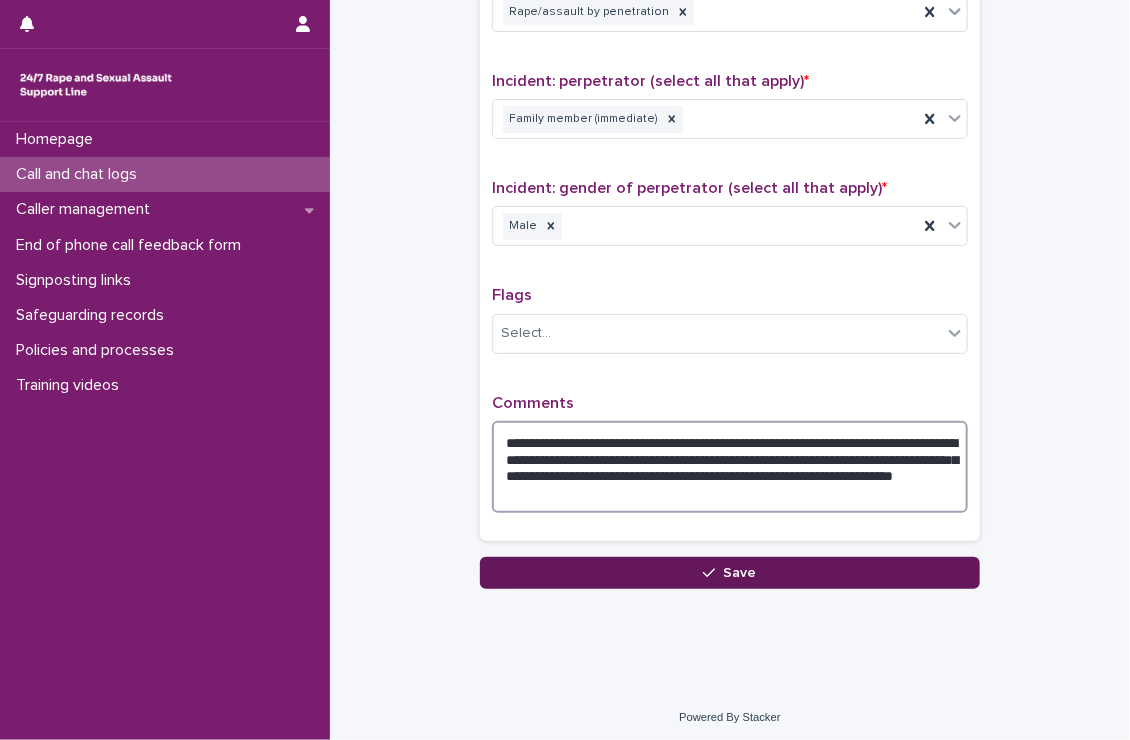 type on "**********" 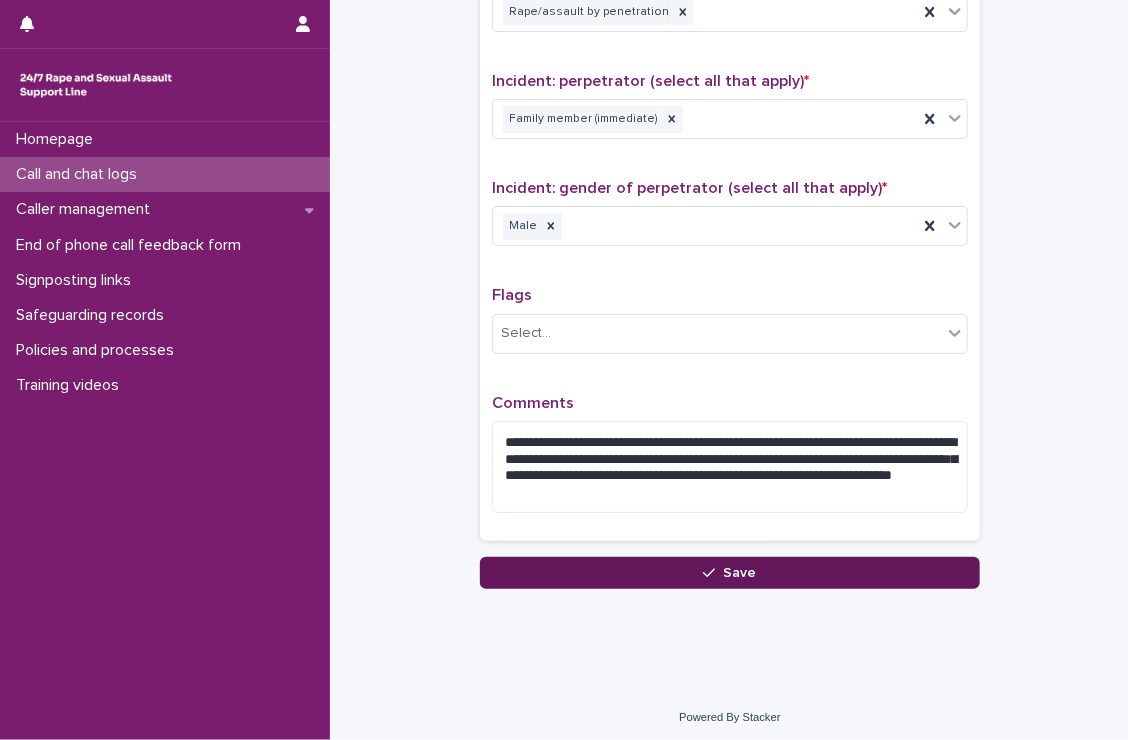 click on "Save" at bounding box center (730, 573) 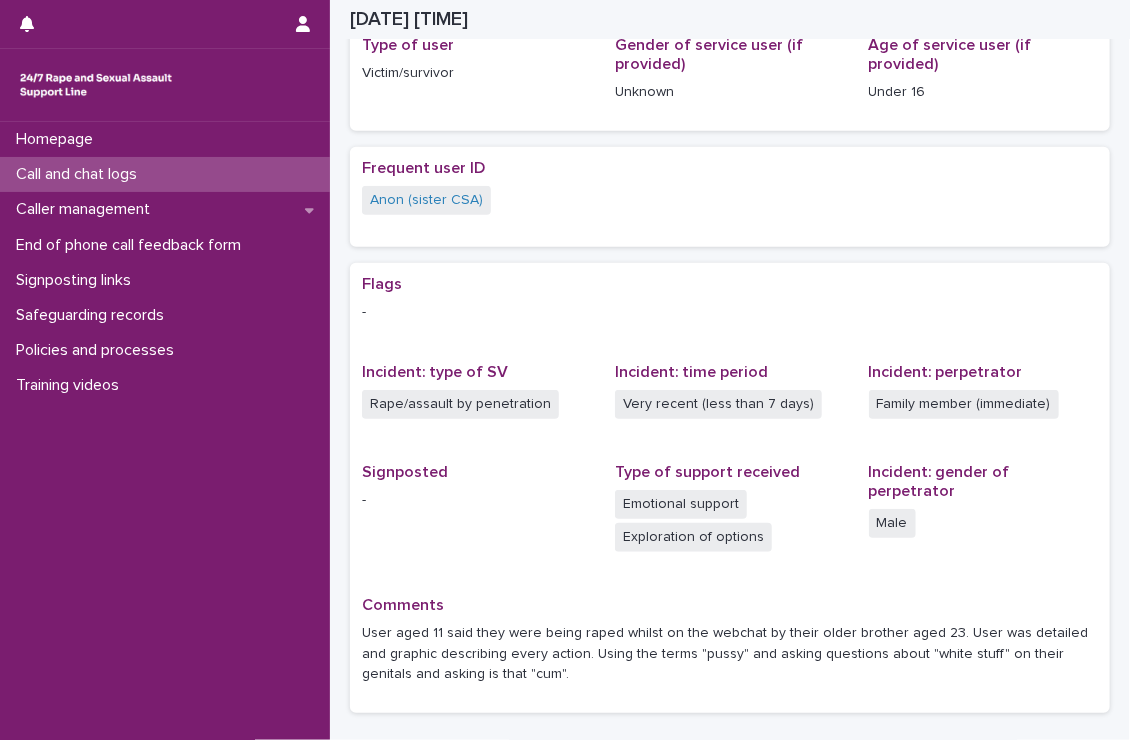 scroll, scrollTop: 0, scrollLeft: 0, axis: both 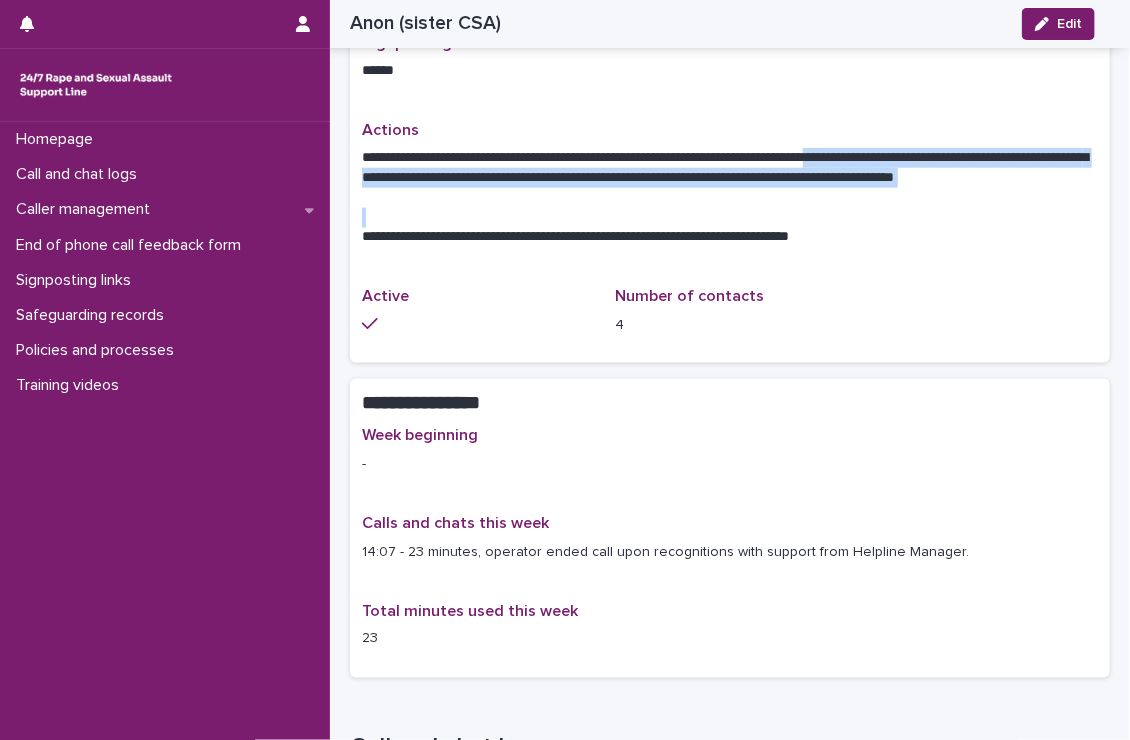drag, startPoint x: 892, startPoint y: 152, endPoint x: 798, endPoint y: 211, distance: 110.98198 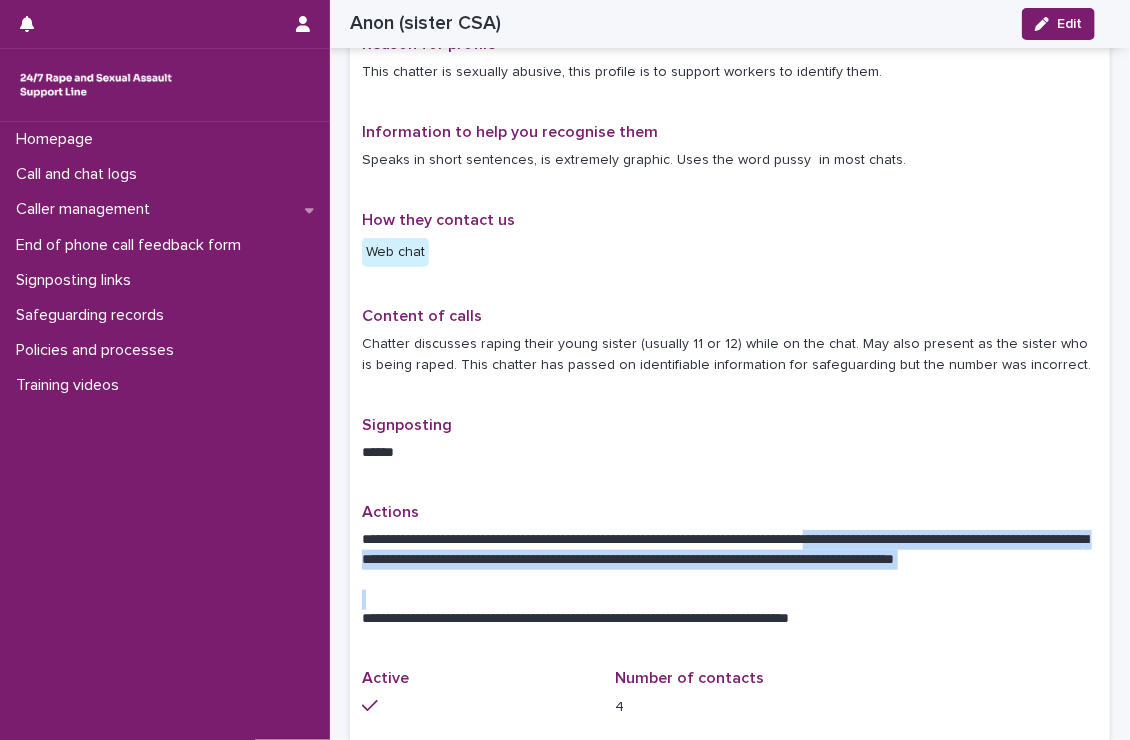 scroll, scrollTop: 399, scrollLeft: 0, axis: vertical 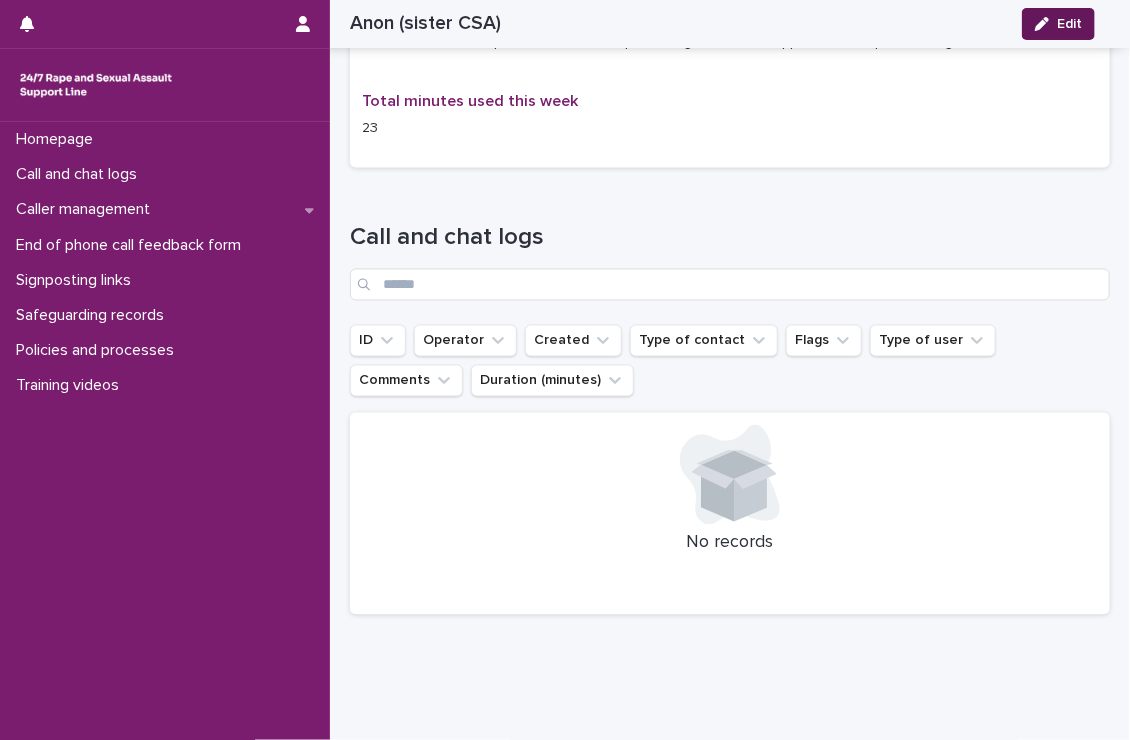 click on "Edit" at bounding box center [1058, 24] 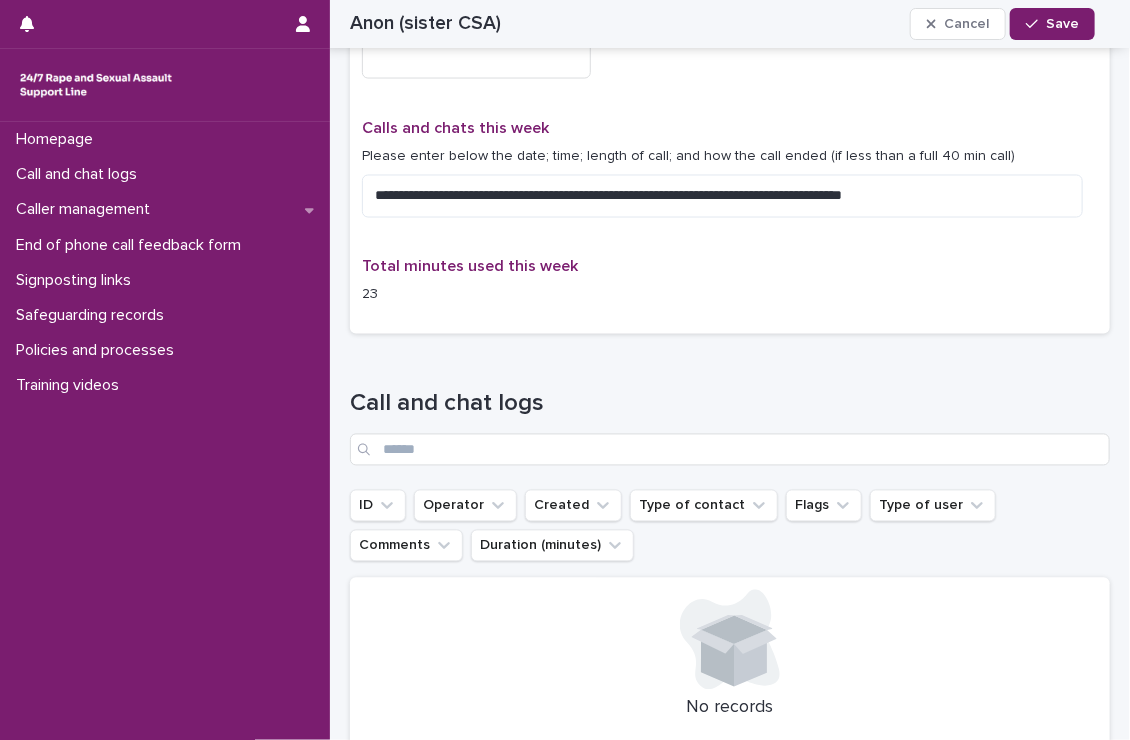 scroll, scrollTop: 1152, scrollLeft: 0, axis: vertical 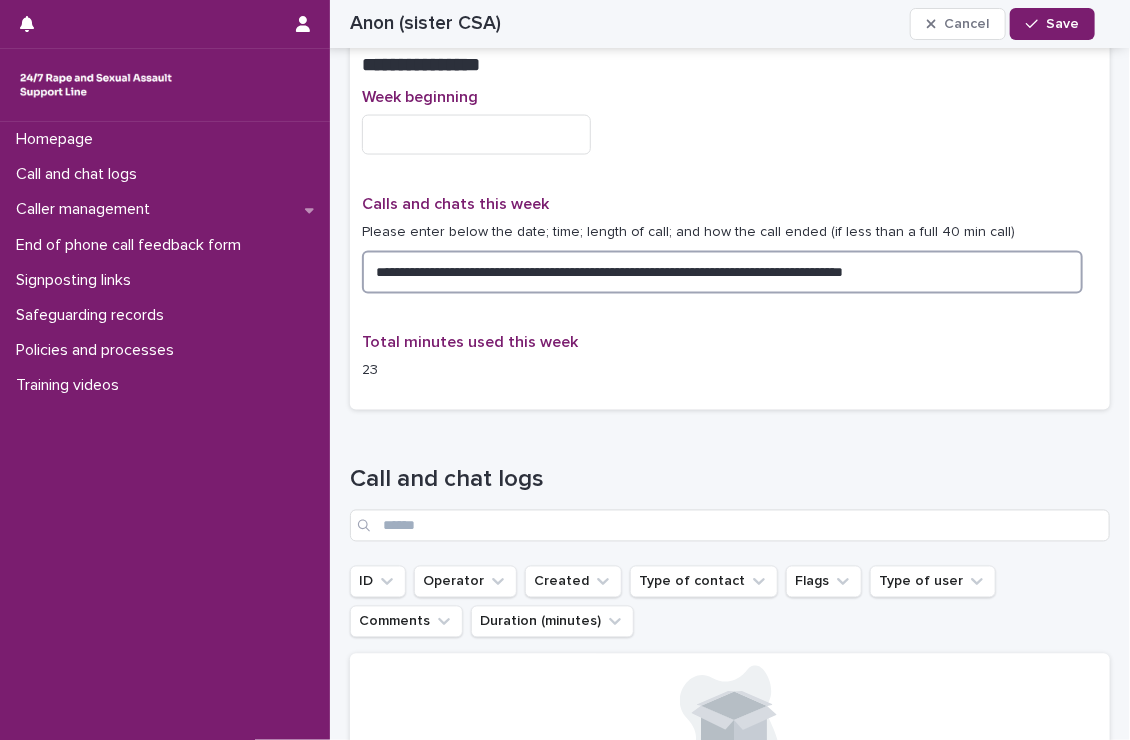 click on "**********" at bounding box center [722, 272] 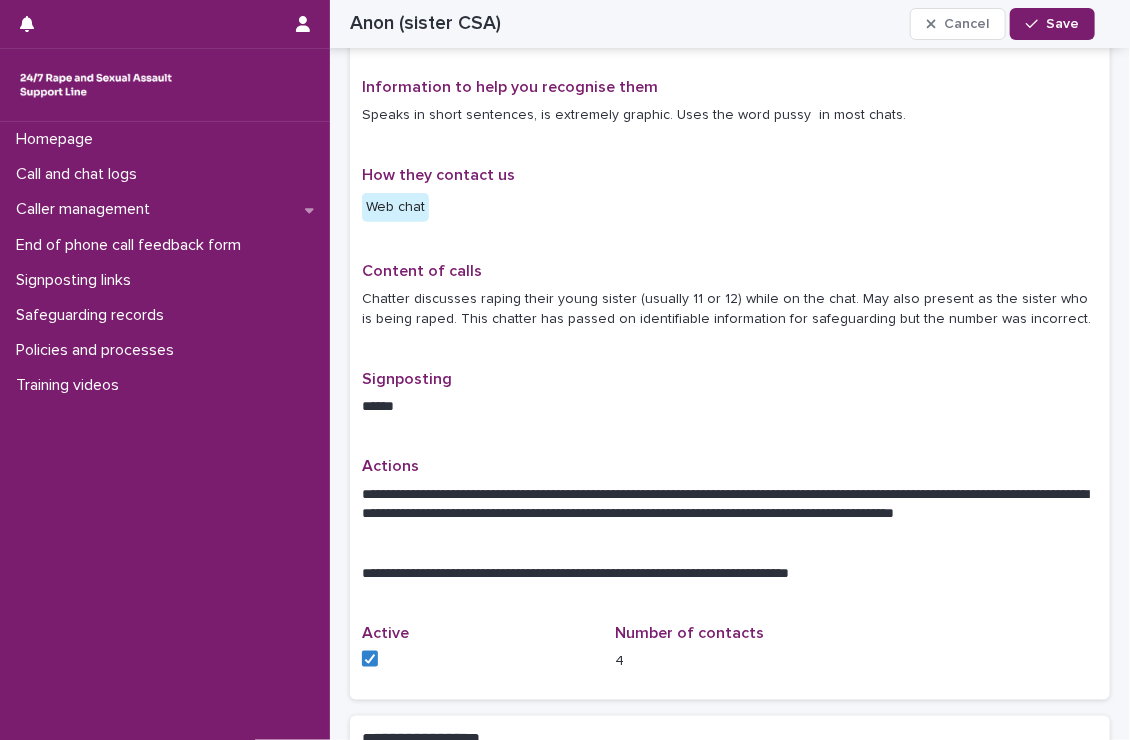 scroll, scrollTop: 478, scrollLeft: 0, axis: vertical 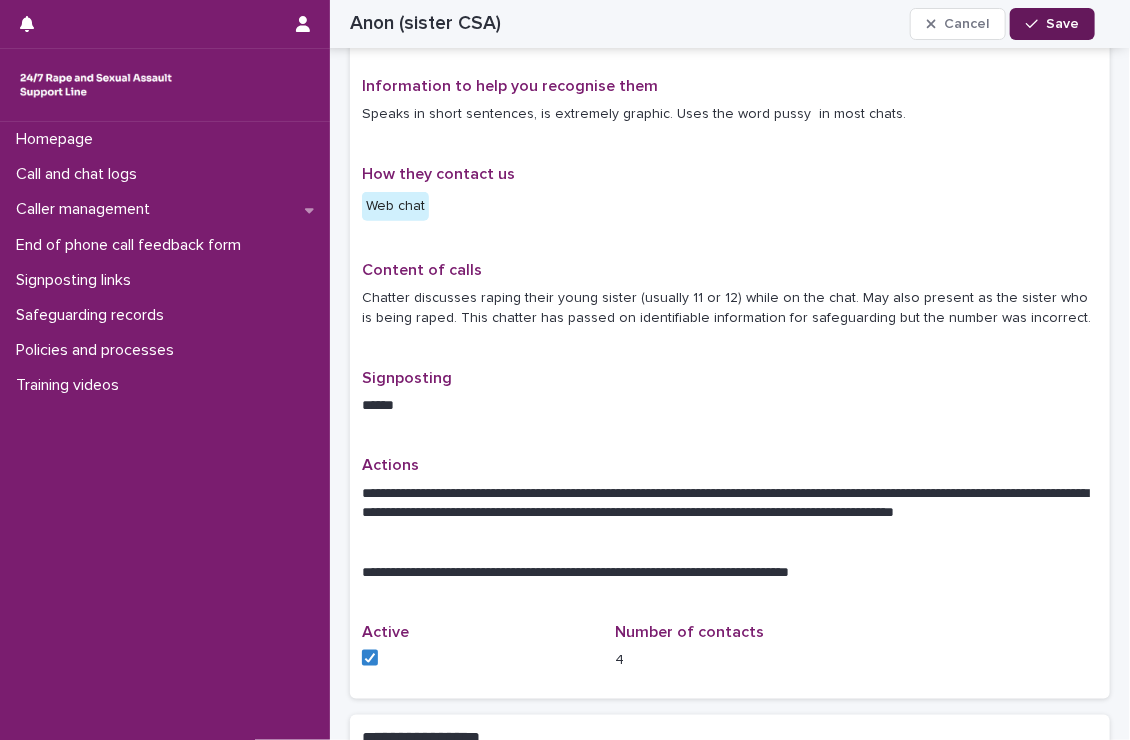 type on "**********" 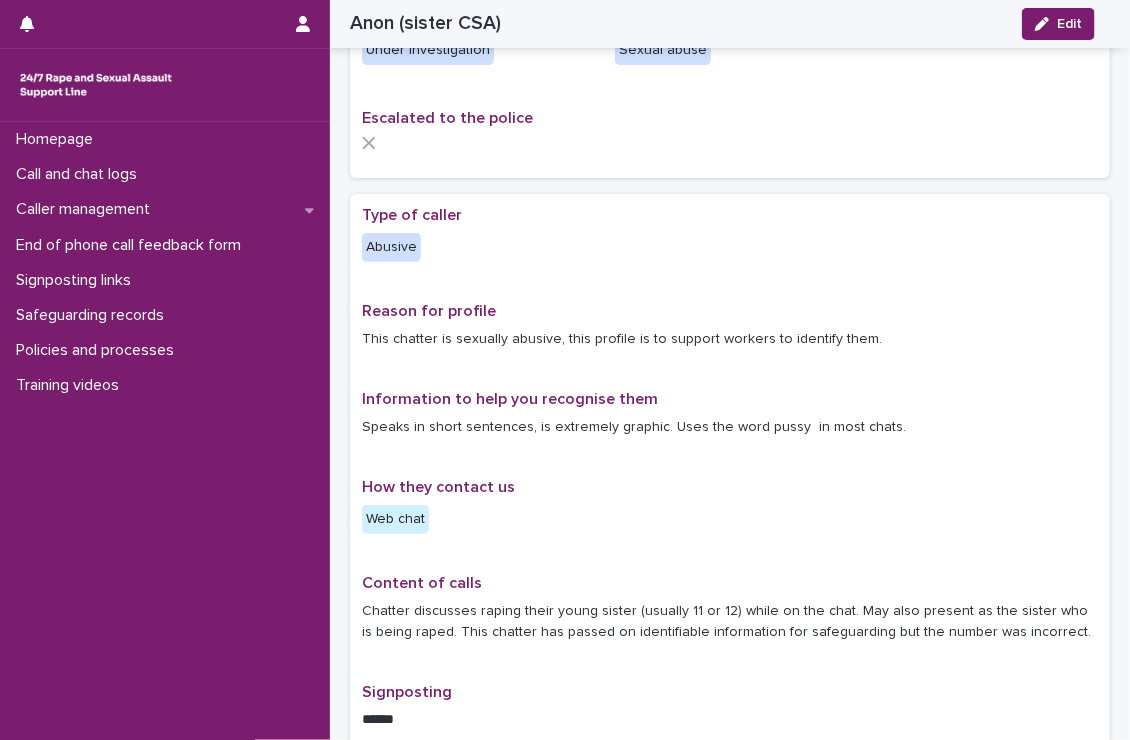 scroll, scrollTop: 0, scrollLeft: 0, axis: both 